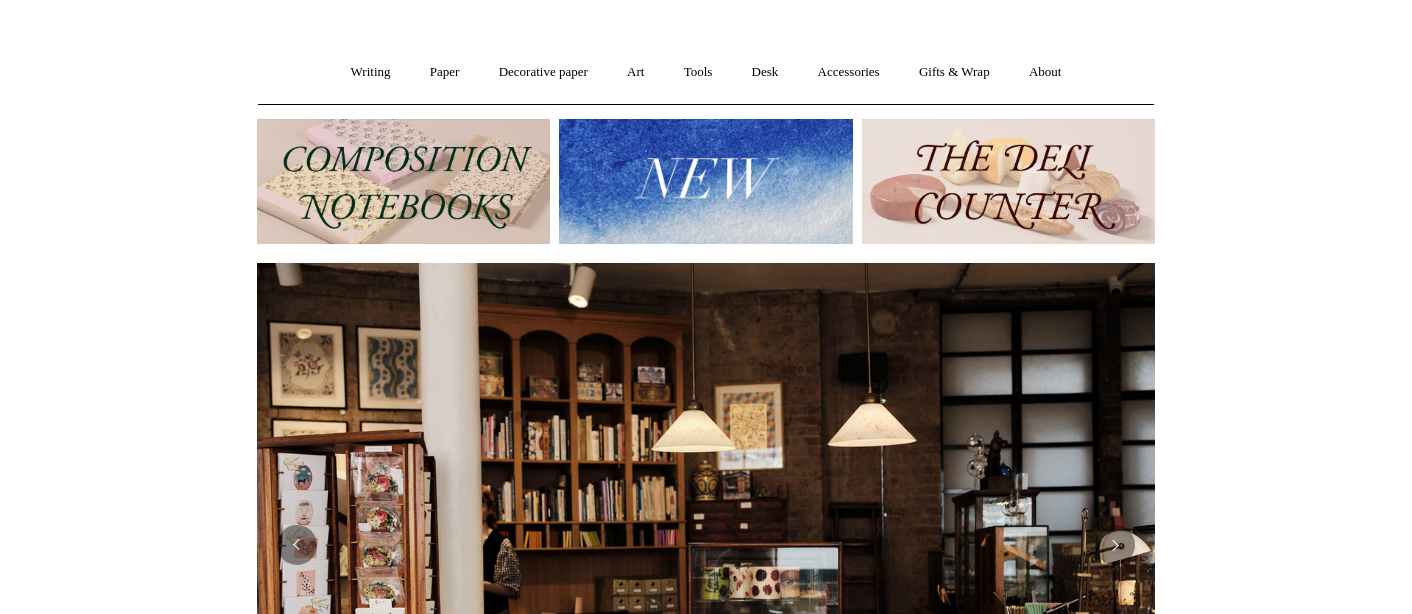 scroll, scrollTop: 138, scrollLeft: 0, axis: vertical 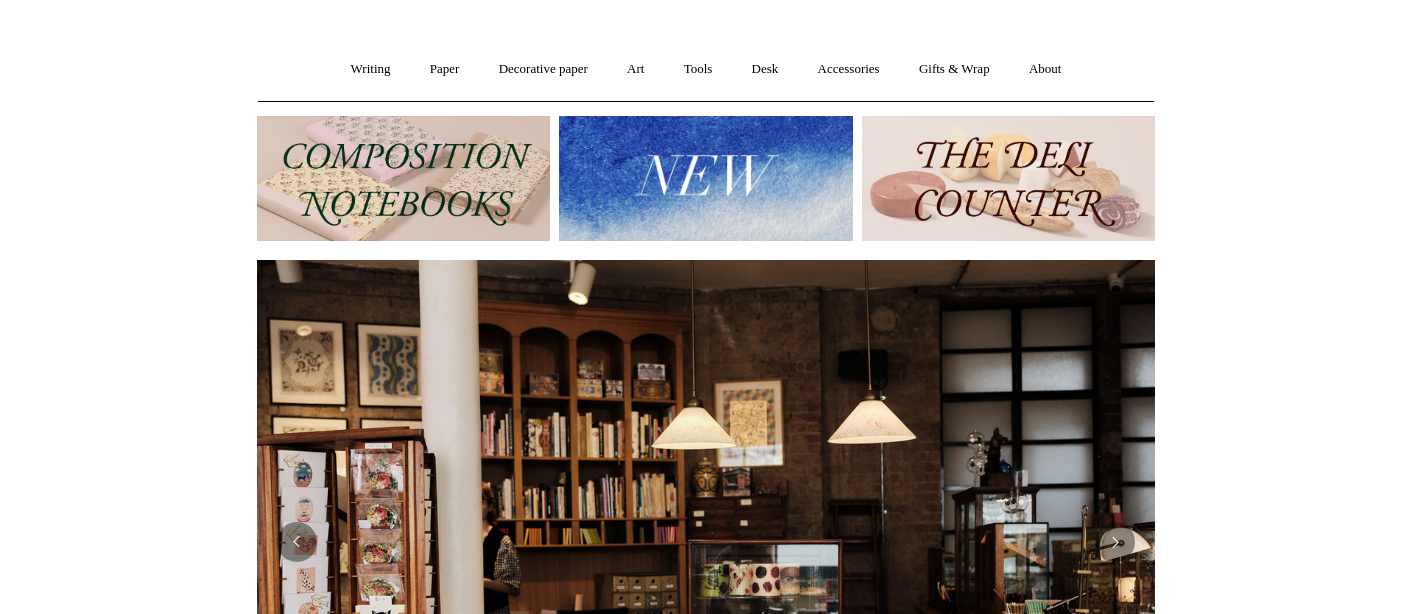 click at bounding box center (1008, 178) 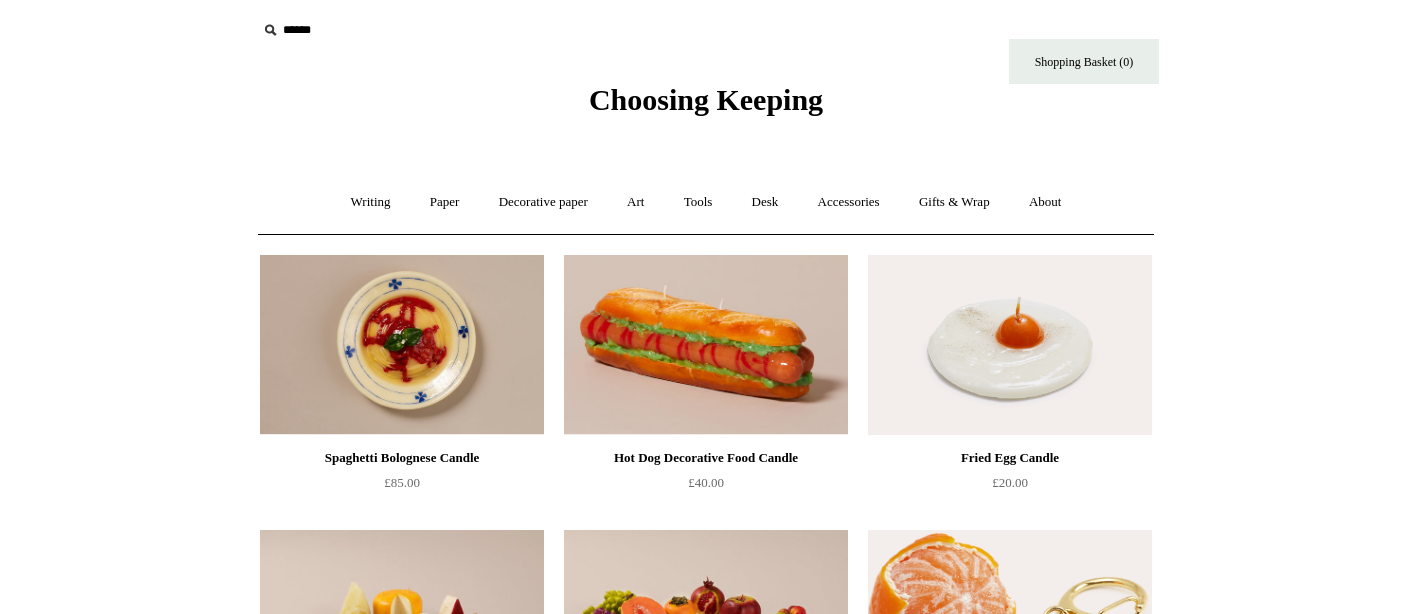 scroll, scrollTop: 0, scrollLeft: 0, axis: both 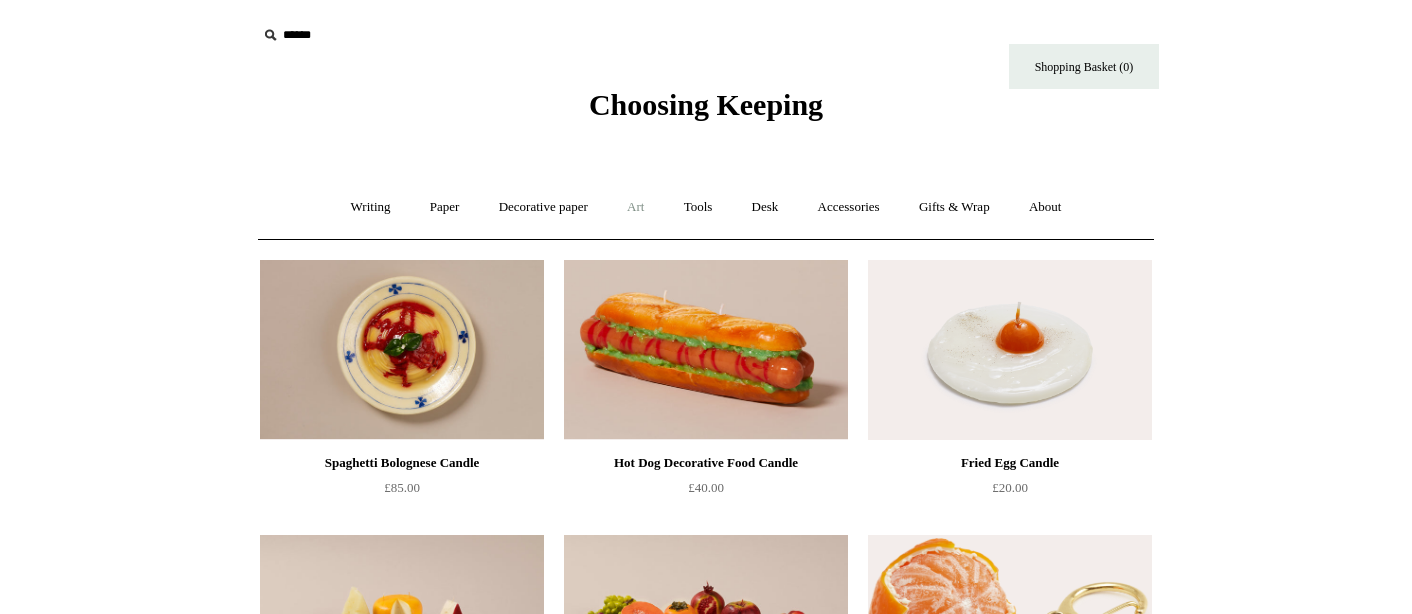 click on "Art +" at bounding box center (635, 207) 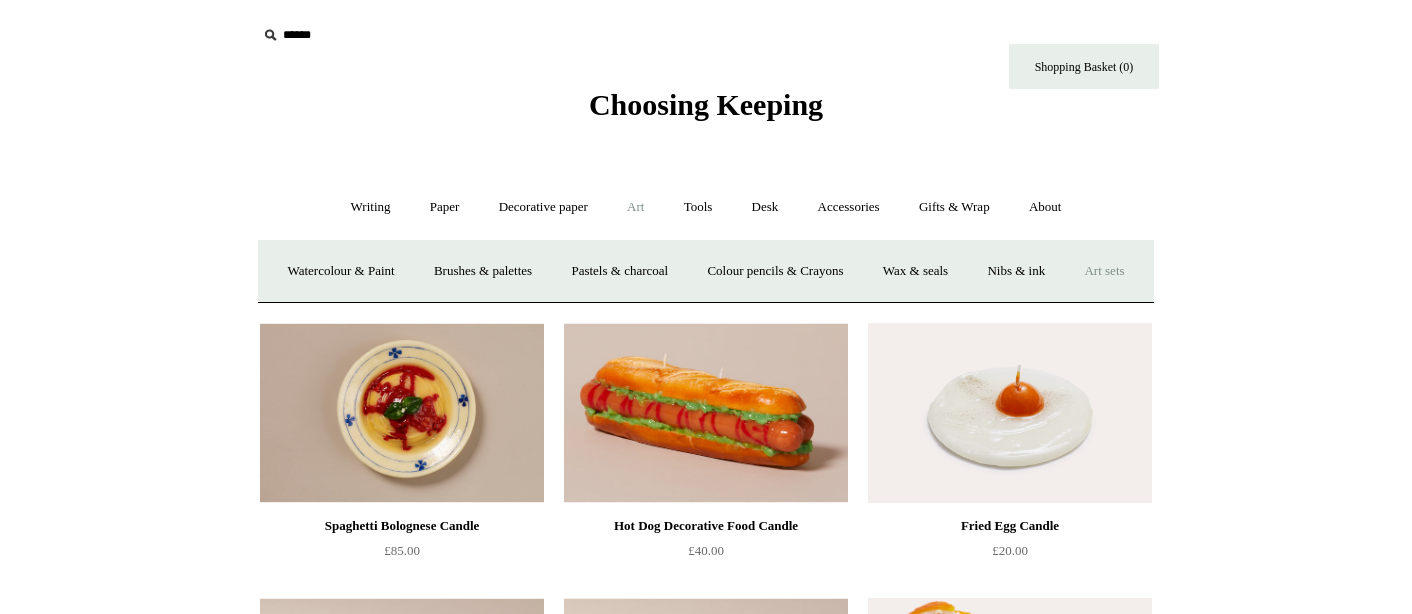 click on "Art sets" at bounding box center (1104, 271) 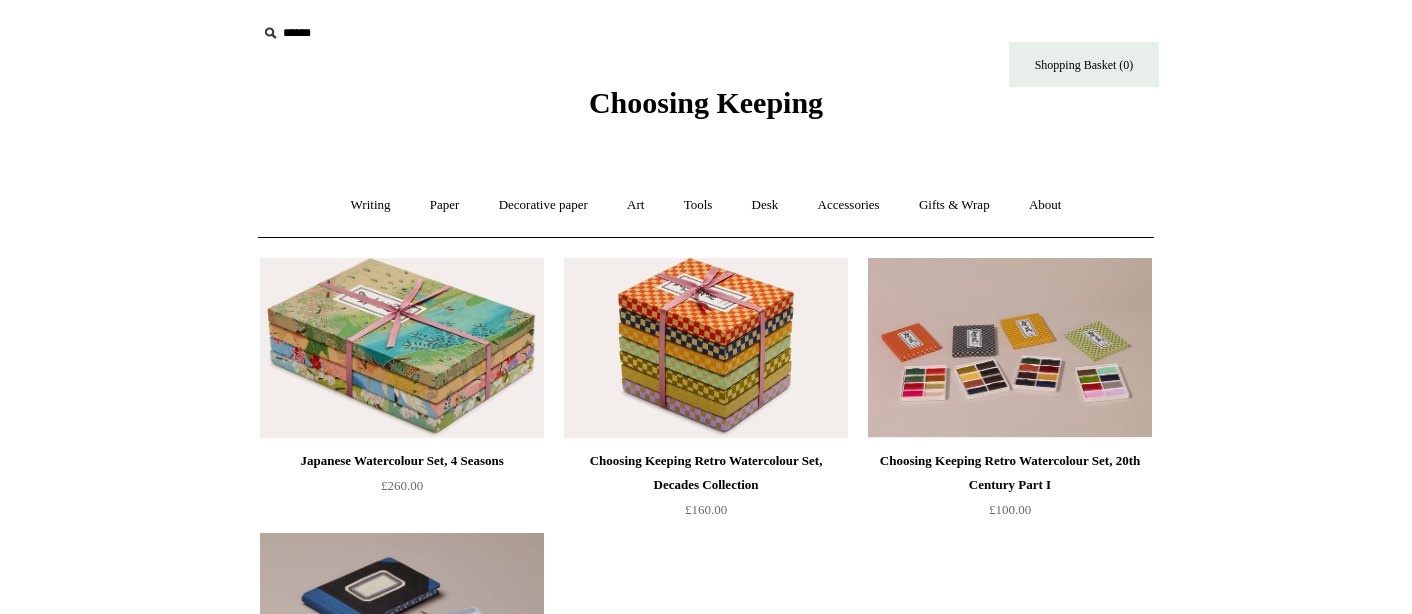 scroll, scrollTop: 0, scrollLeft: 0, axis: both 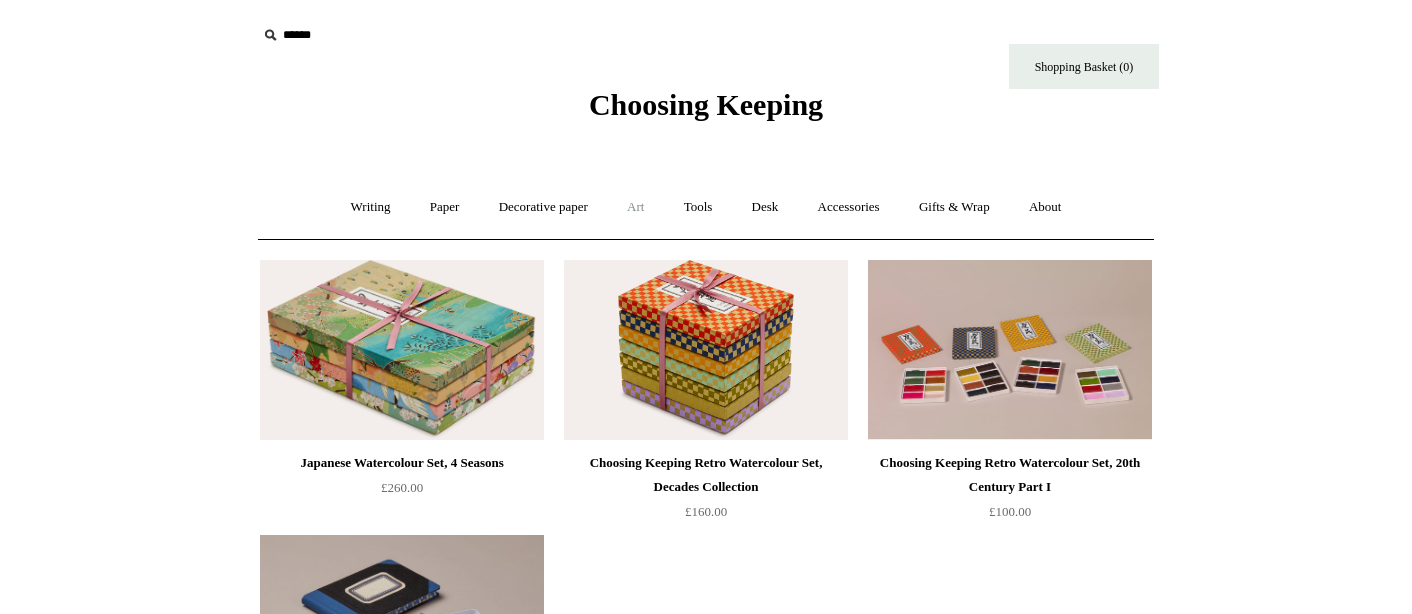 click on "Art +" at bounding box center [635, 207] 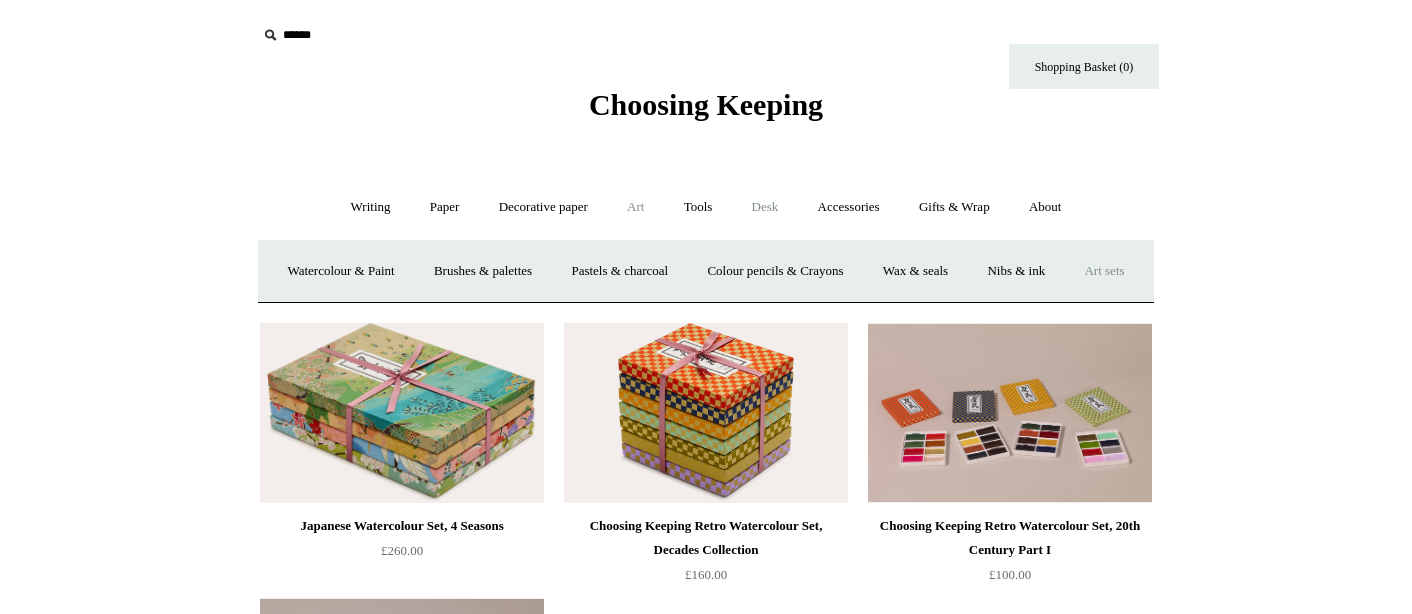 click on "Desk +" at bounding box center (765, 207) 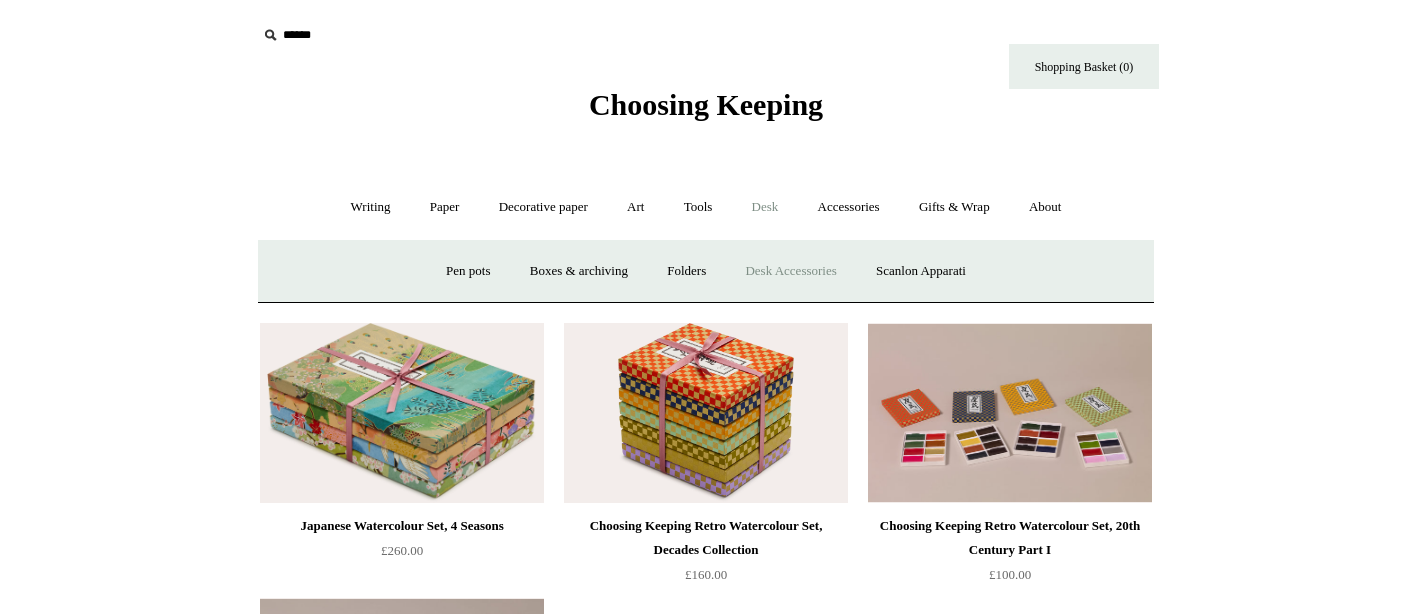 click on "Desk Accessories" at bounding box center (790, 271) 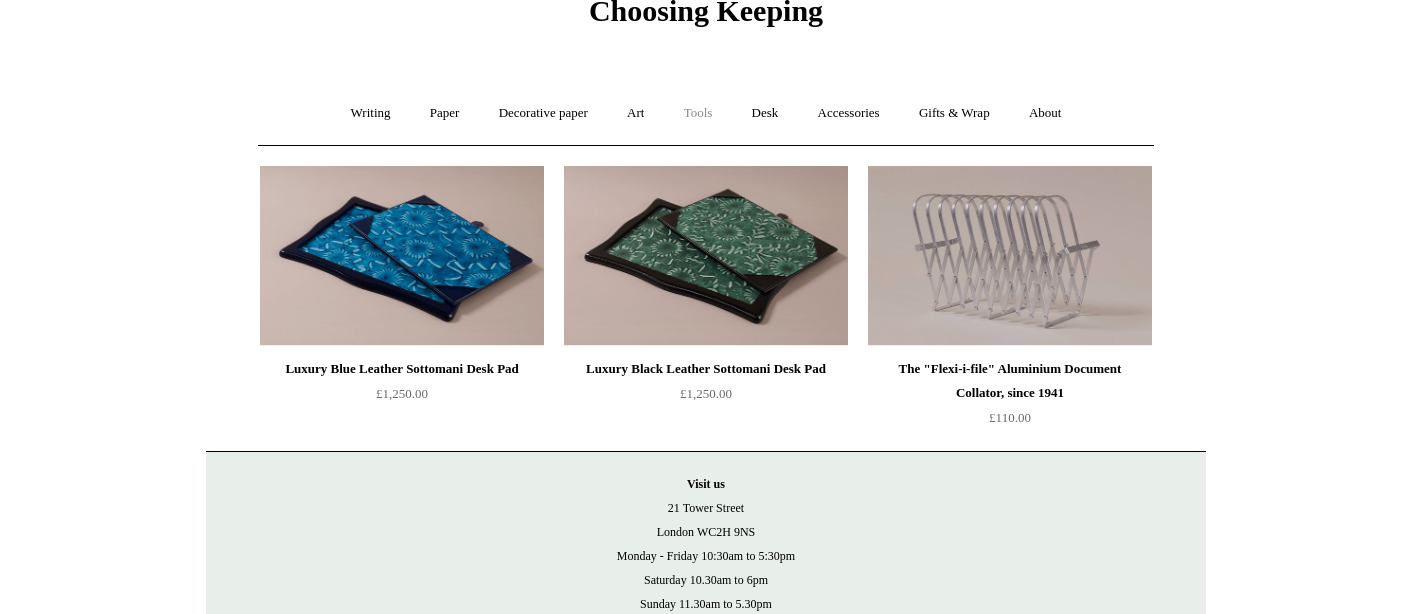 scroll, scrollTop: 104, scrollLeft: 0, axis: vertical 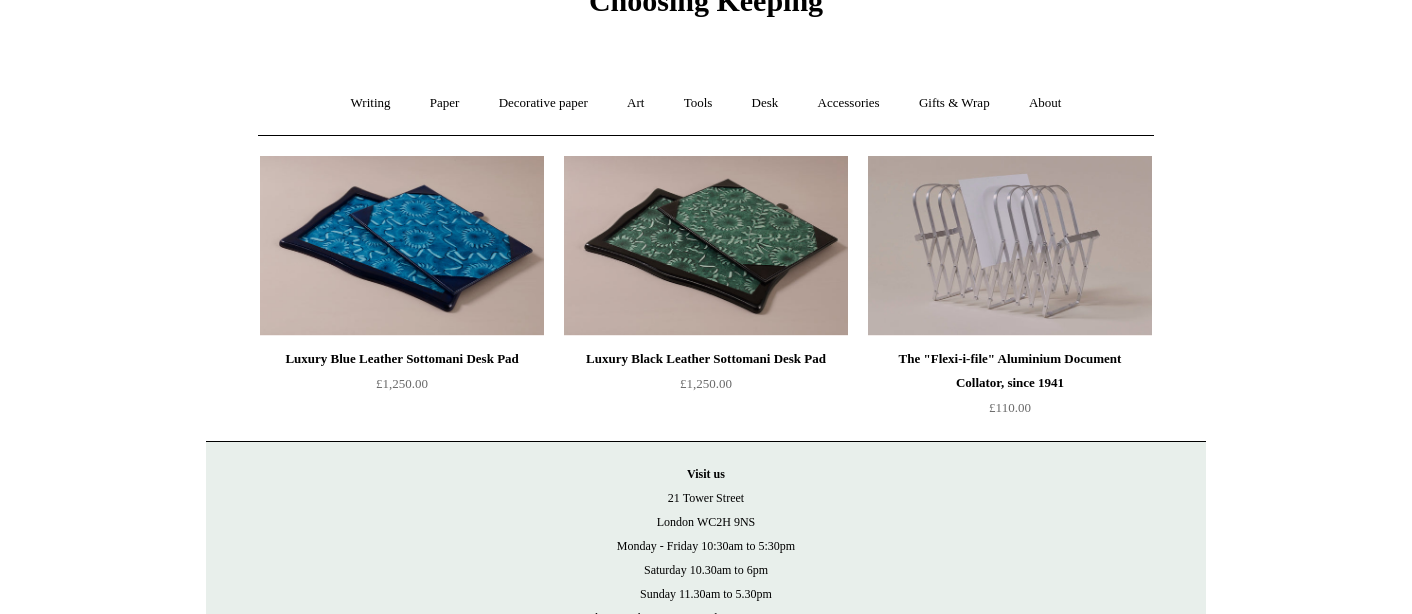 click at bounding box center (1010, 246) 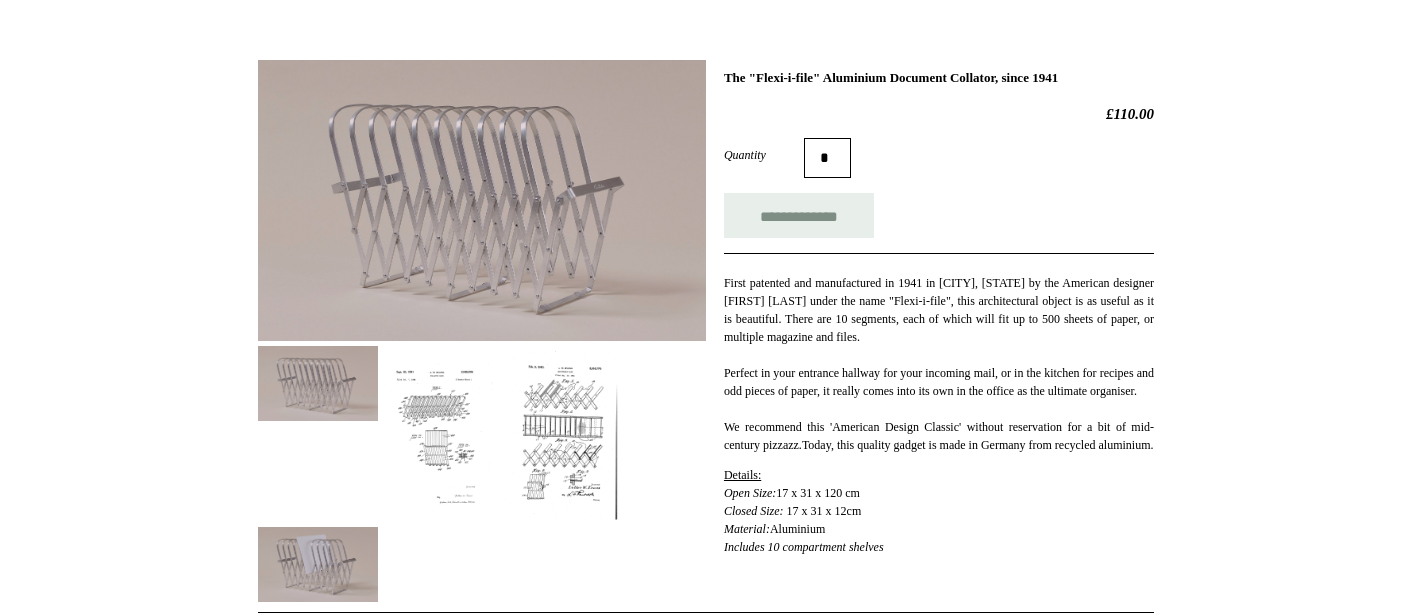 scroll, scrollTop: 258, scrollLeft: 0, axis: vertical 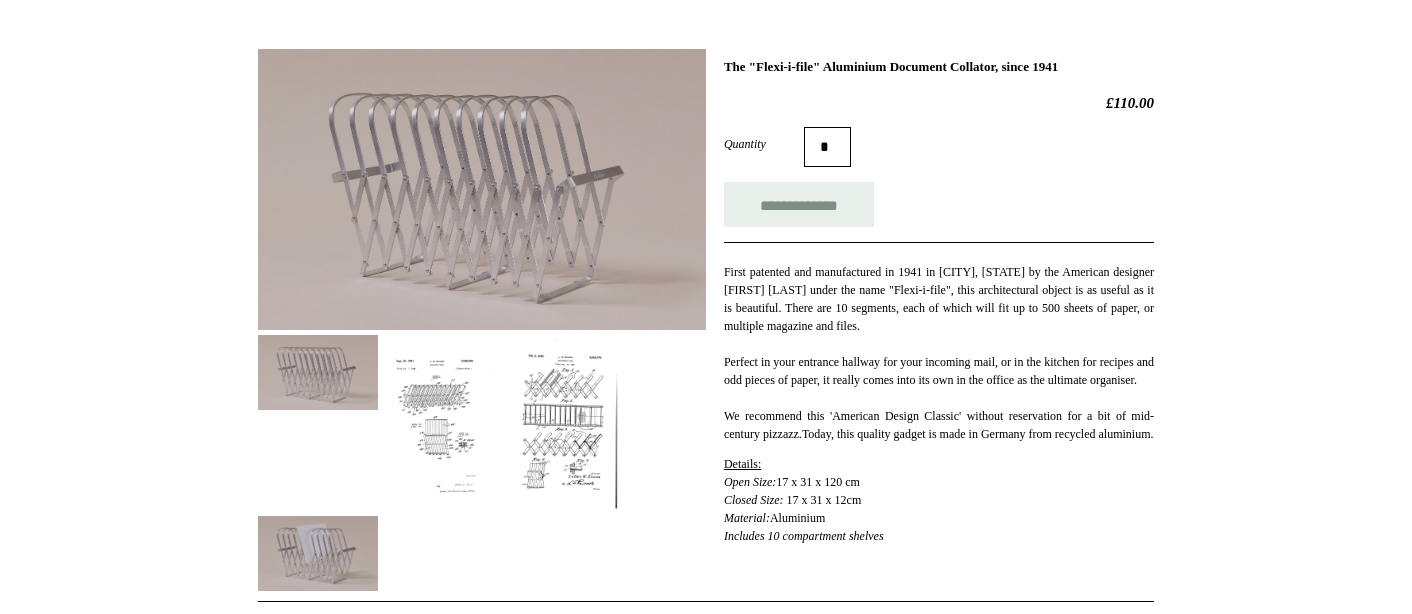 click at bounding box center (443, 423) 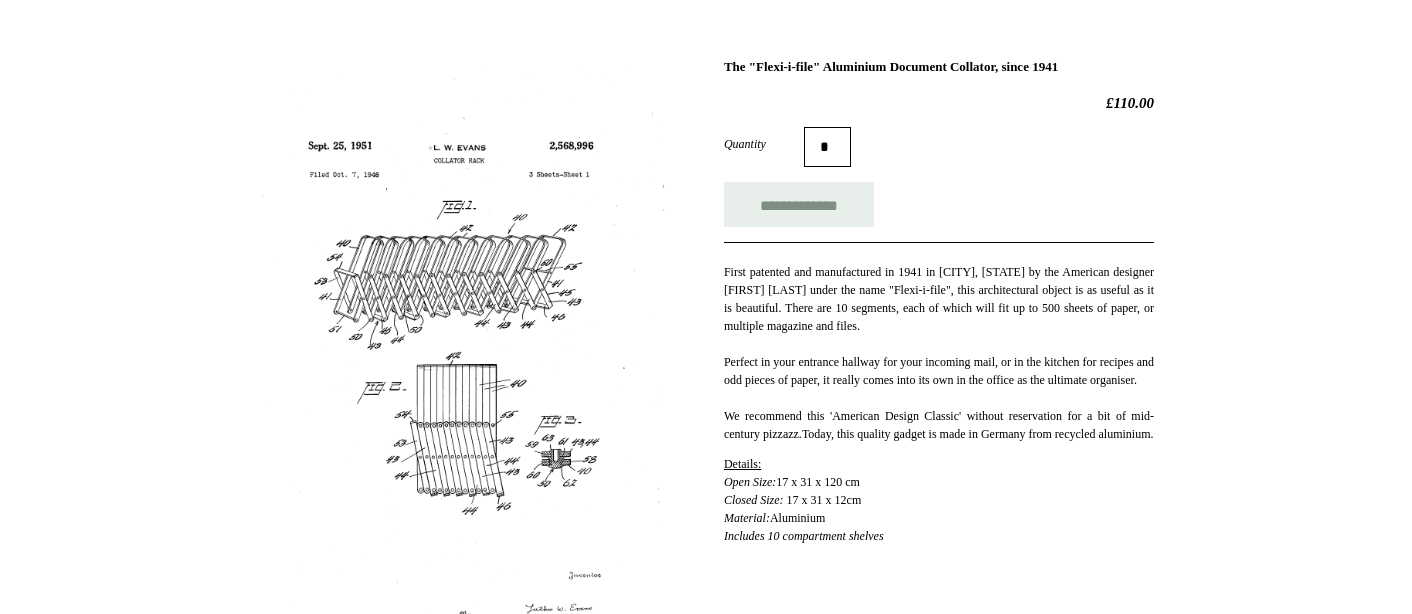click at bounding box center (482, 378) 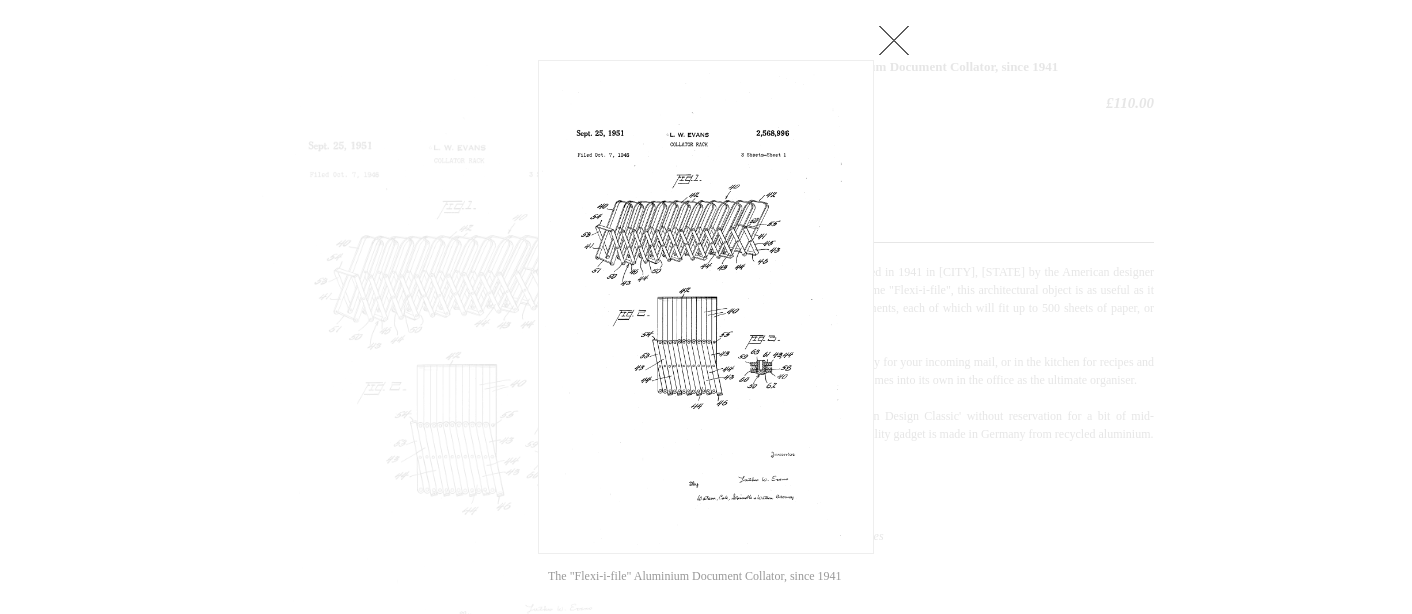 click at bounding box center [894, 40] 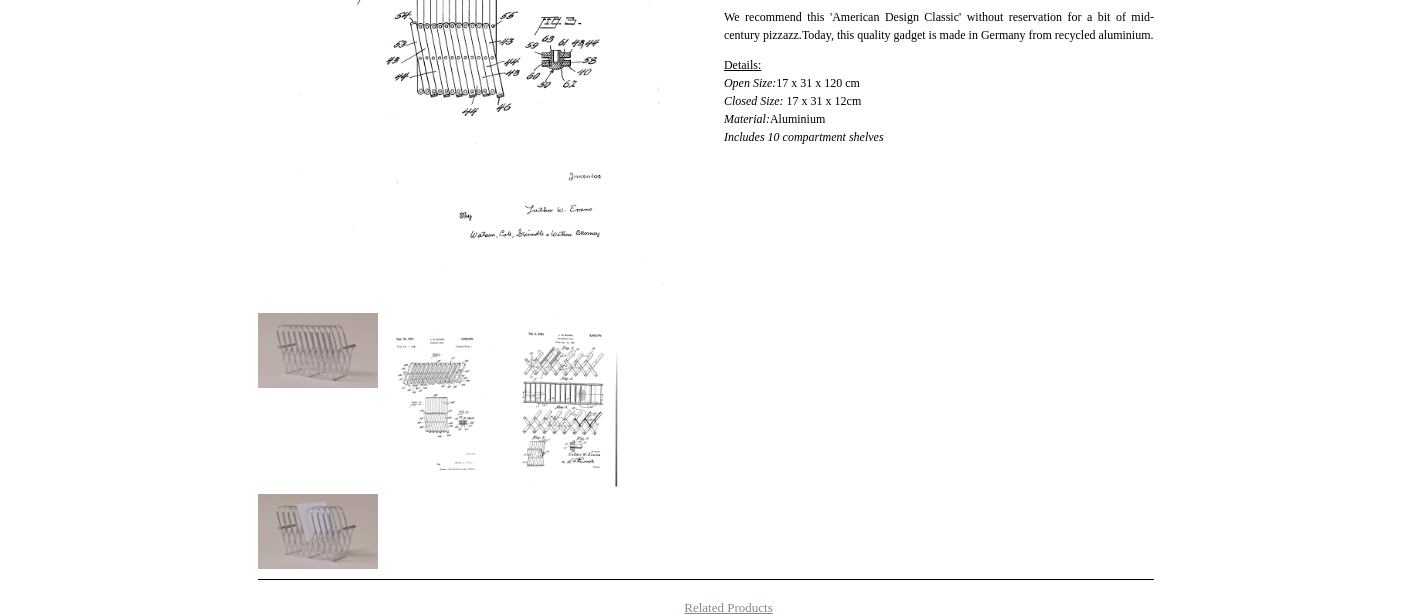 scroll, scrollTop: 697, scrollLeft: 0, axis: vertical 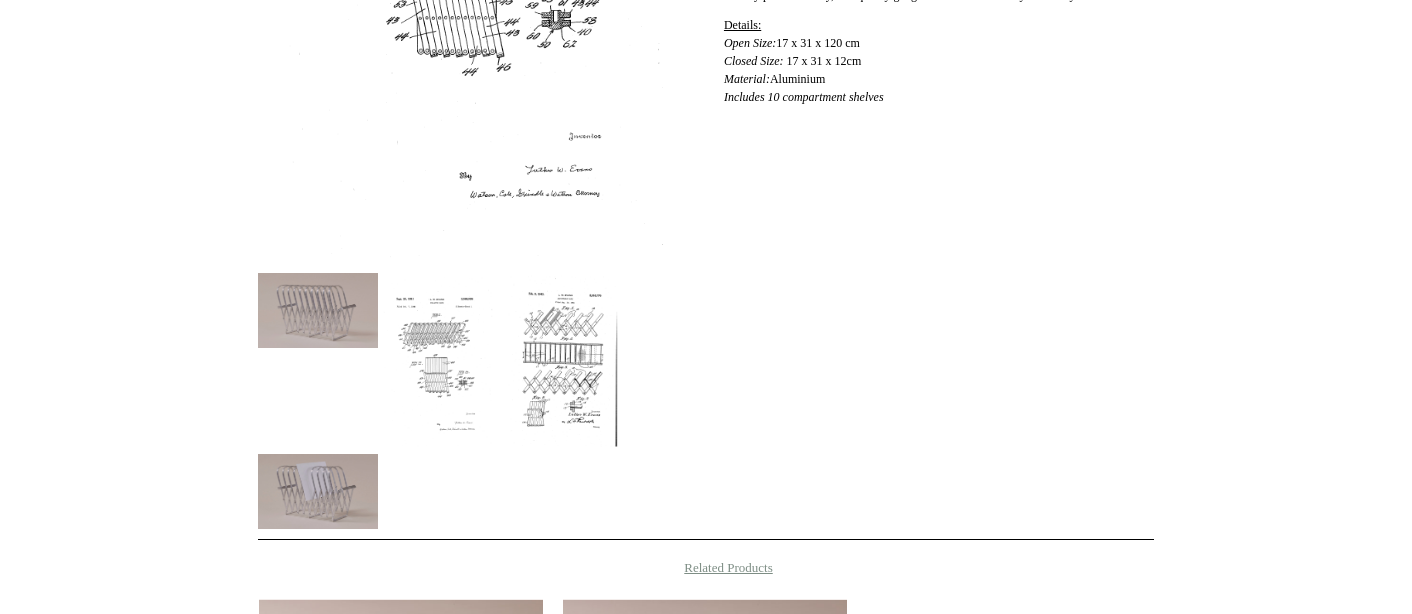 click at bounding box center (318, 310) 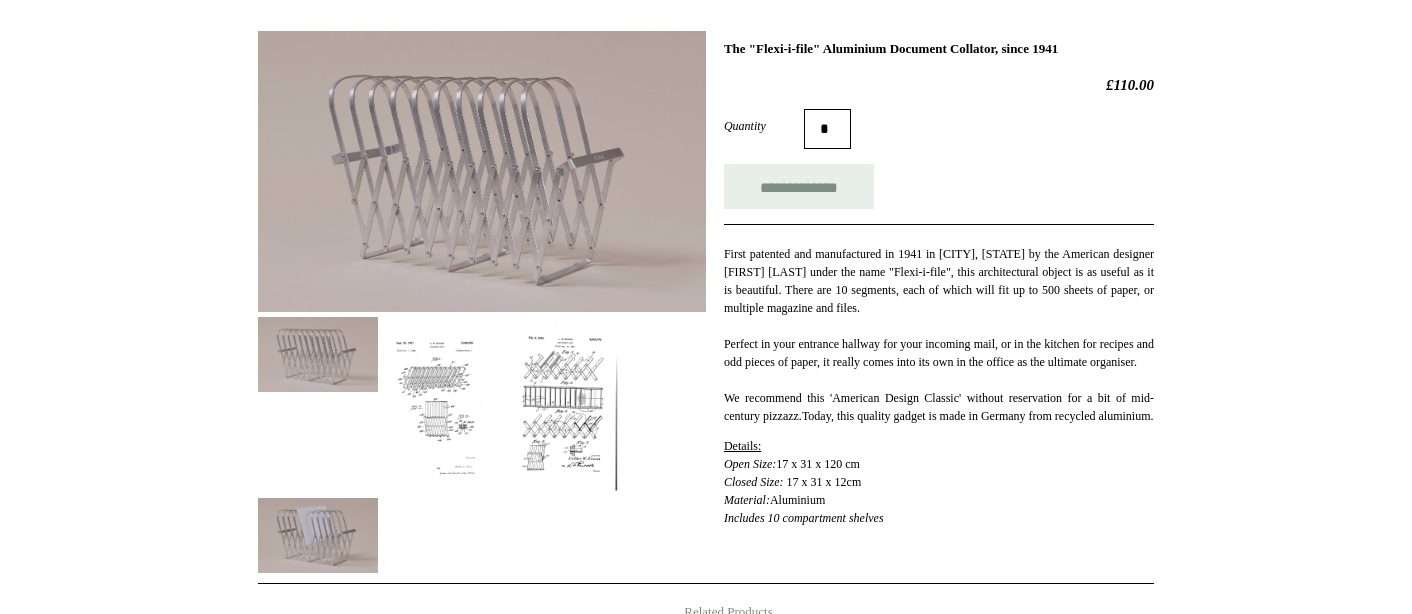 scroll, scrollTop: 274, scrollLeft: 0, axis: vertical 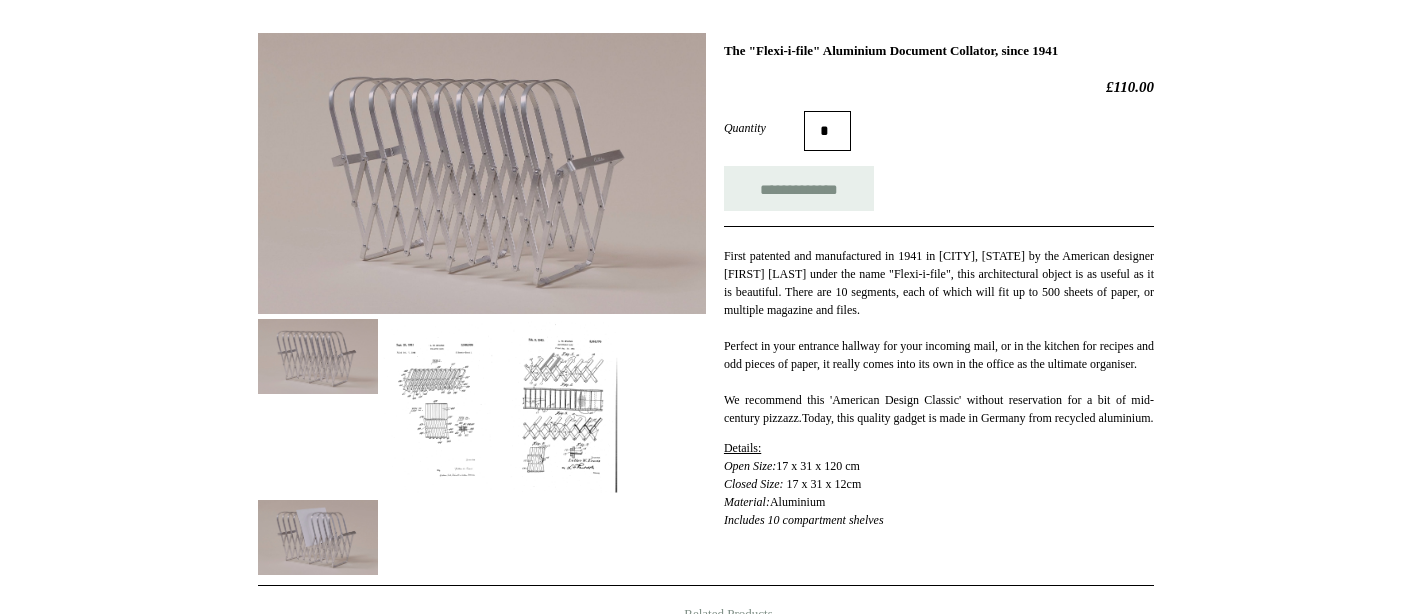 click at bounding box center [318, 537] 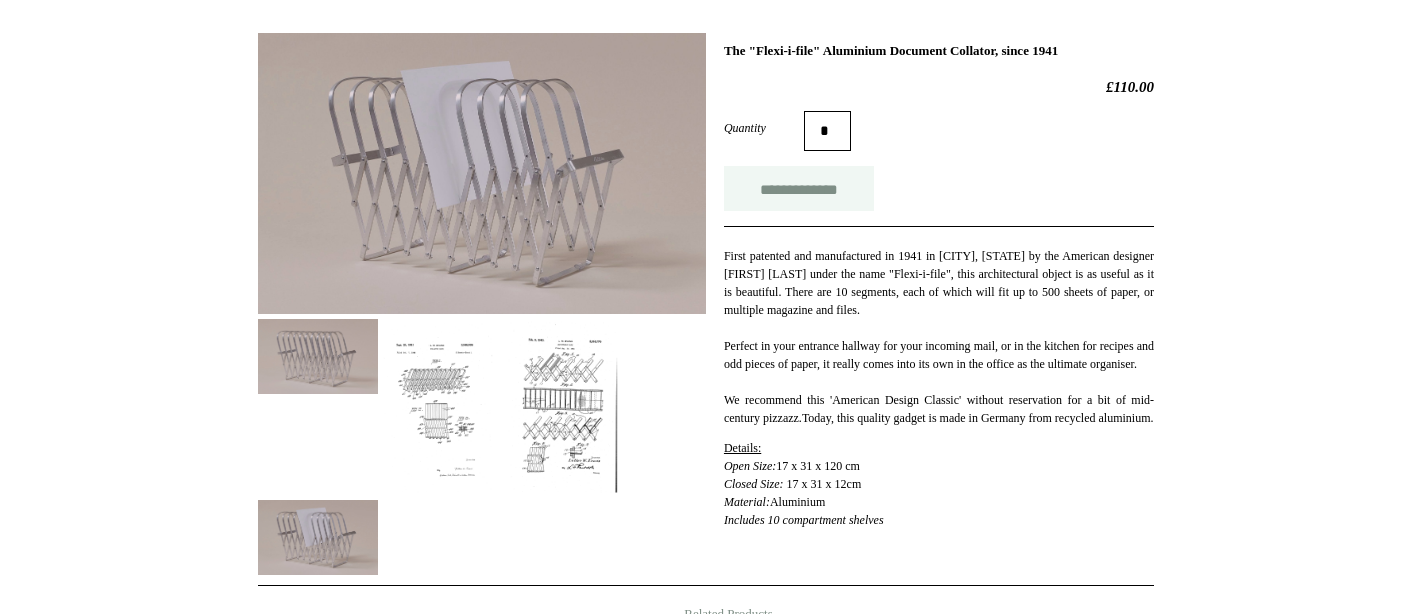 click on "**********" at bounding box center [799, 188] 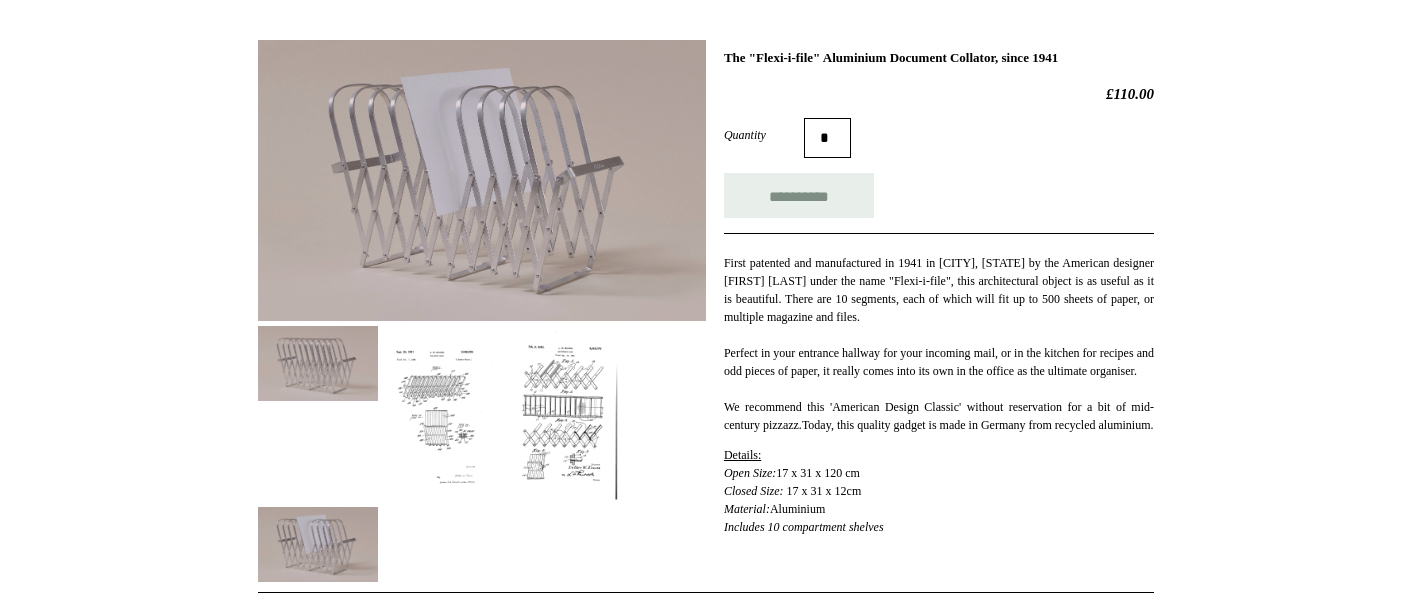 scroll, scrollTop: 0, scrollLeft: 0, axis: both 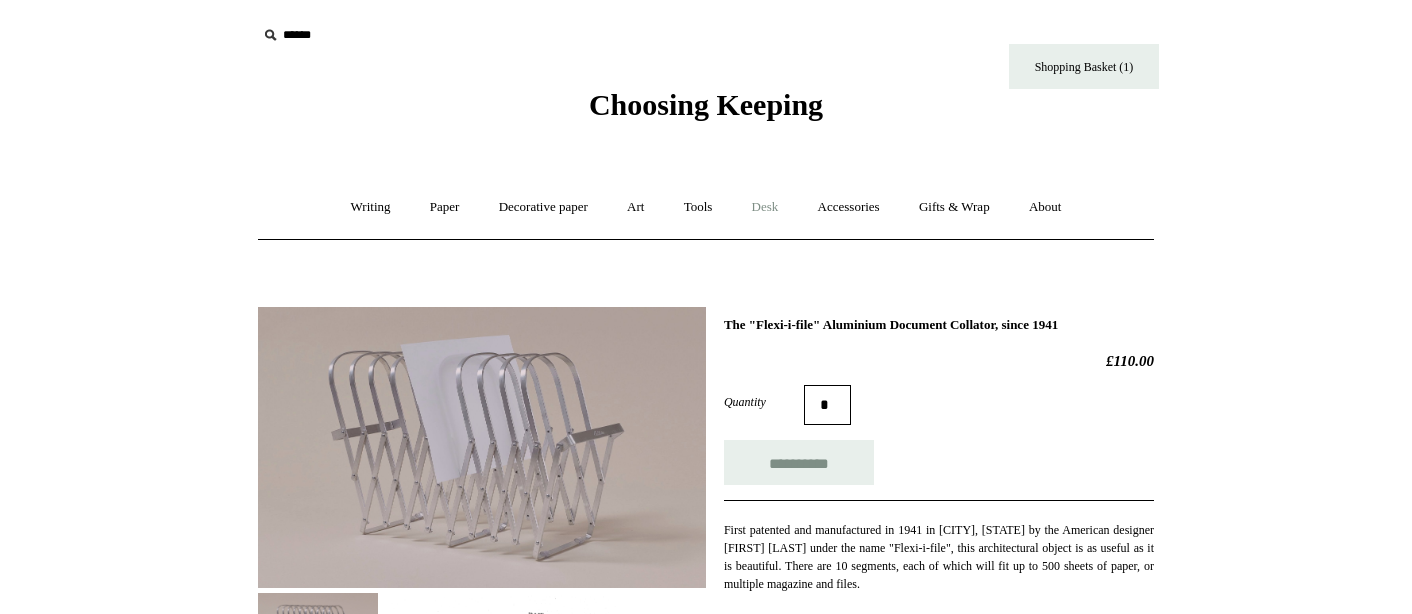 type on "**********" 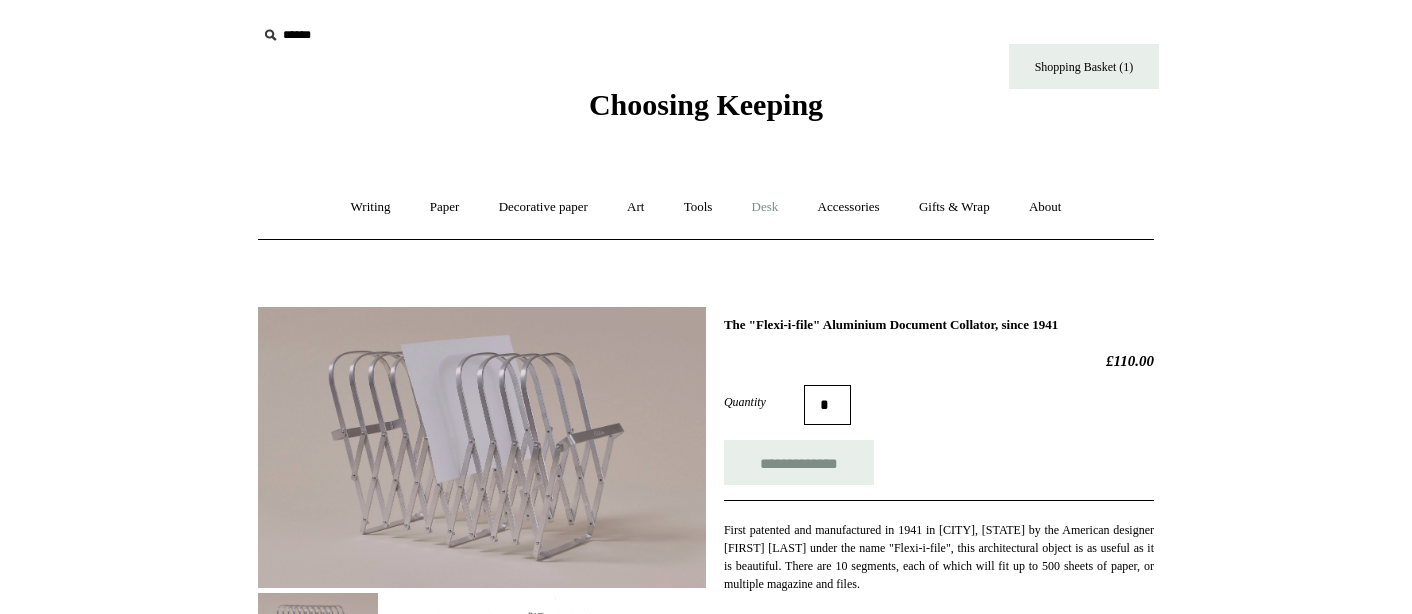 click on "Desk +" at bounding box center [765, 207] 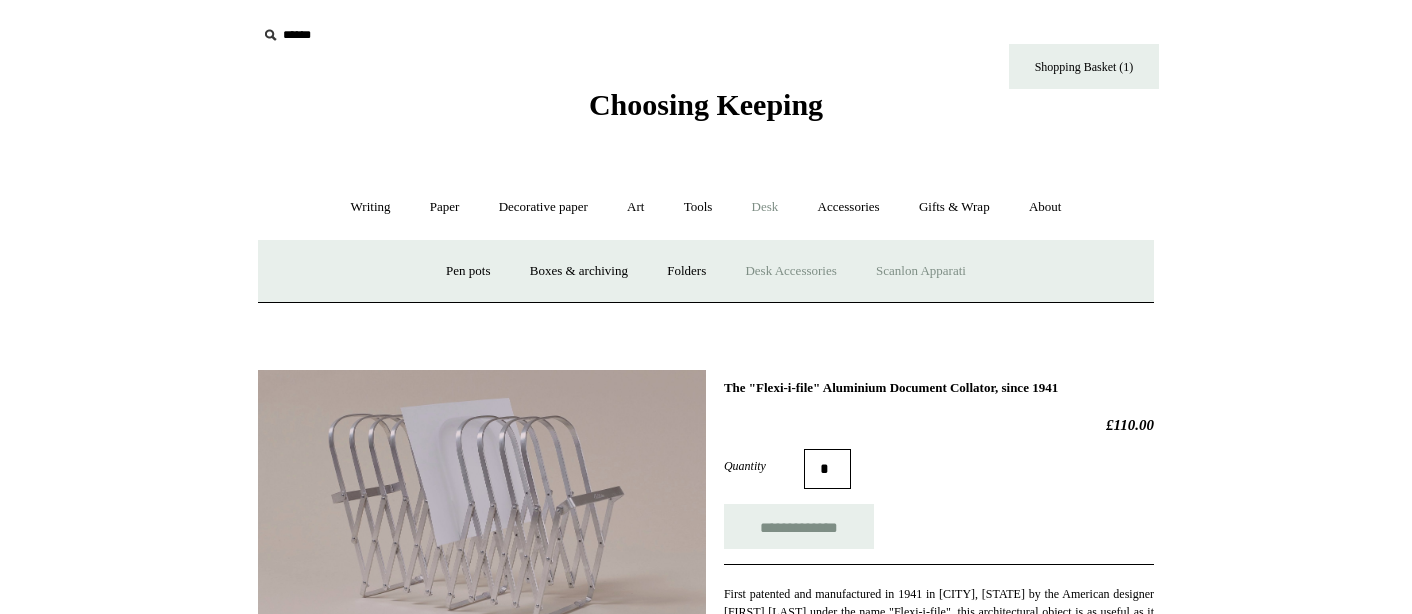 click on "Scanlon Apparati" at bounding box center [921, 271] 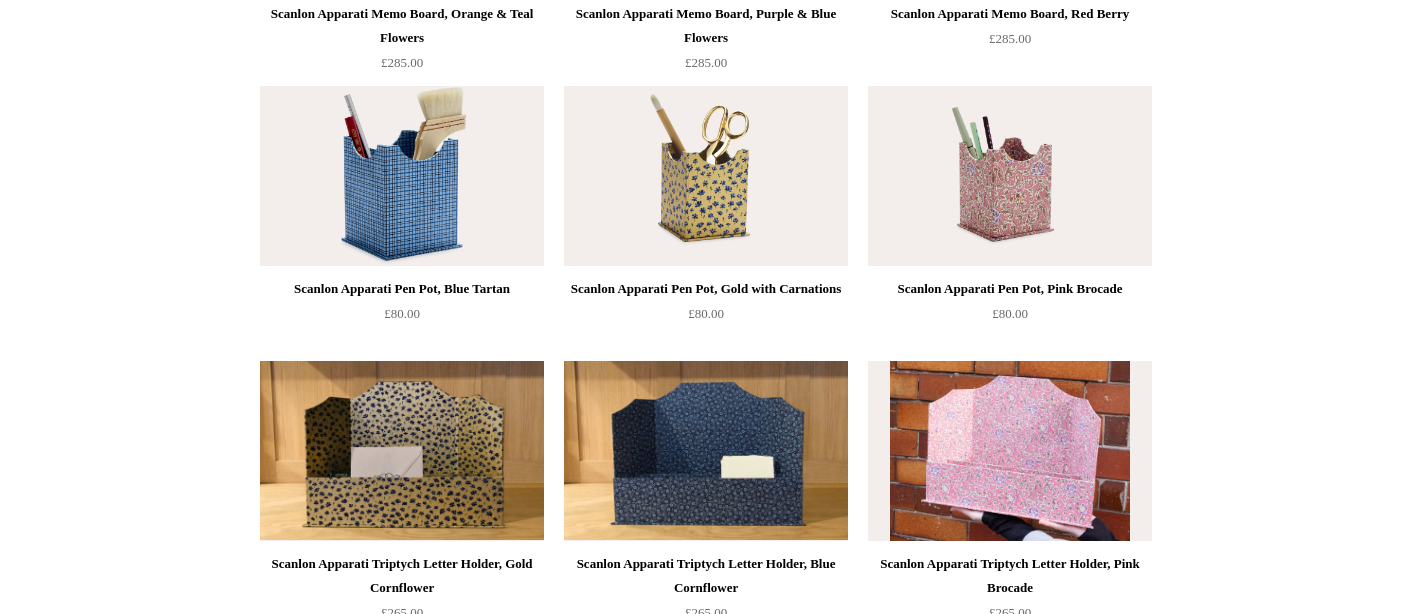 scroll, scrollTop: 0, scrollLeft: 0, axis: both 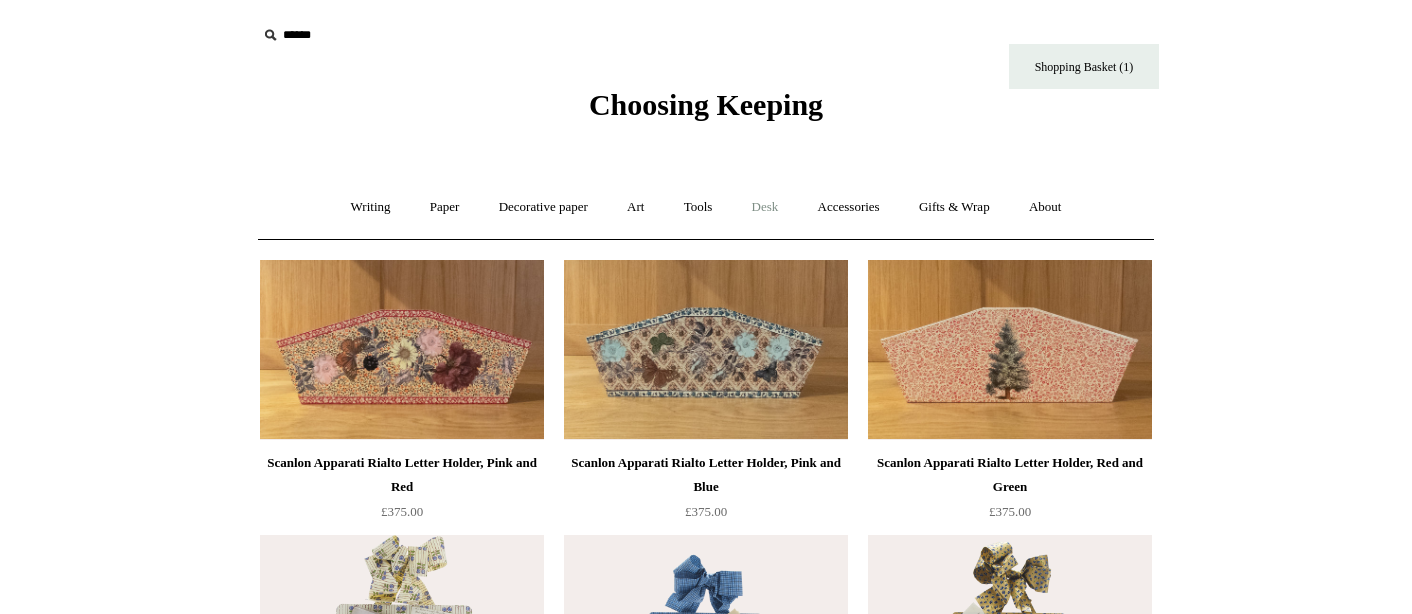 click on "Desk +" at bounding box center (765, 207) 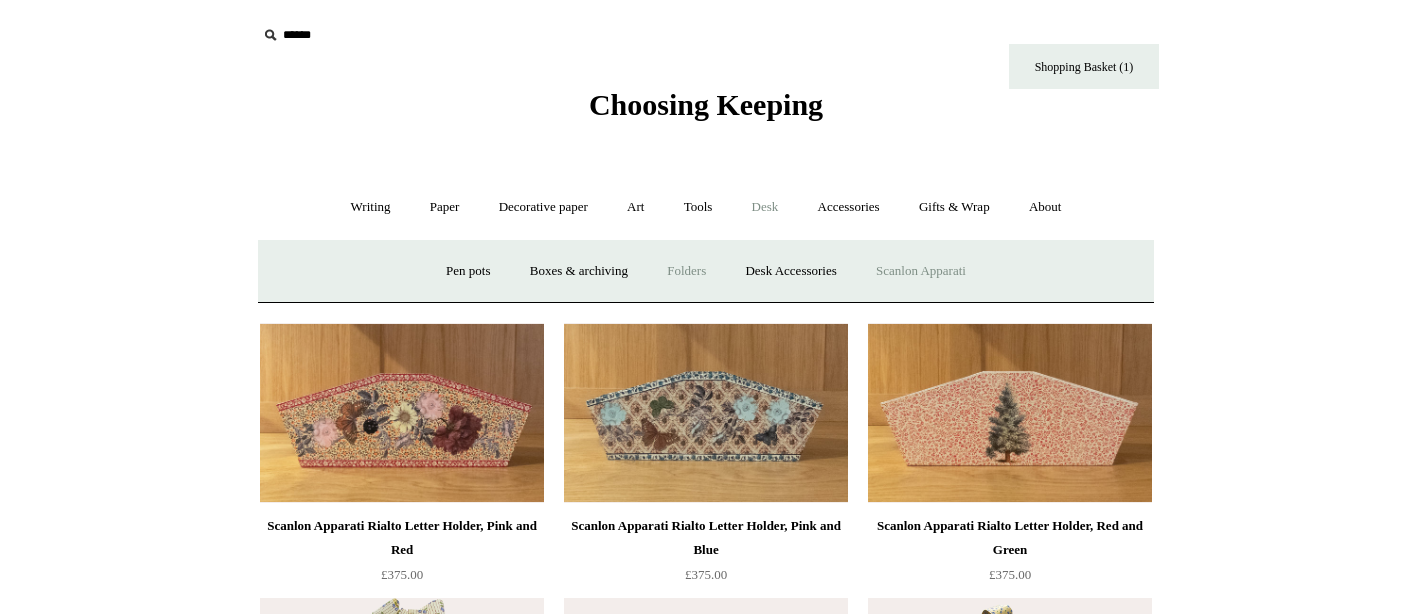 click on "Folders" at bounding box center [686, 271] 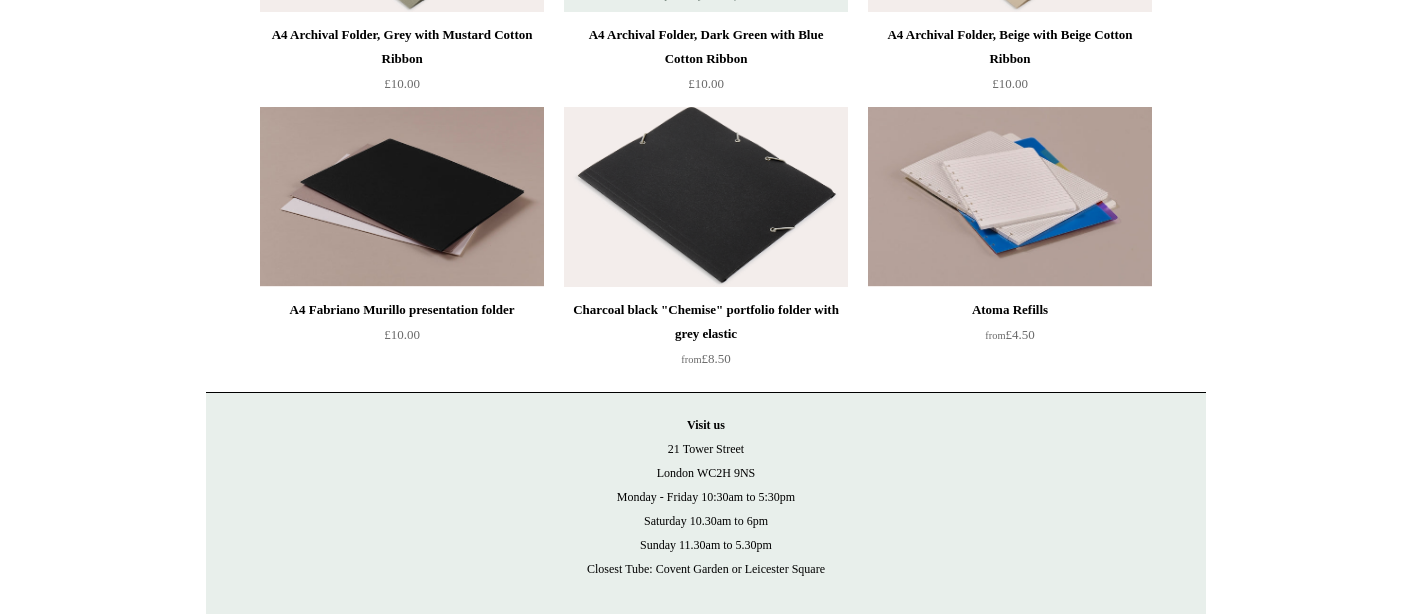 scroll, scrollTop: 0, scrollLeft: 0, axis: both 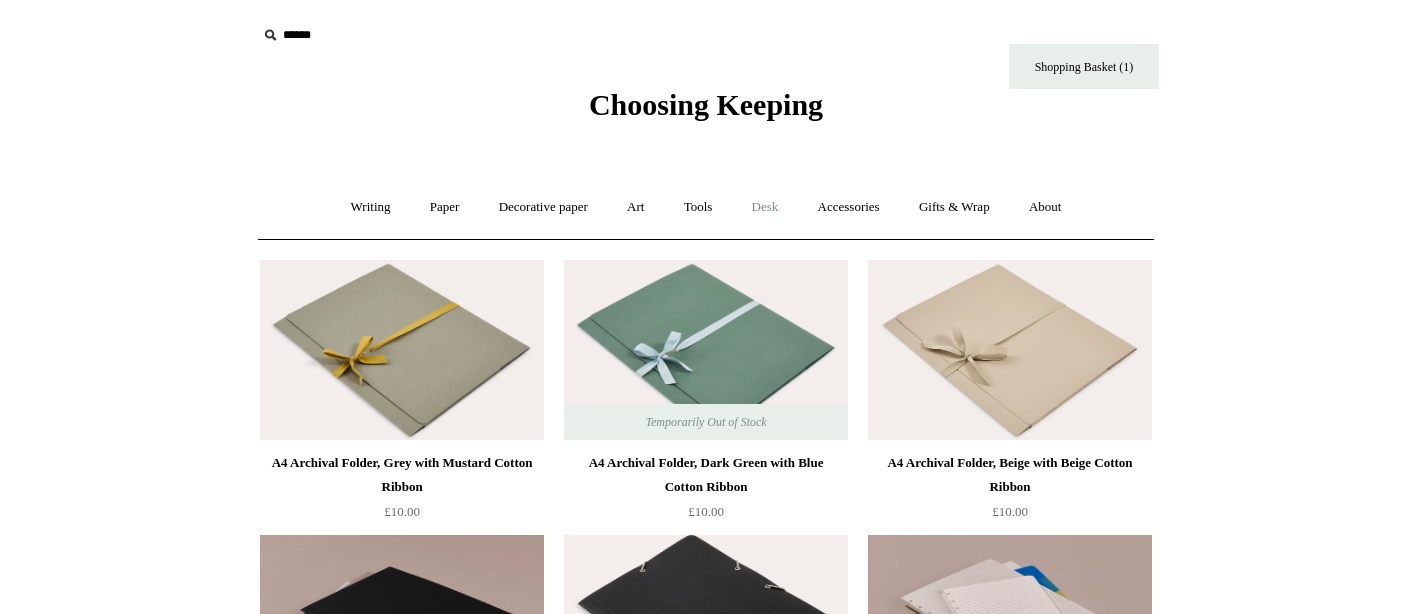 click on "Desk +" at bounding box center (765, 207) 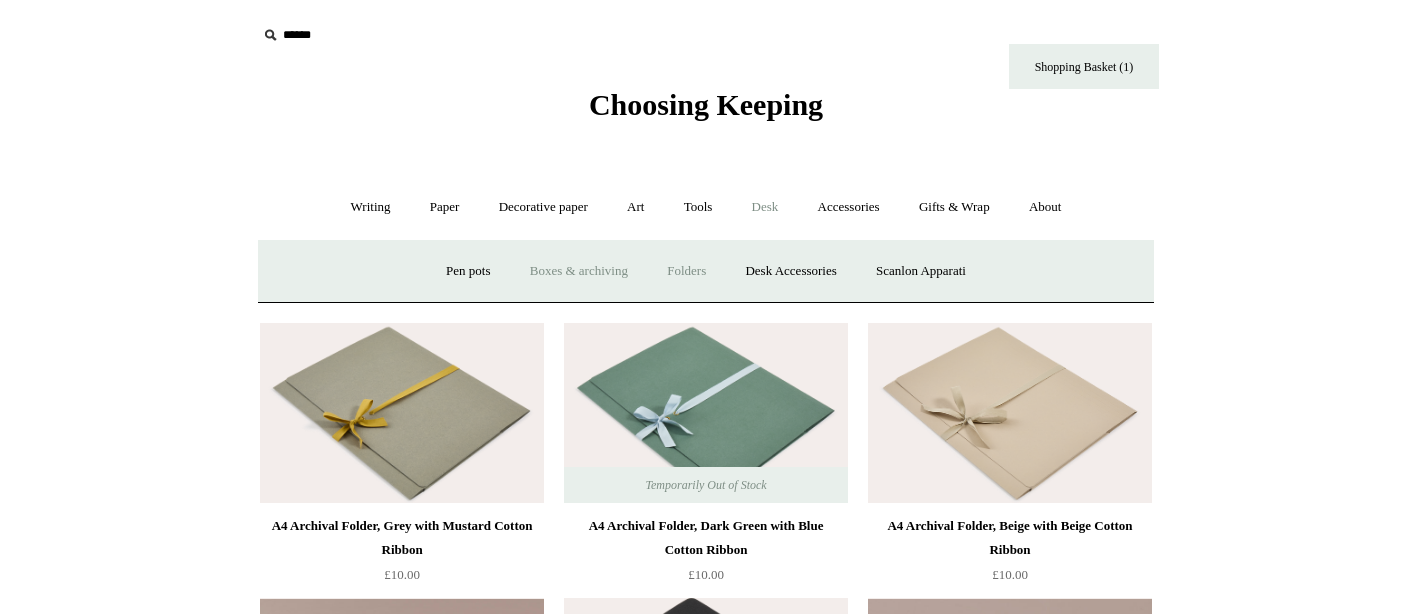click on "Boxes & archiving" at bounding box center (579, 271) 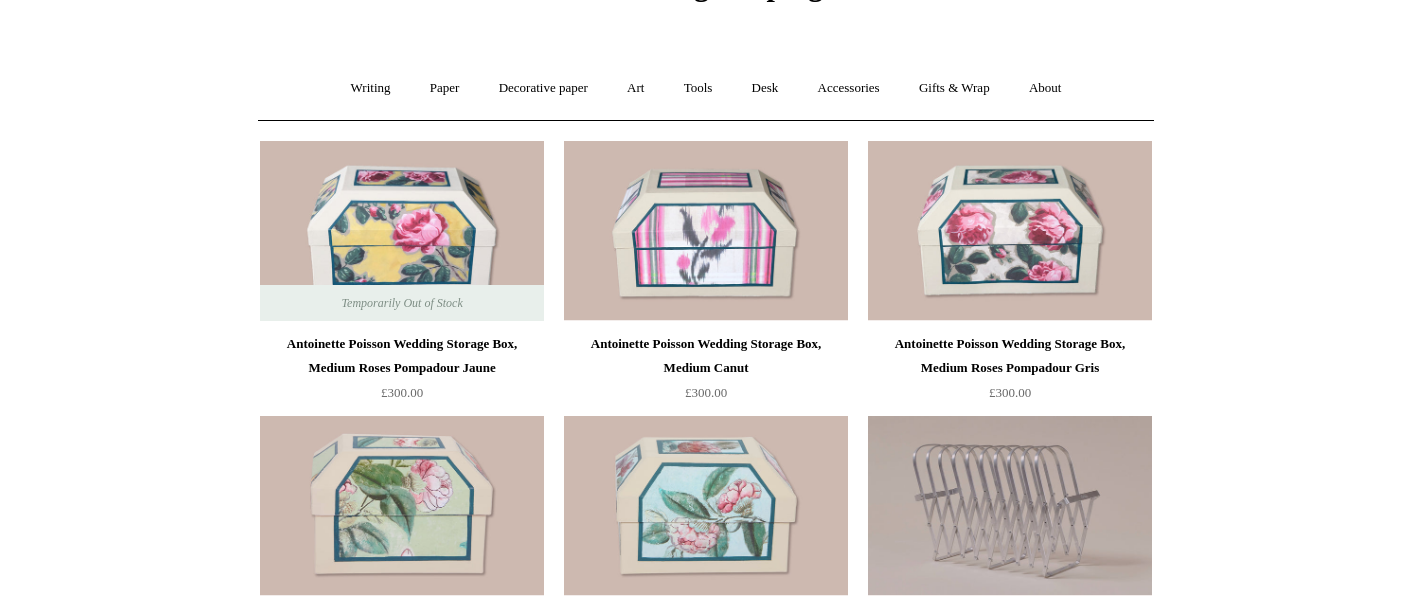 scroll, scrollTop: 0, scrollLeft: 0, axis: both 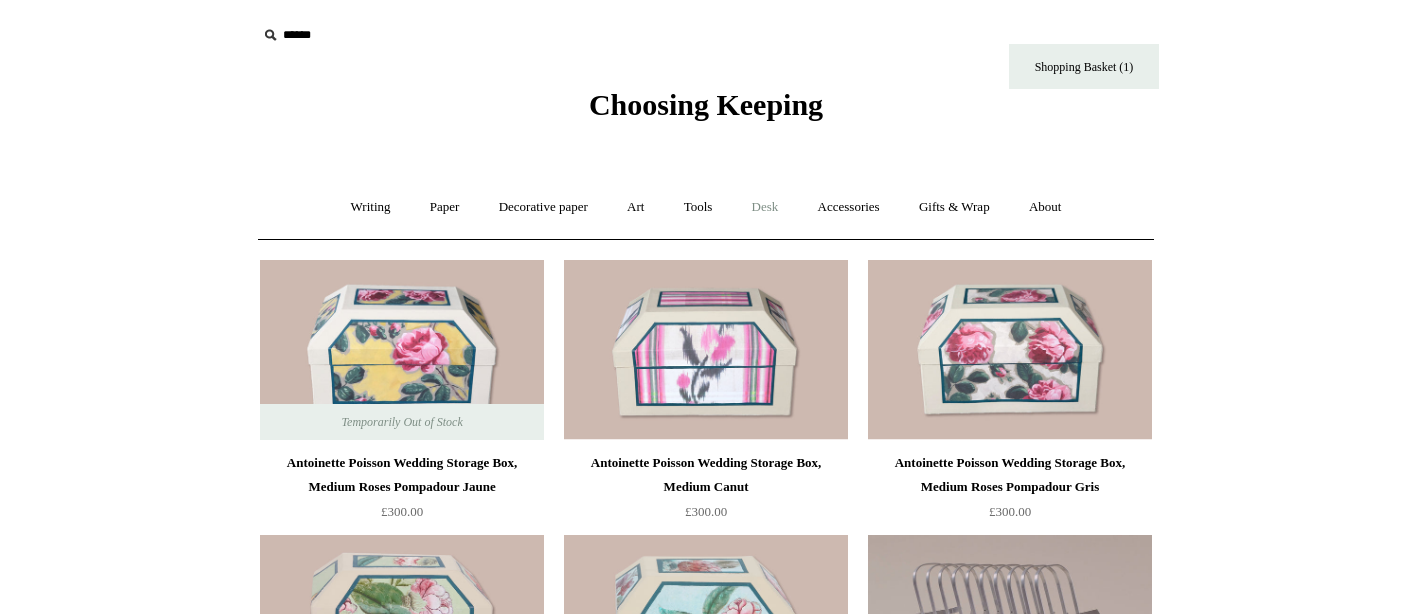 click on "Desk +" at bounding box center [765, 207] 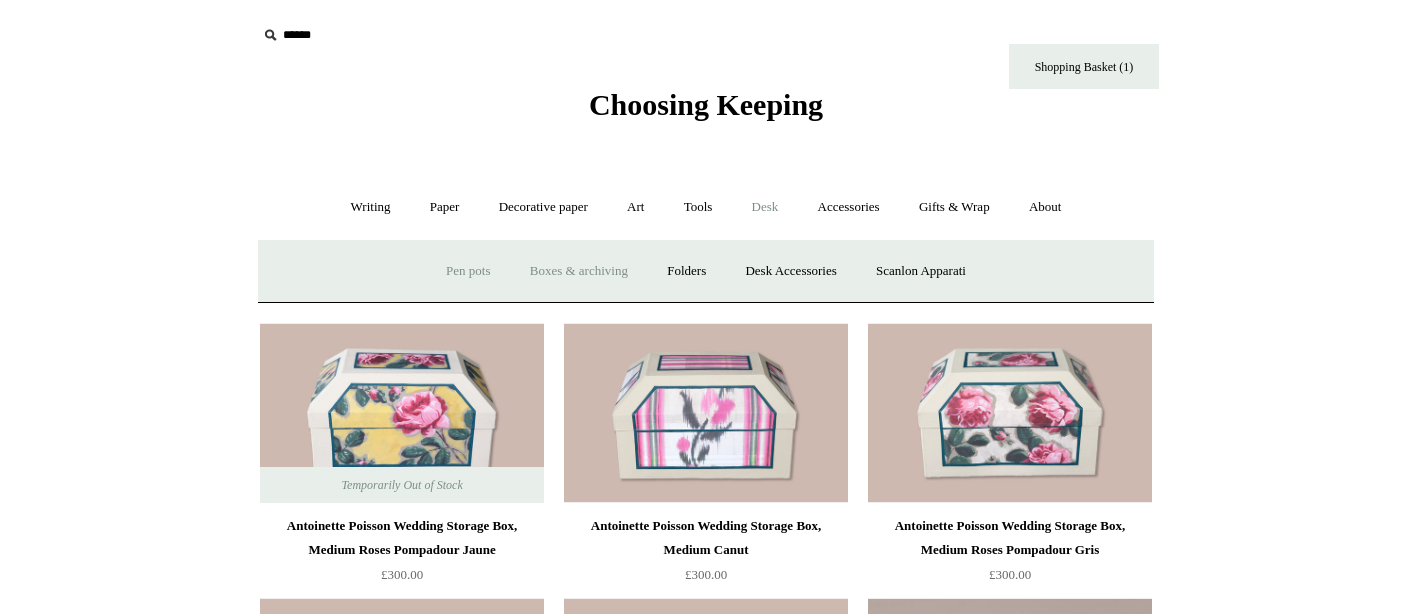 click on "Pen pots" at bounding box center (468, 271) 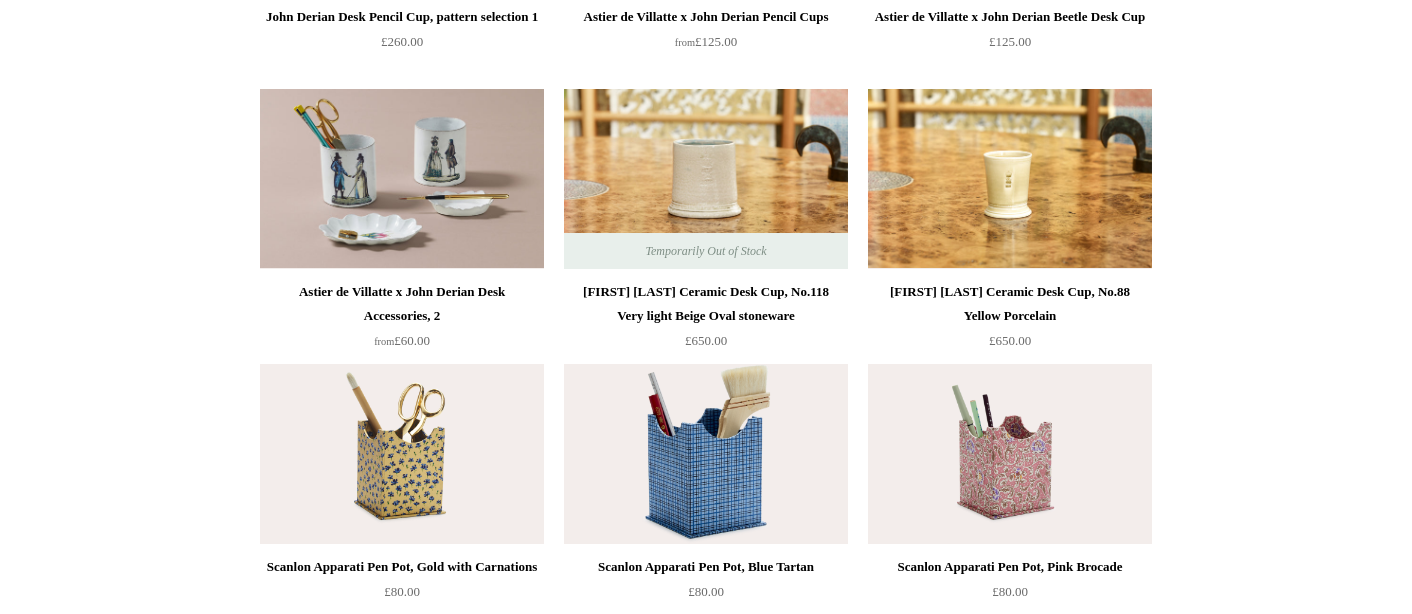 scroll, scrollTop: 1513, scrollLeft: 0, axis: vertical 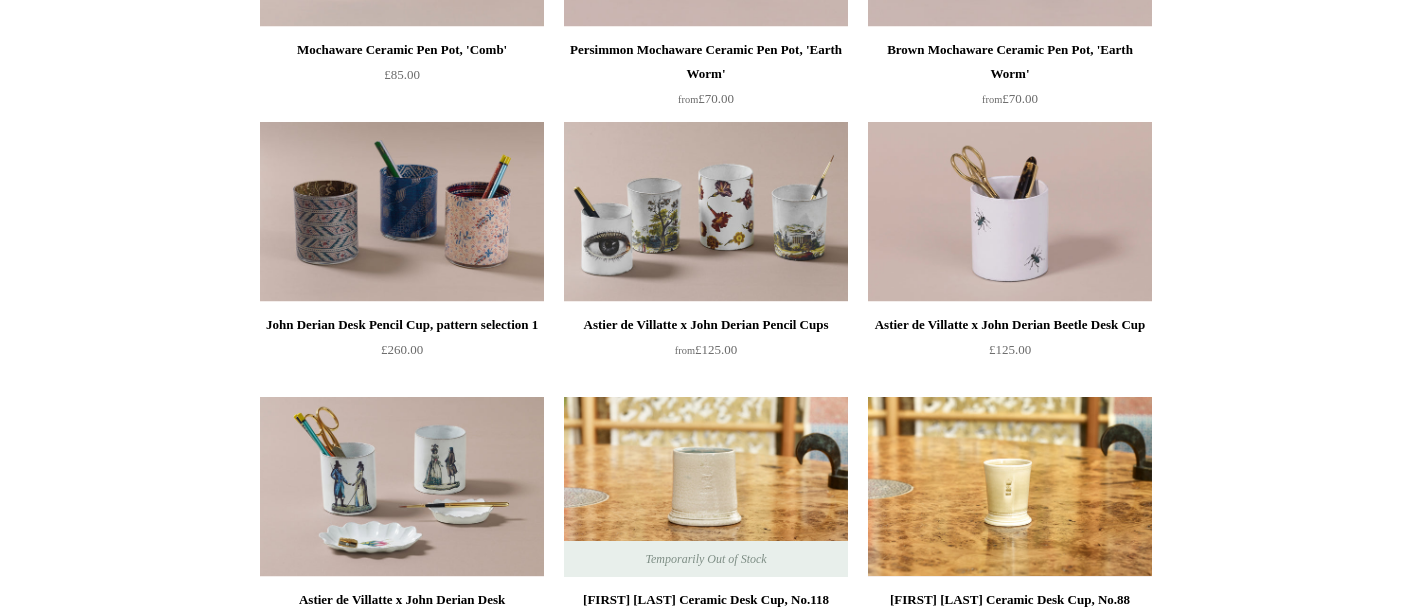 click at bounding box center [1010, 487] 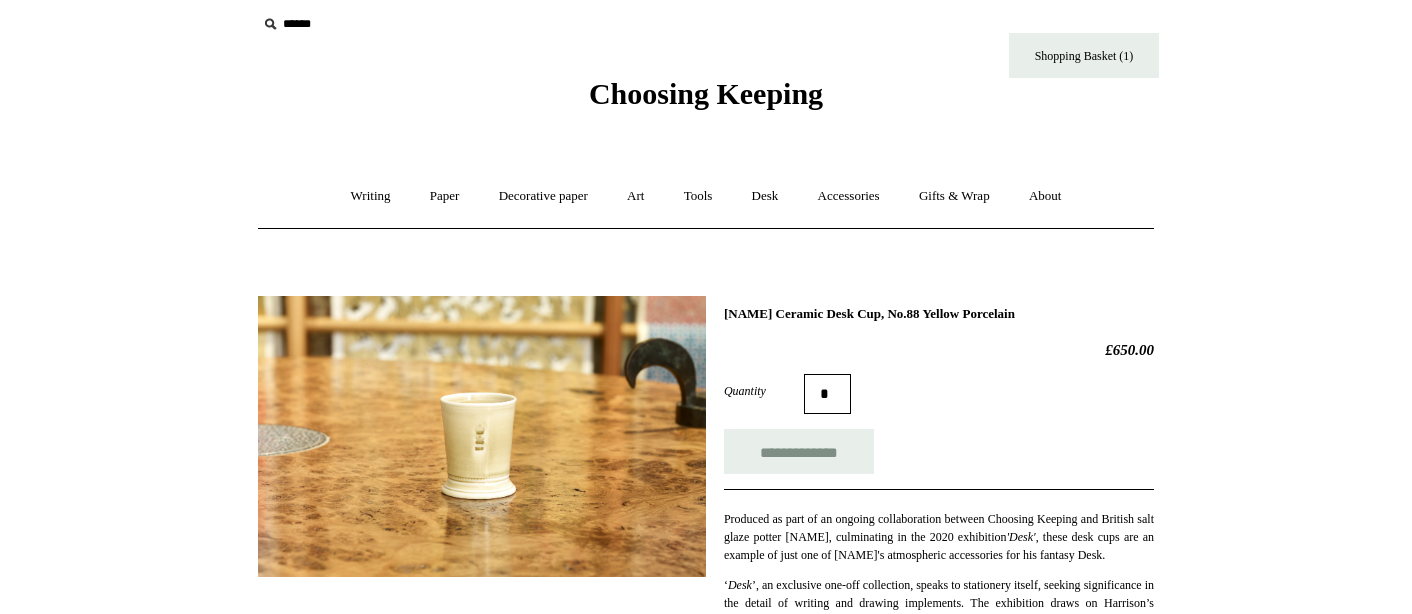 scroll, scrollTop: 0, scrollLeft: 0, axis: both 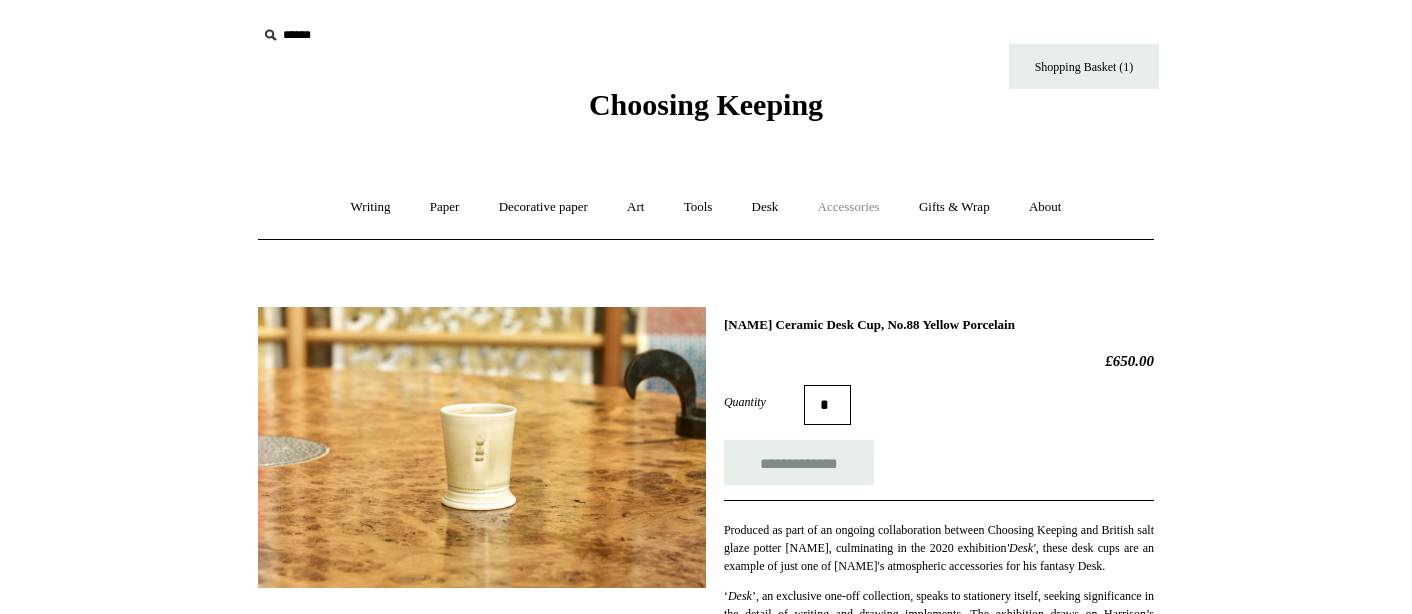 click on "Accessories +" at bounding box center (849, 207) 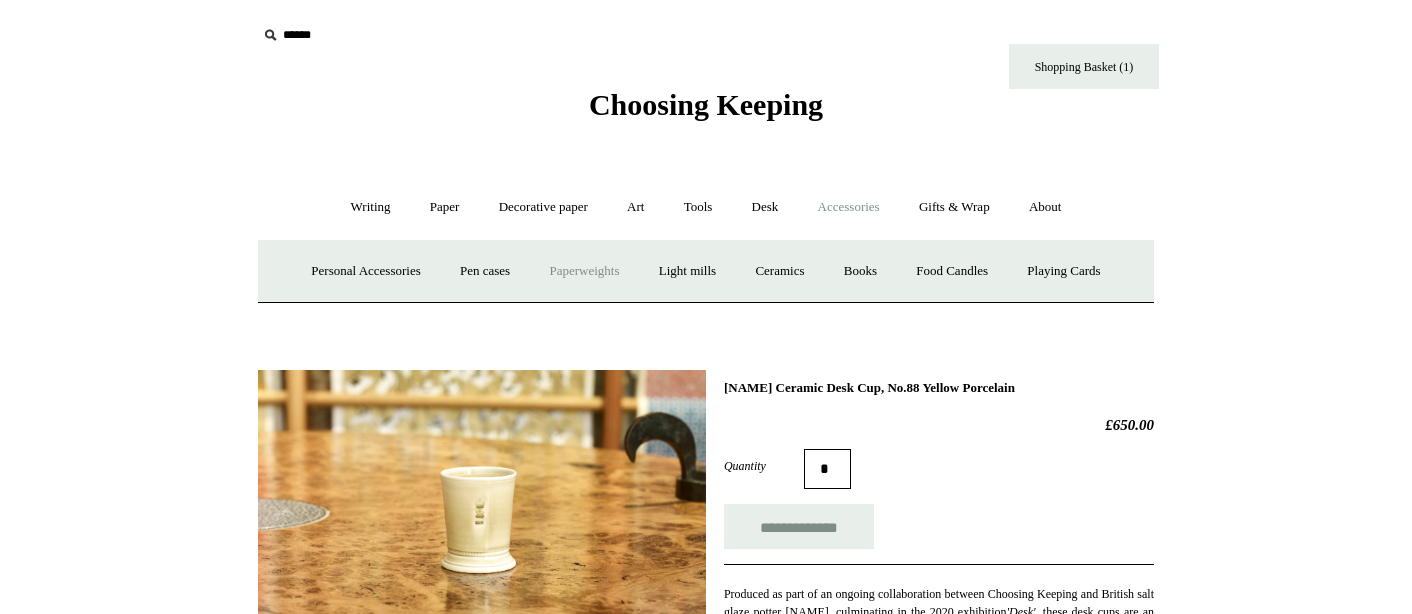 click on "Paperweights +" at bounding box center (584, 271) 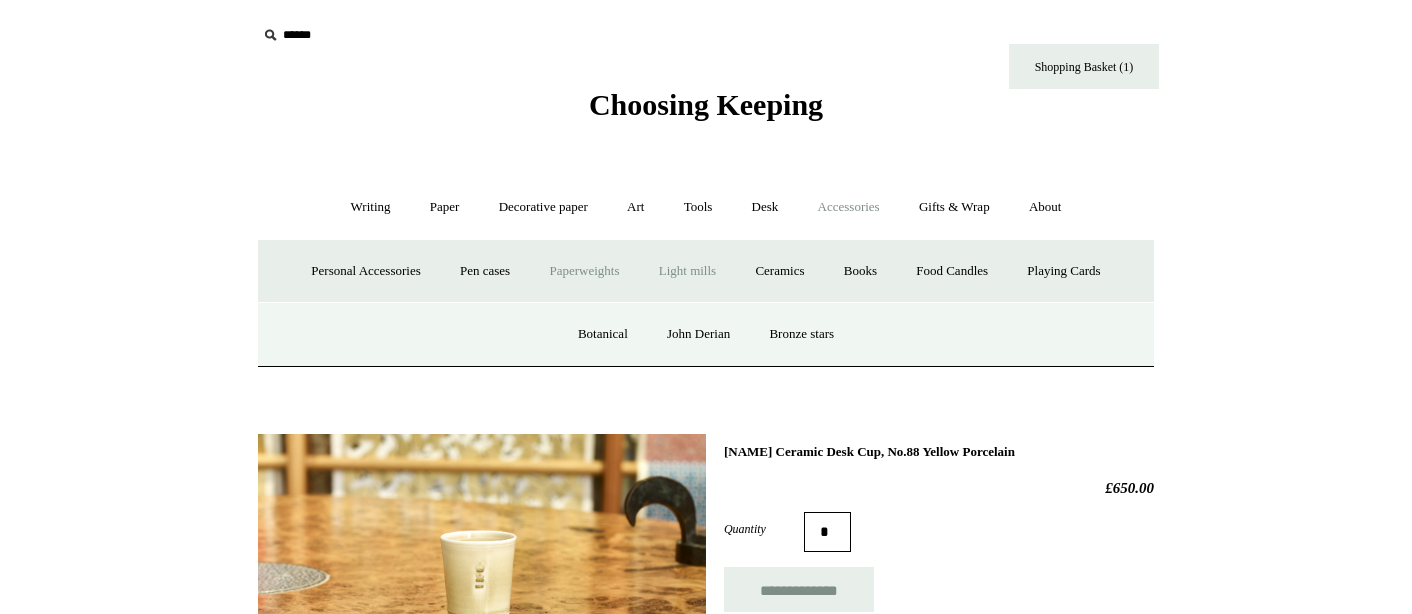 click on "Light mills" at bounding box center [687, 271] 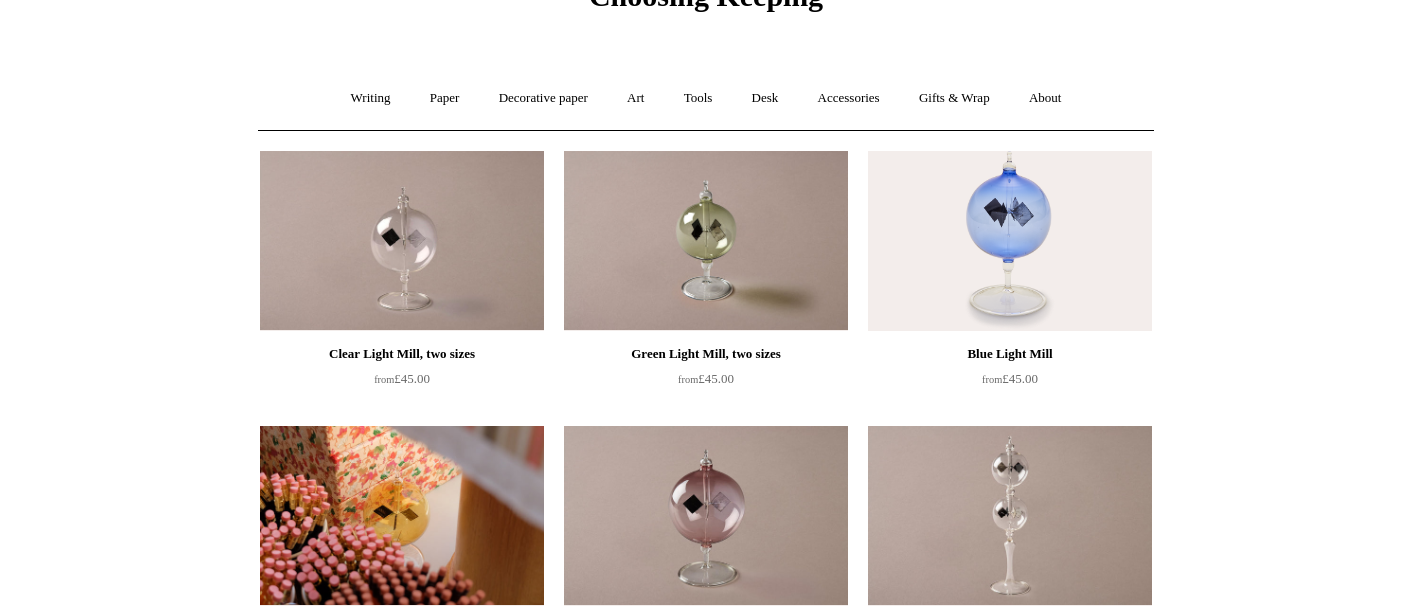 scroll, scrollTop: 17, scrollLeft: 0, axis: vertical 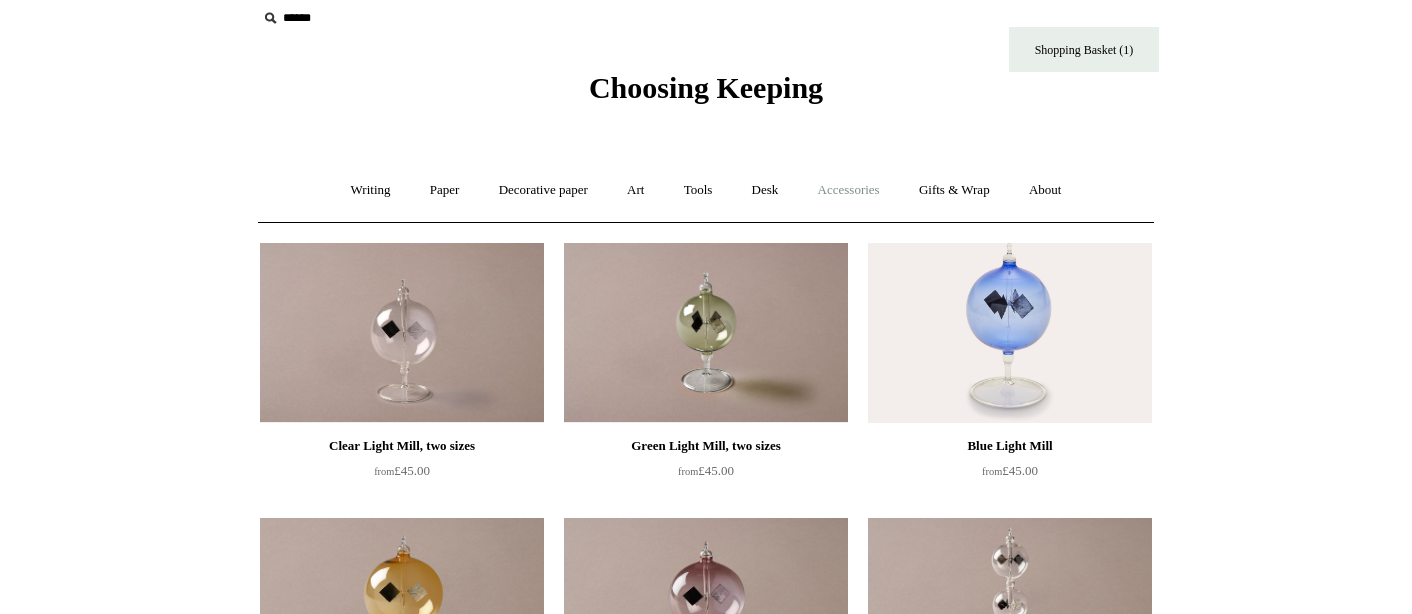 click on "Accessories +" at bounding box center [849, 190] 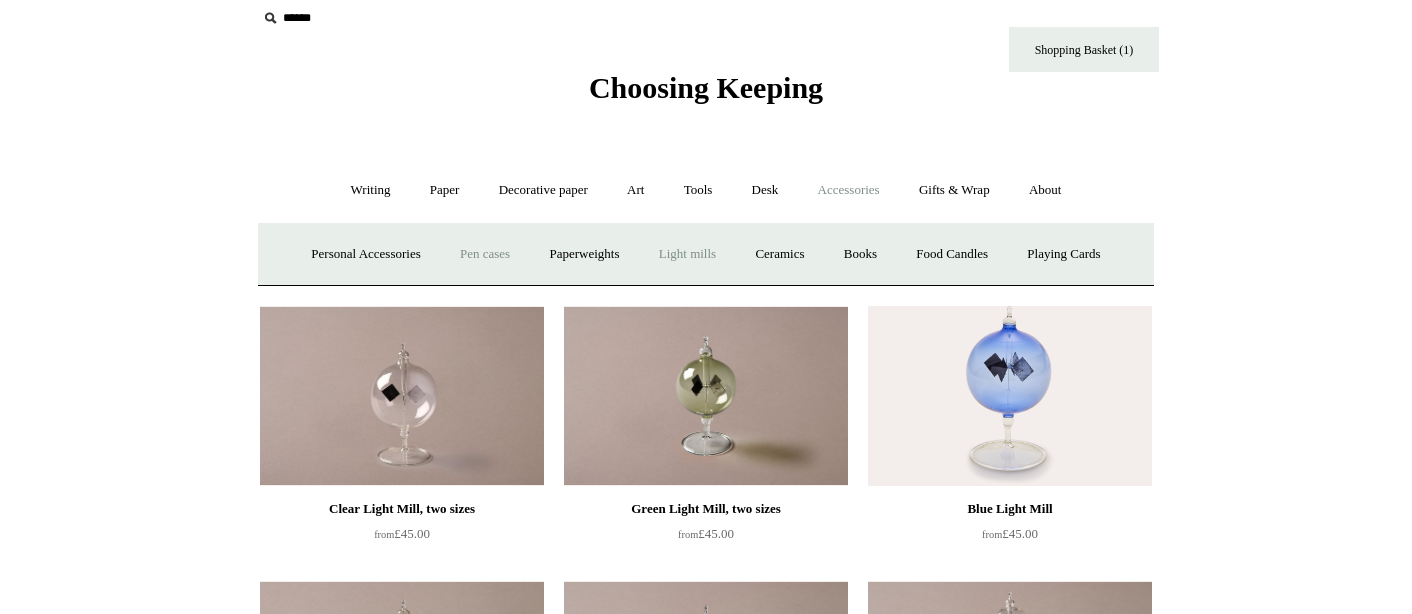 click on "Pen cases" at bounding box center [485, 254] 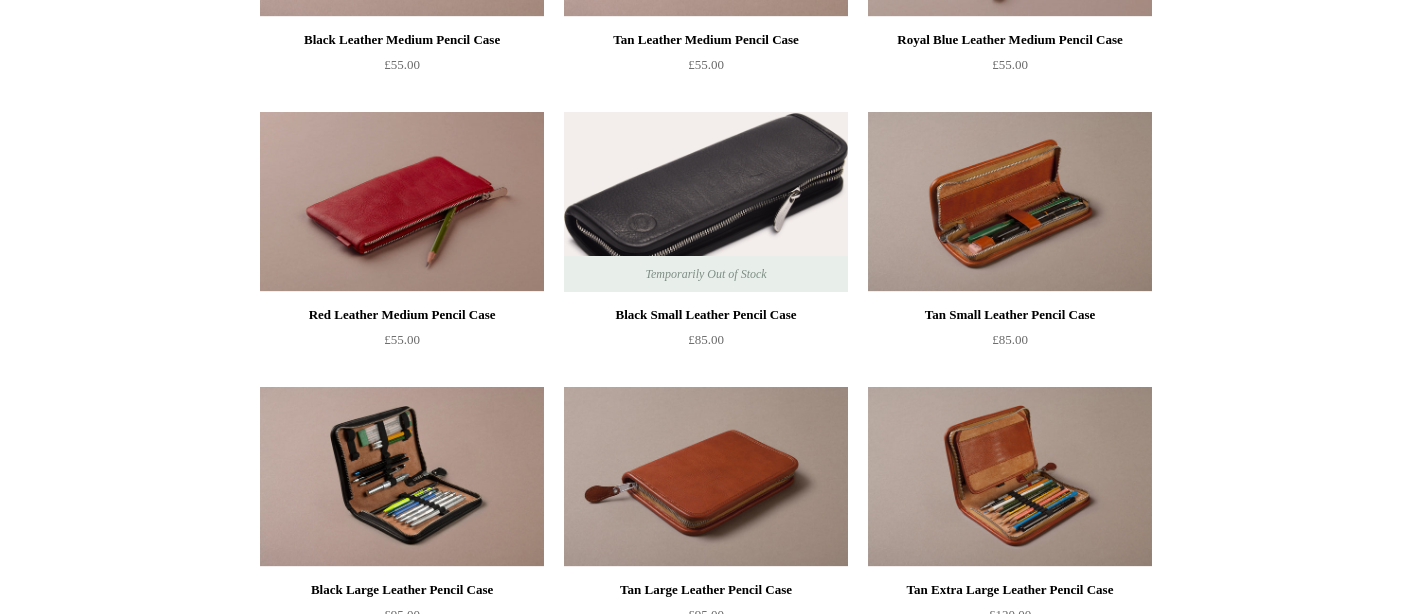 scroll, scrollTop: 1290, scrollLeft: 0, axis: vertical 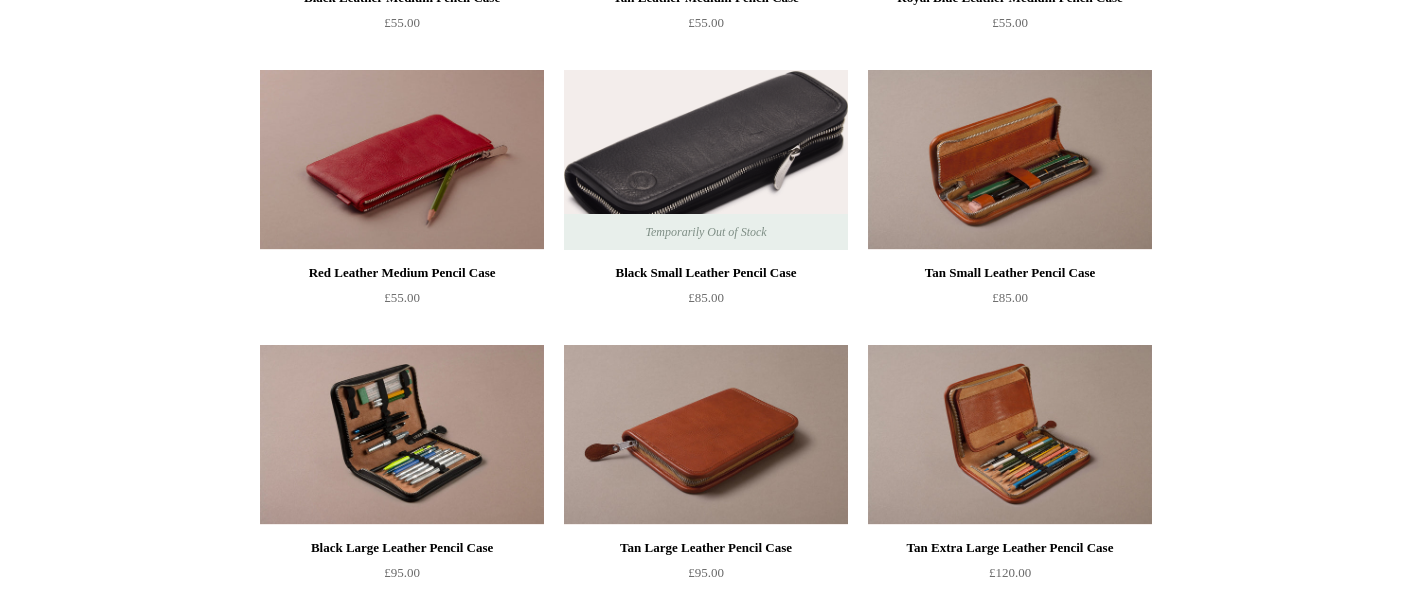 click at bounding box center (706, 435) 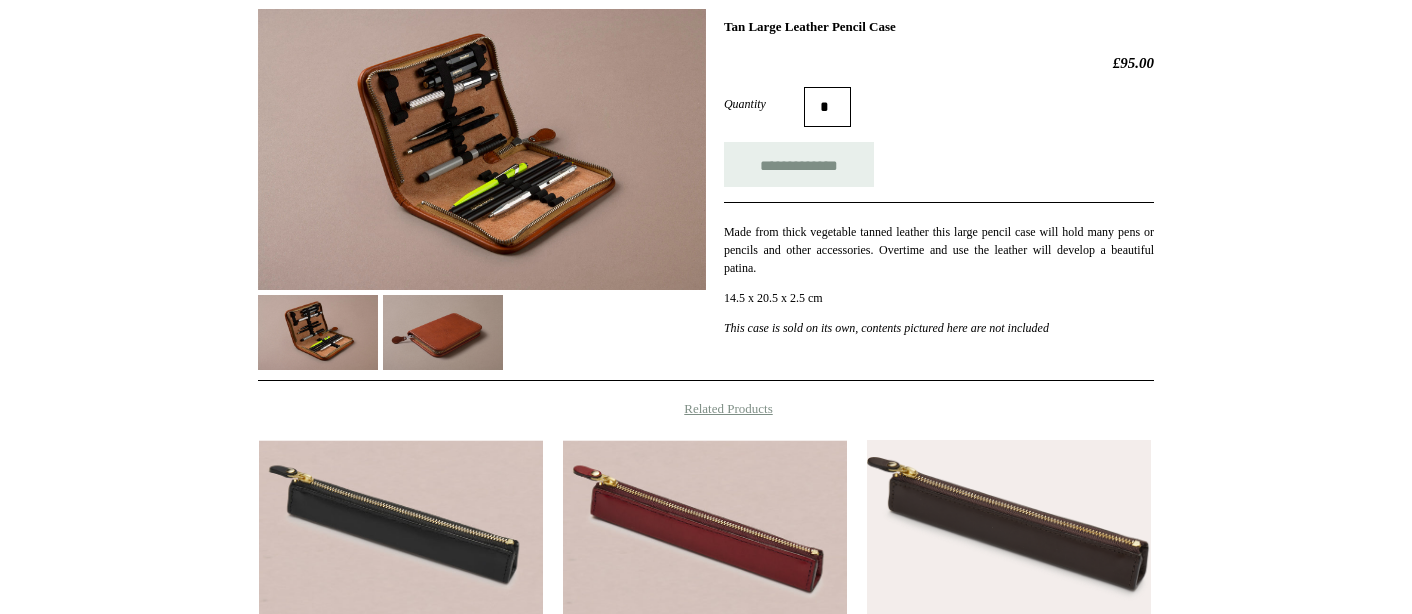 scroll, scrollTop: 300, scrollLeft: 0, axis: vertical 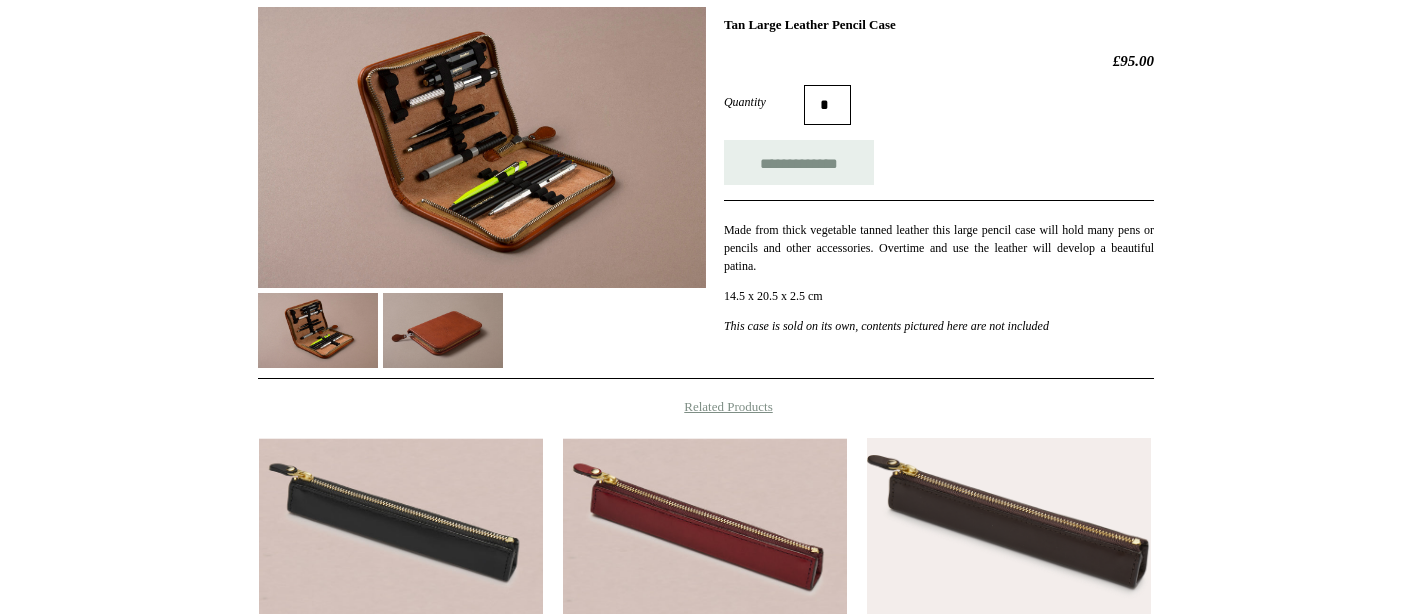 click at bounding box center [443, 330] 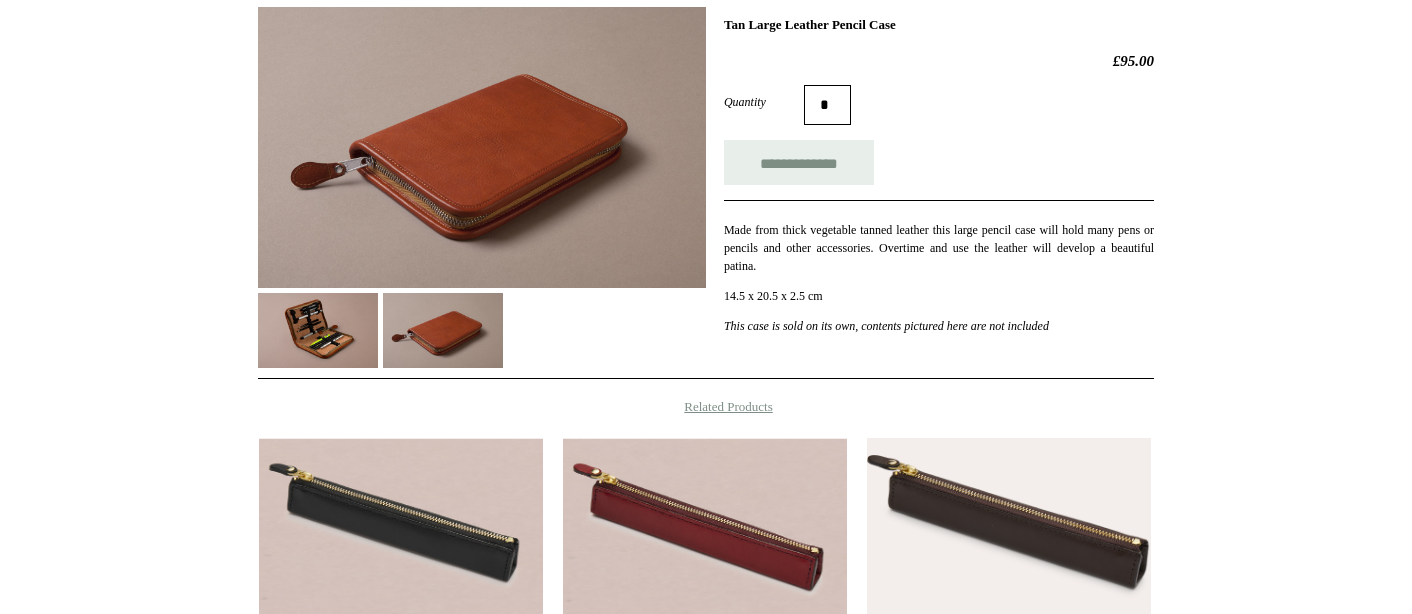 click at bounding box center (401, 528) 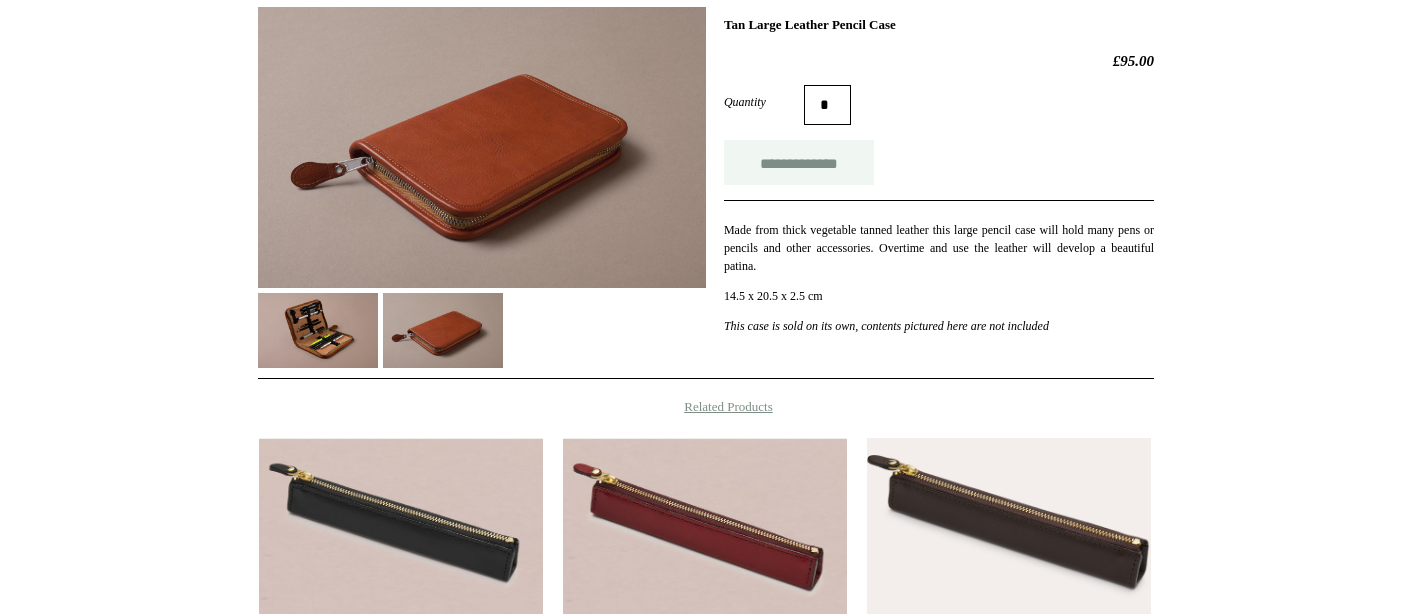 click on "**********" at bounding box center [799, 162] 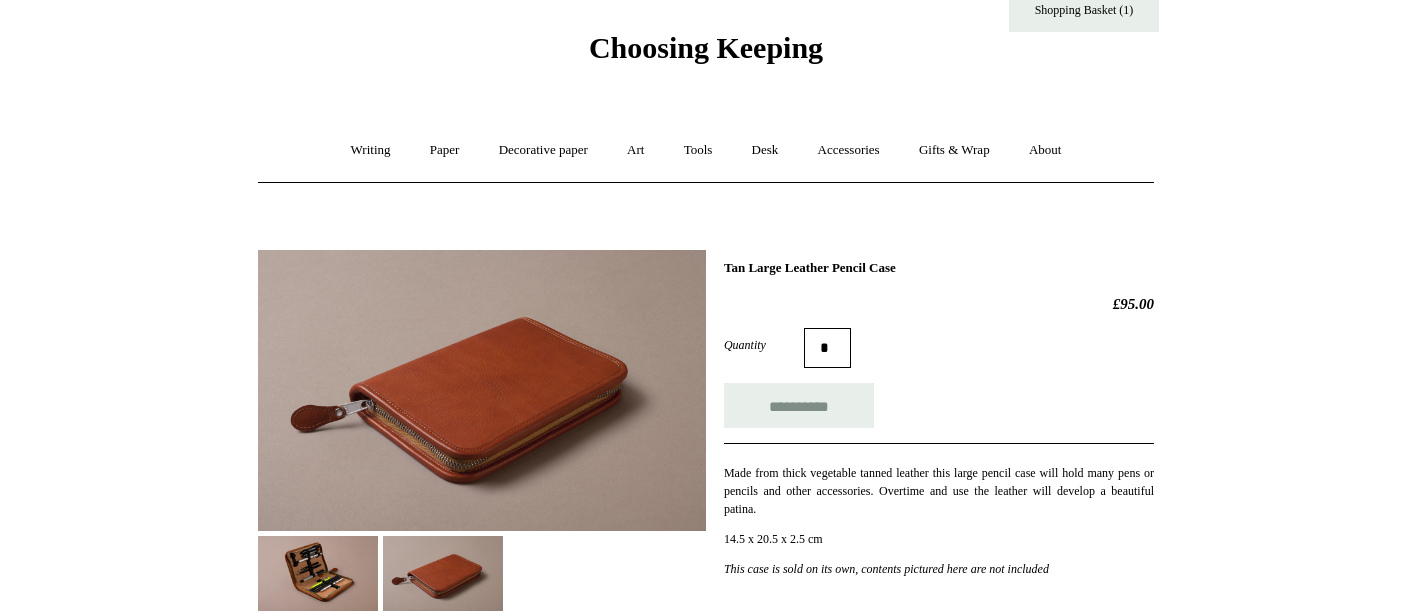 scroll, scrollTop: 24, scrollLeft: 0, axis: vertical 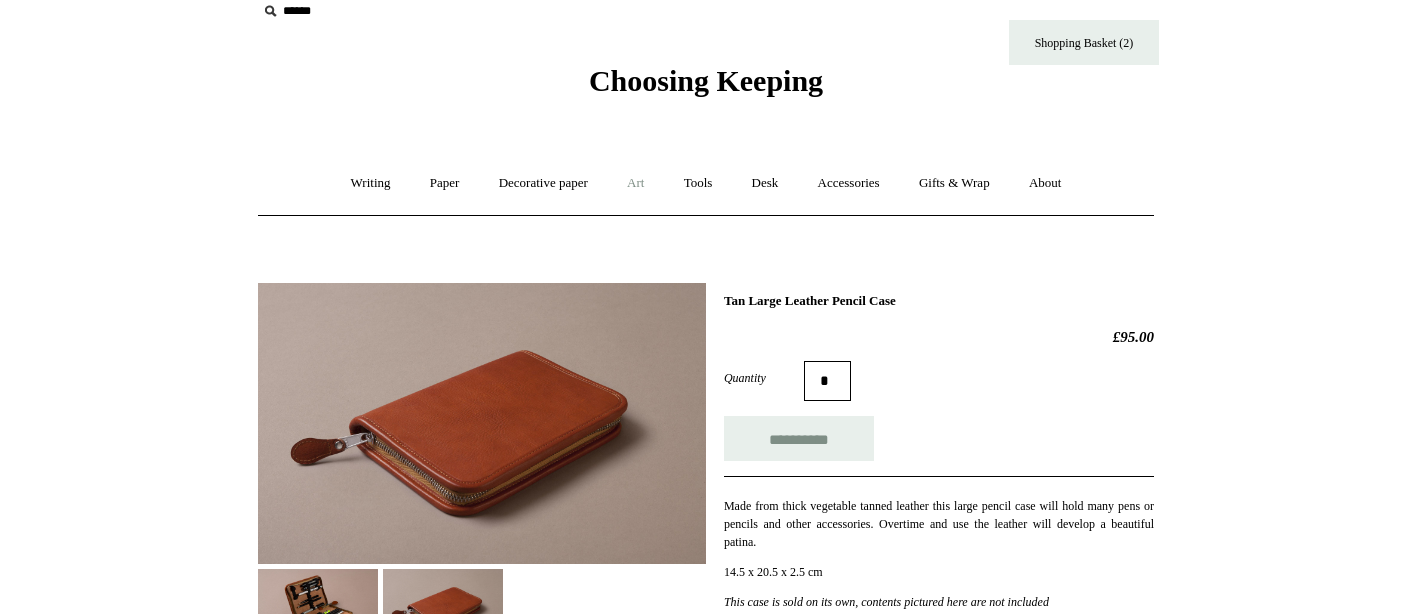 type on "**********" 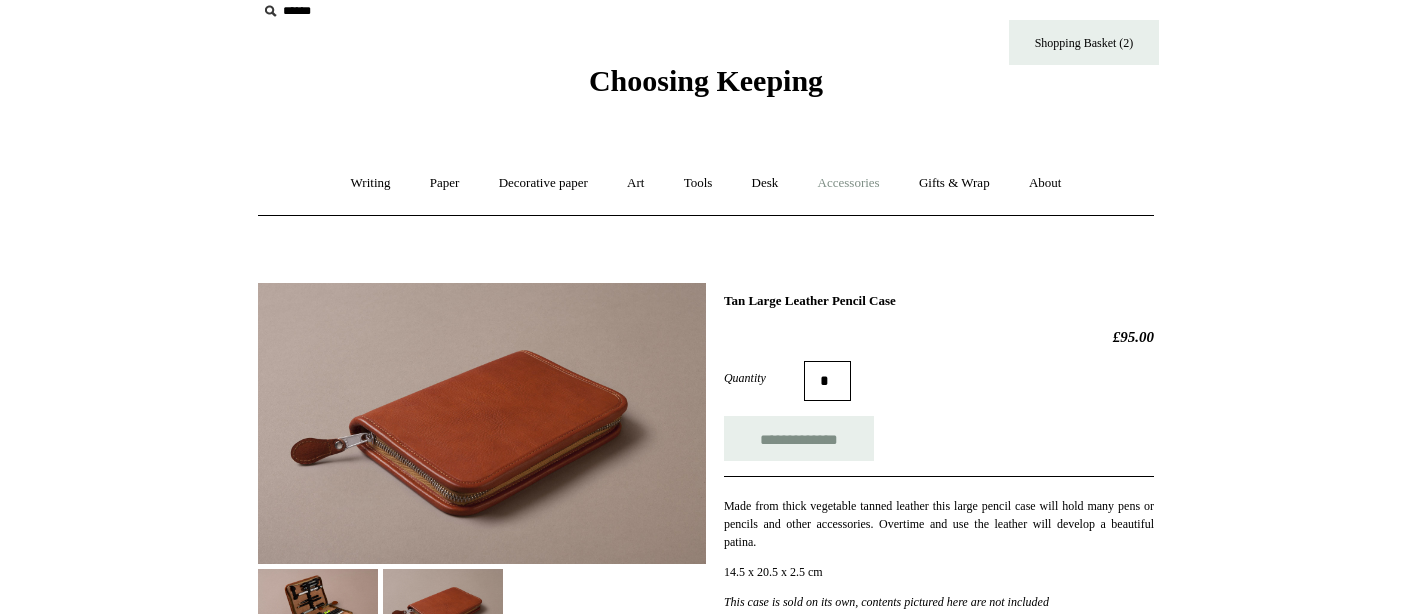 click on "Accessories +" at bounding box center [849, 183] 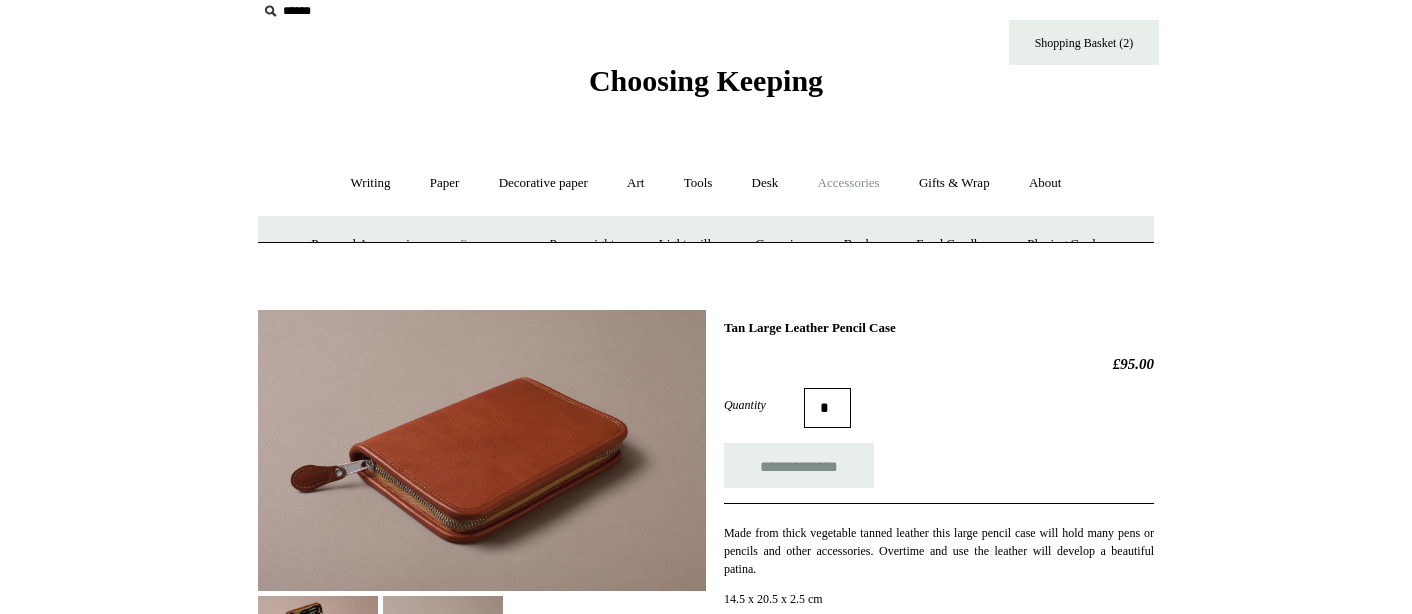 click on "Accessories -" at bounding box center [849, 183] 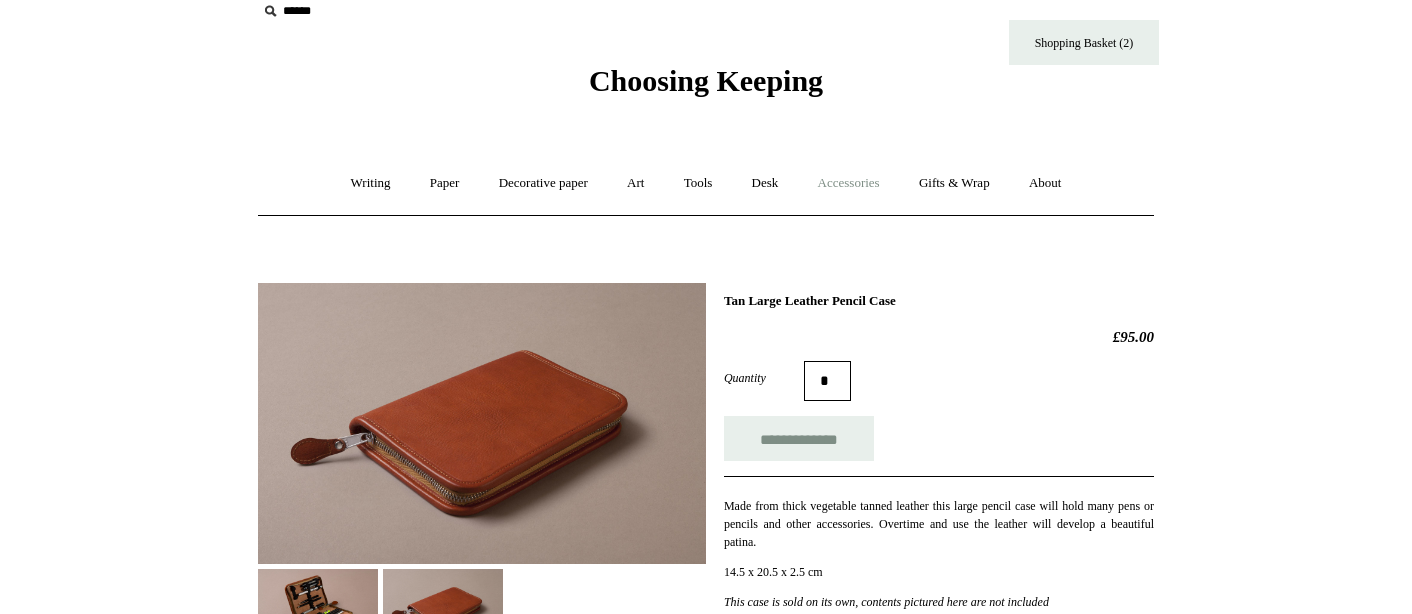 click on "Accessories +" at bounding box center [849, 183] 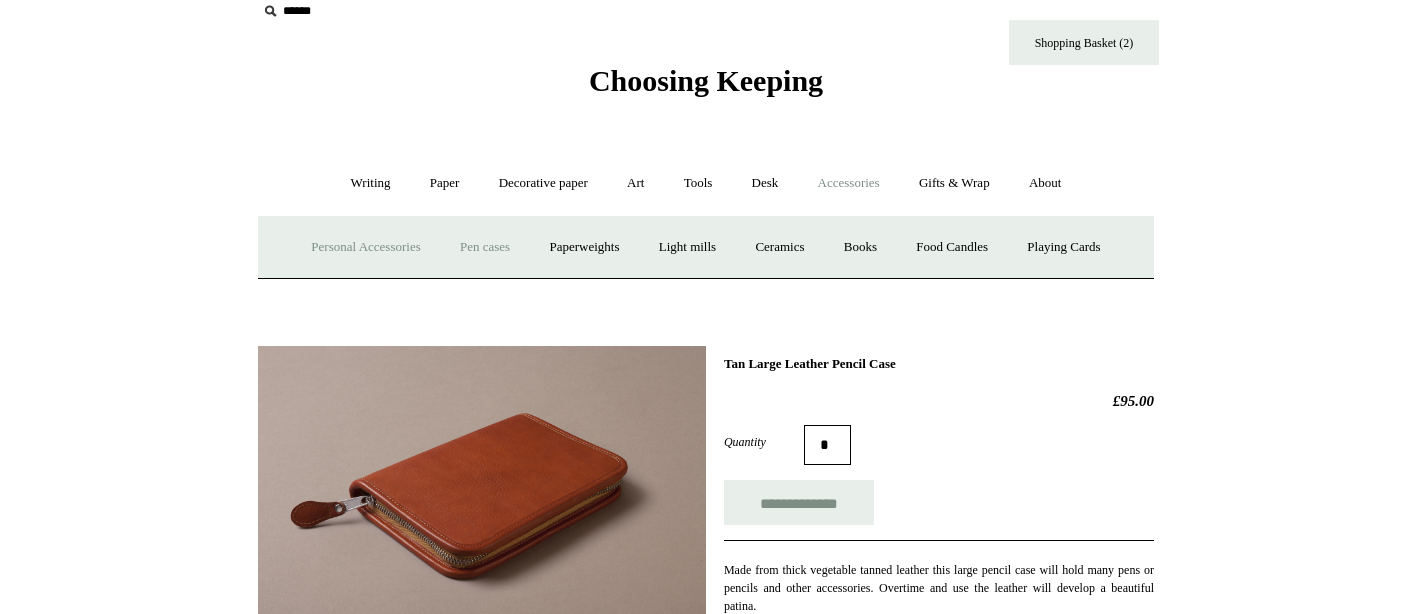 click on "Personal Accessories +" at bounding box center (365, 247) 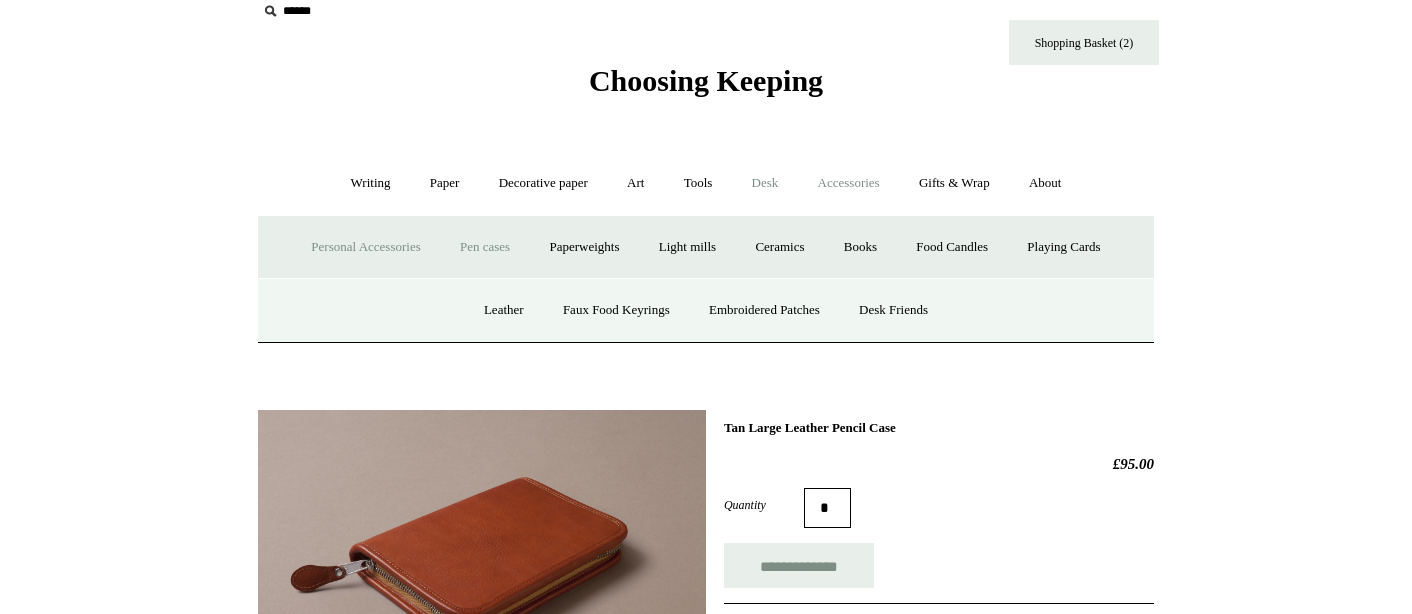 click on "Desk +" at bounding box center [765, 183] 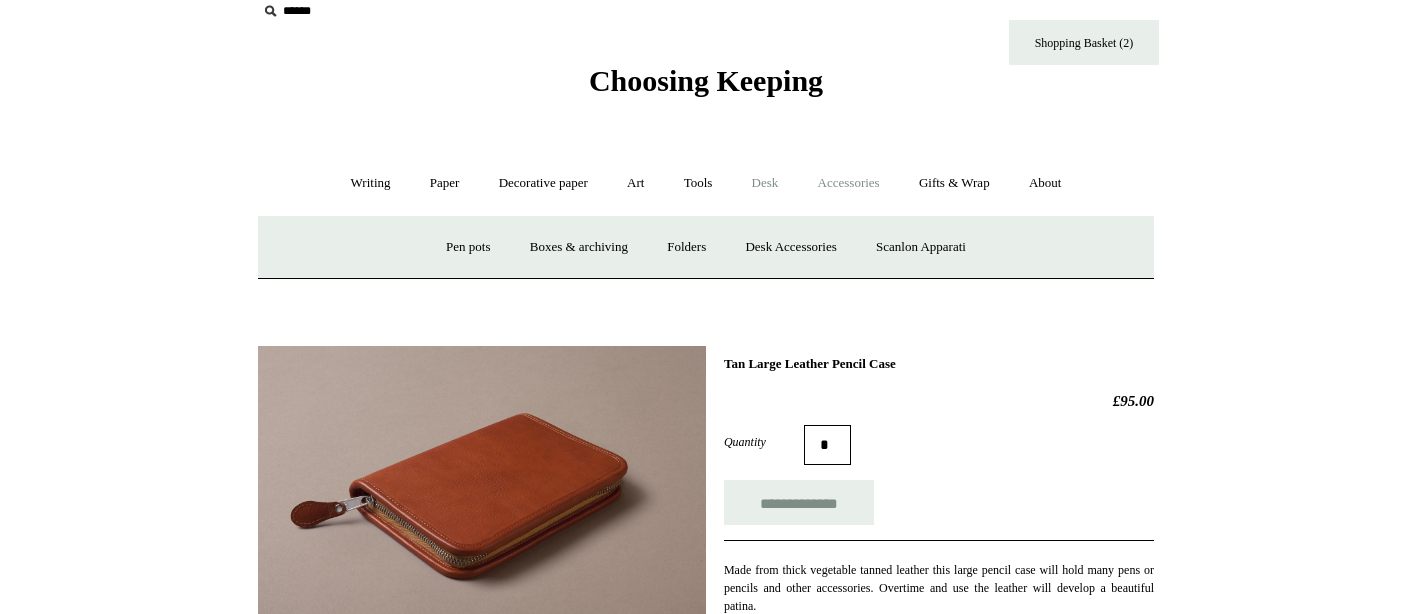 click on "Accessories +" at bounding box center [849, 183] 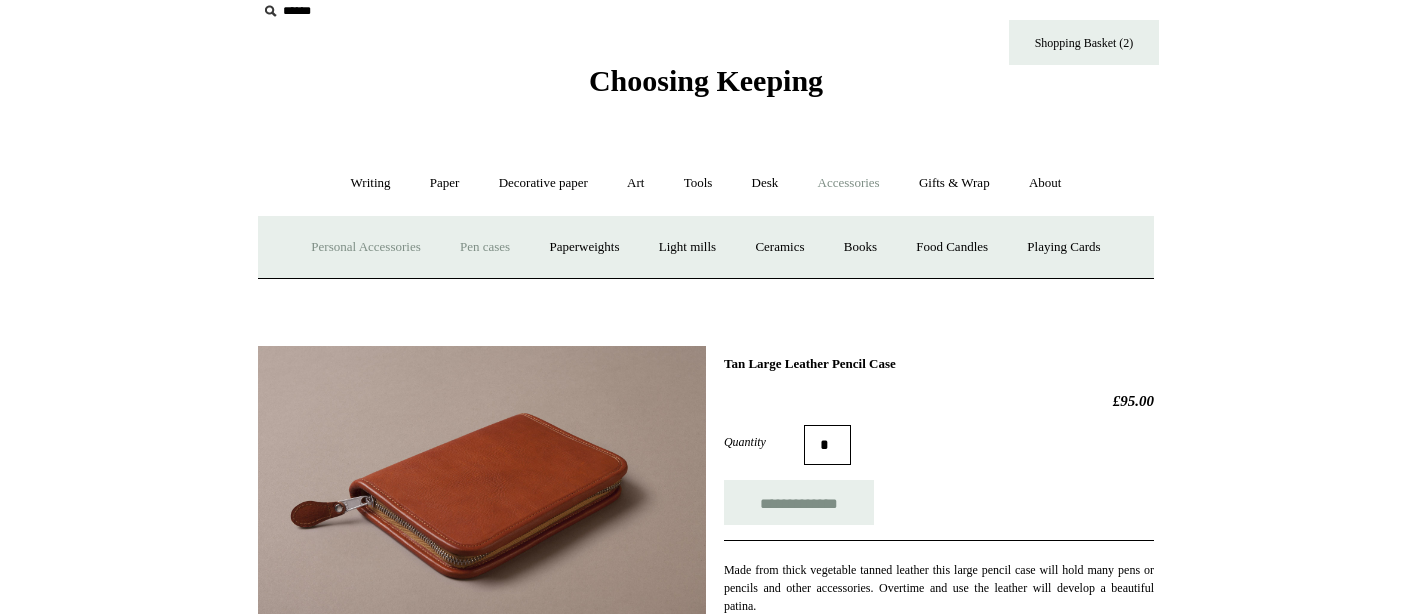 click on "Personal Accessories +" at bounding box center [365, 247] 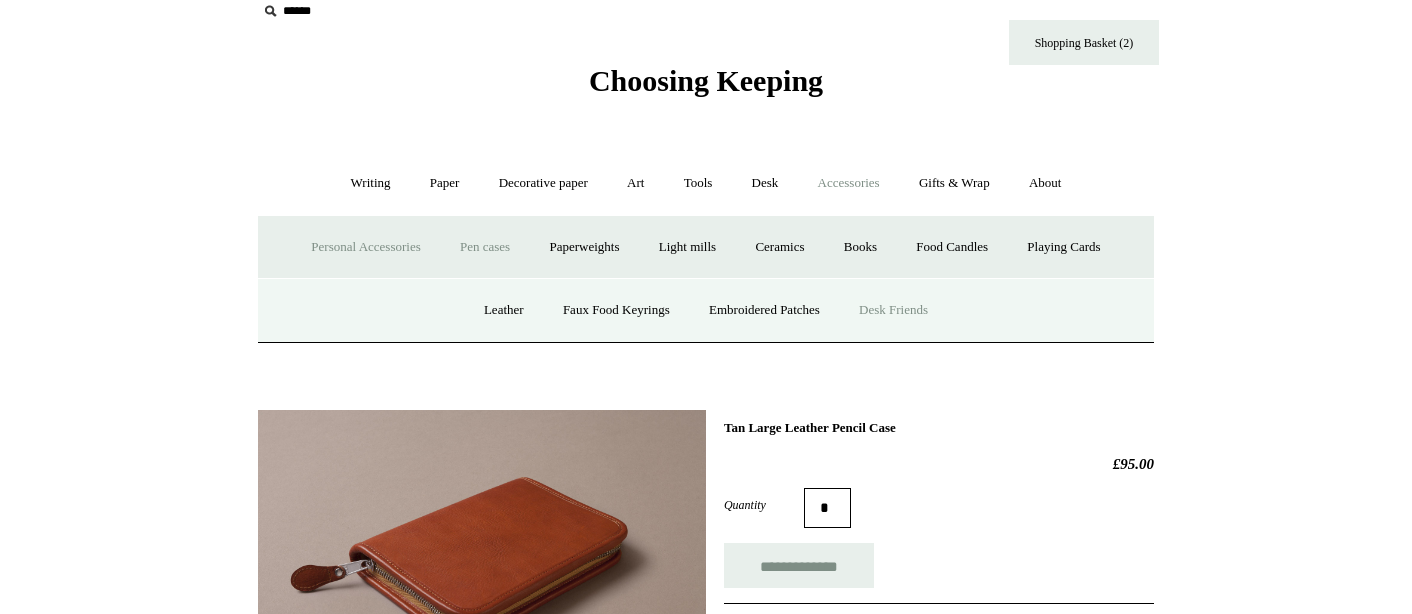 click on "Desk Friends" at bounding box center (893, 310) 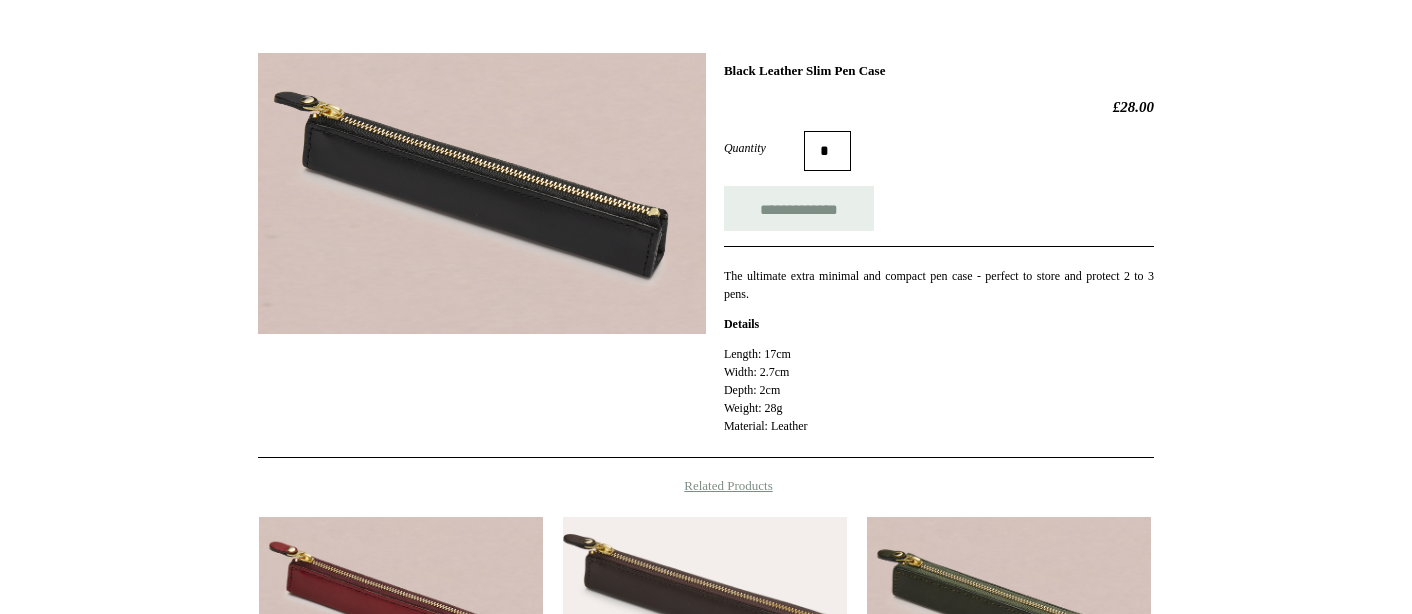 scroll, scrollTop: 314, scrollLeft: 0, axis: vertical 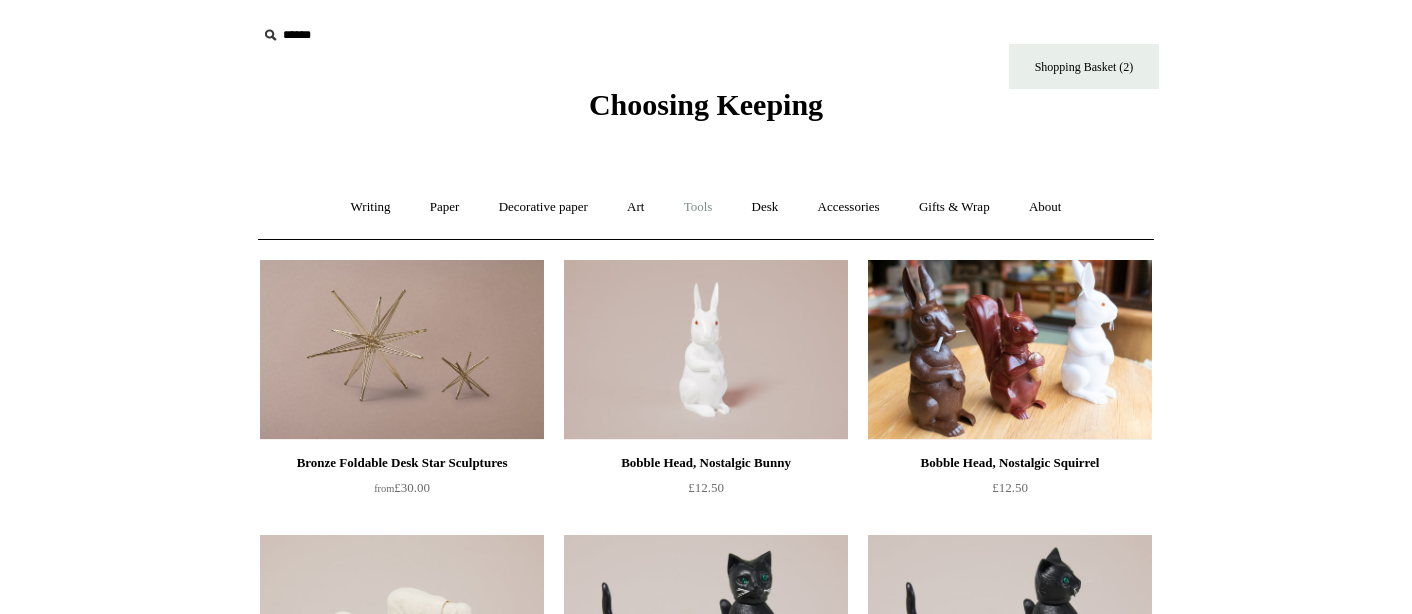 click on "Tools +" at bounding box center [698, 207] 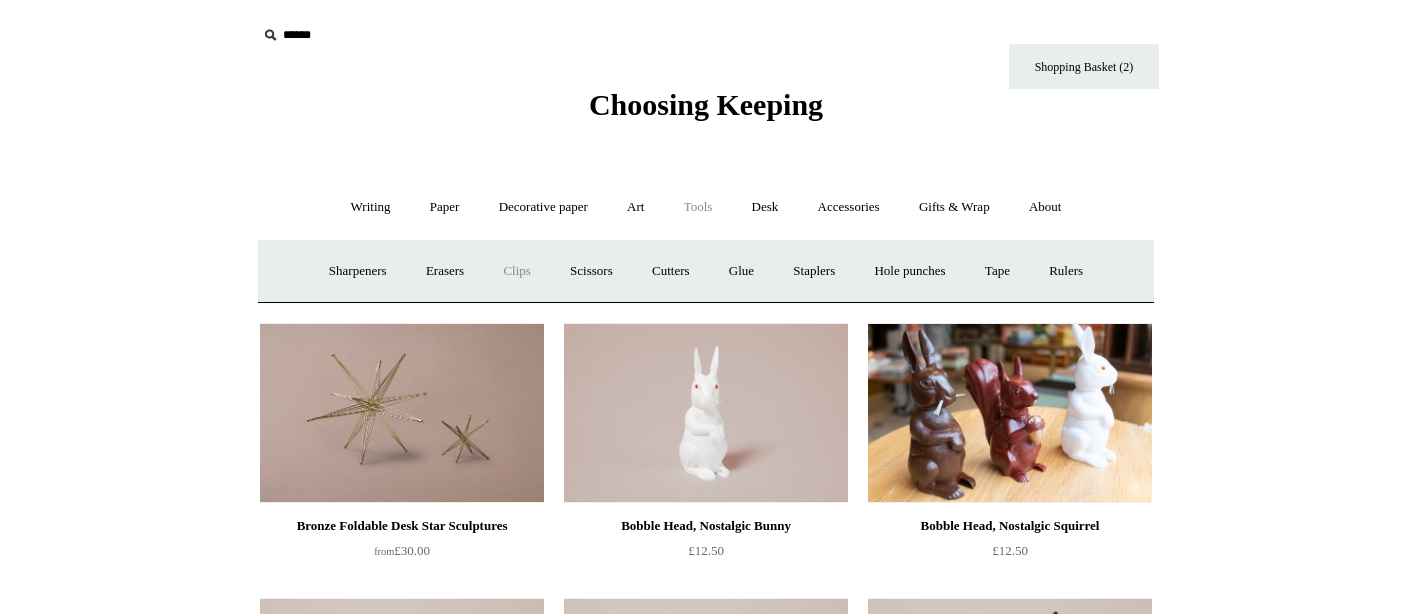 click on "Clips +" at bounding box center [516, 271] 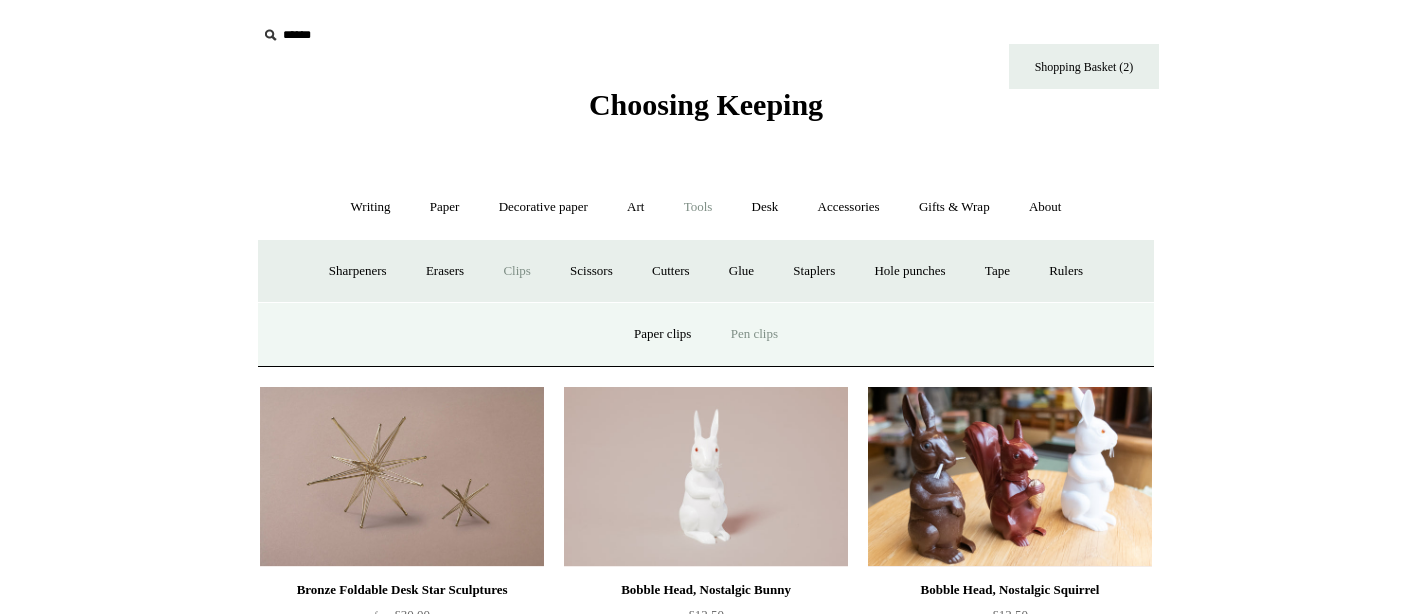 click on "Pen clips" at bounding box center [754, 334] 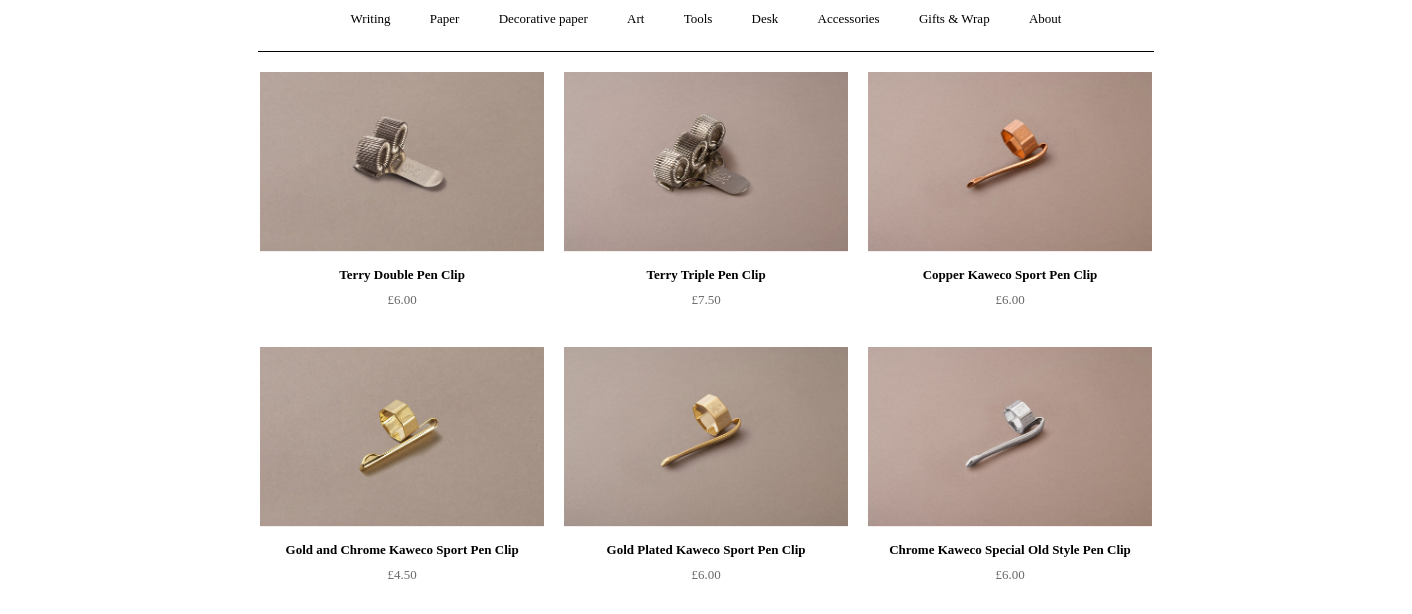 scroll, scrollTop: 142, scrollLeft: 0, axis: vertical 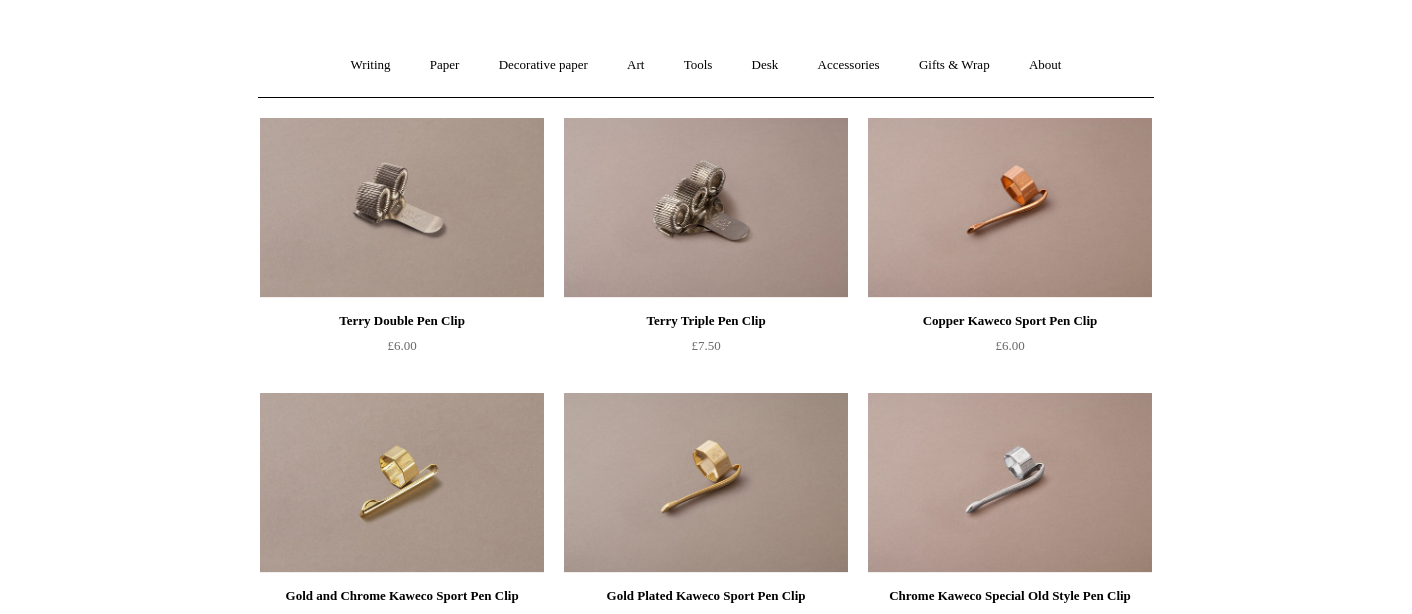 click at bounding box center (402, 208) 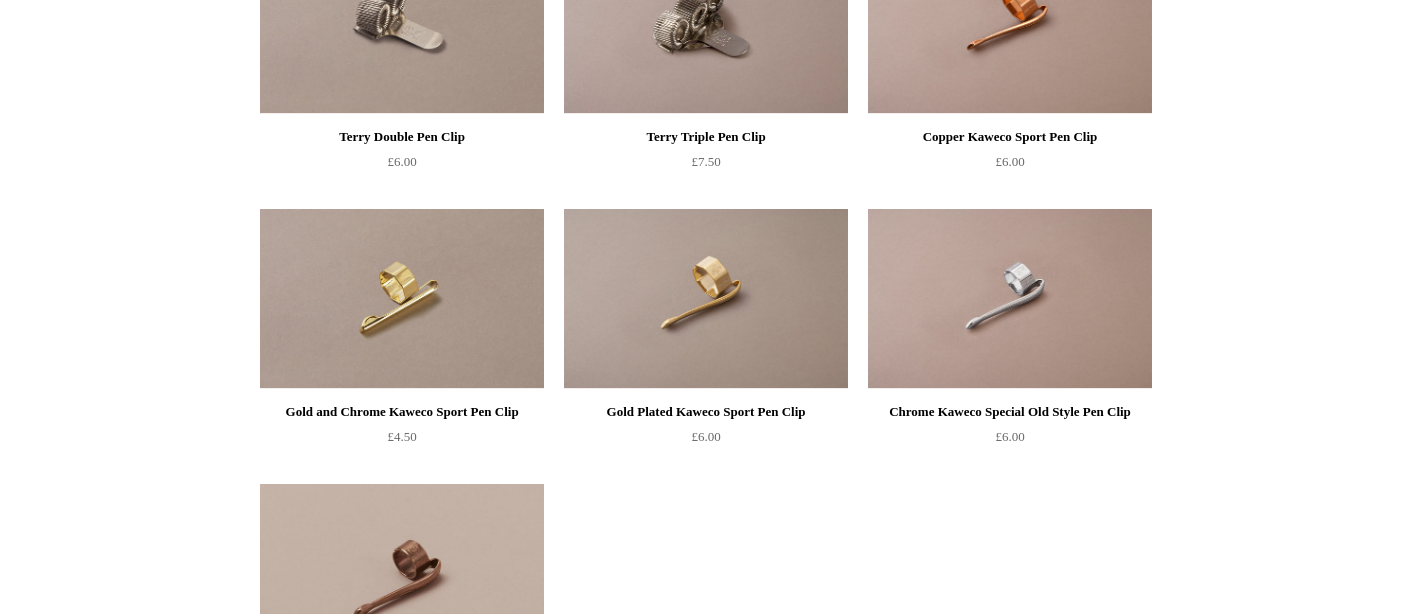 scroll, scrollTop: 363, scrollLeft: 0, axis: vertical 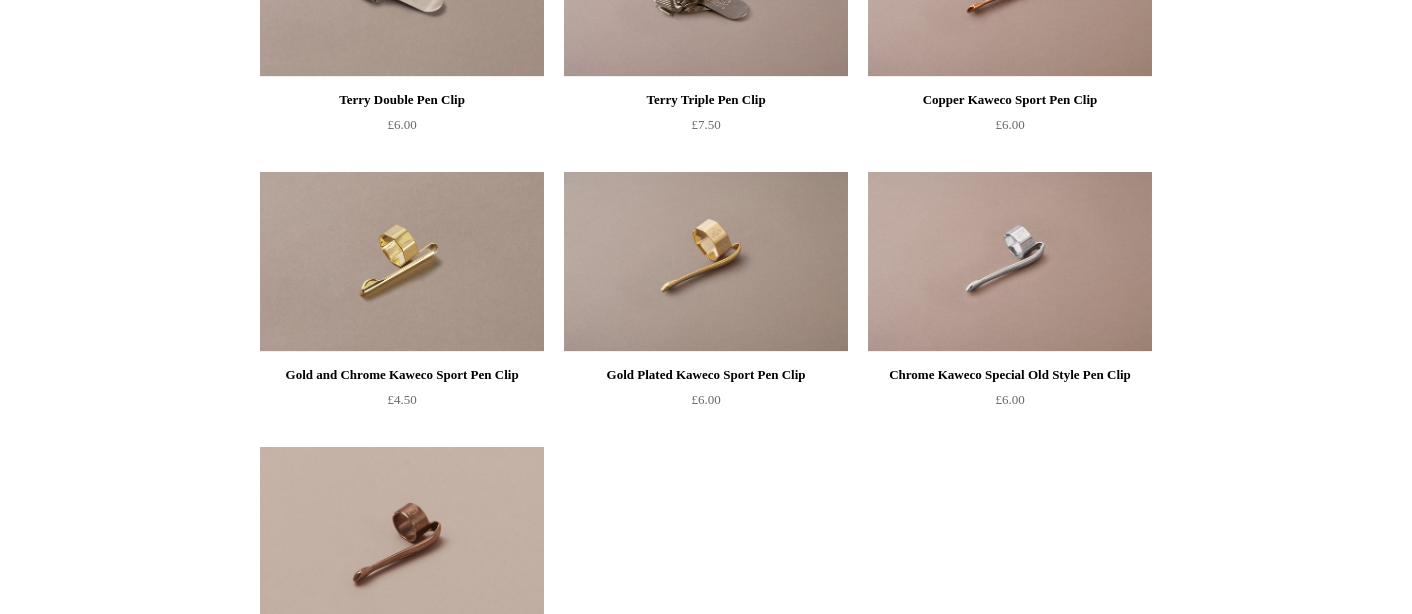 click at bounding box center (1010, 262) 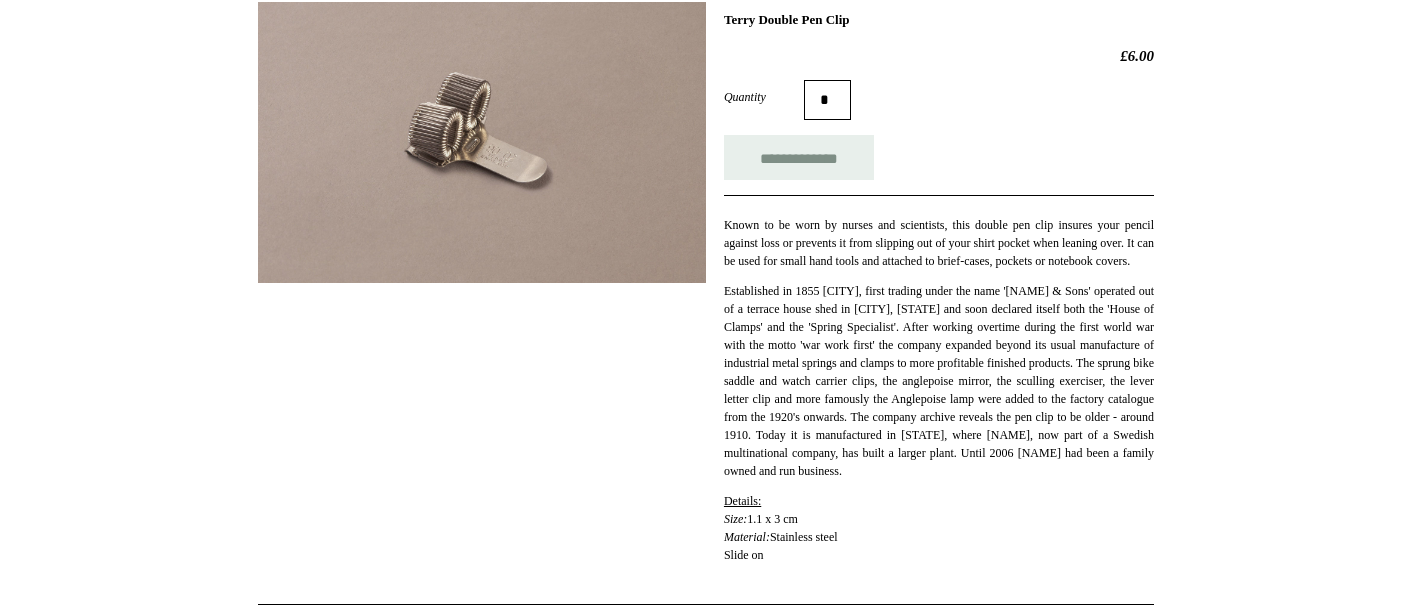 scroll, scrollTop: 180, scrollLeft: 0, axis: vertical 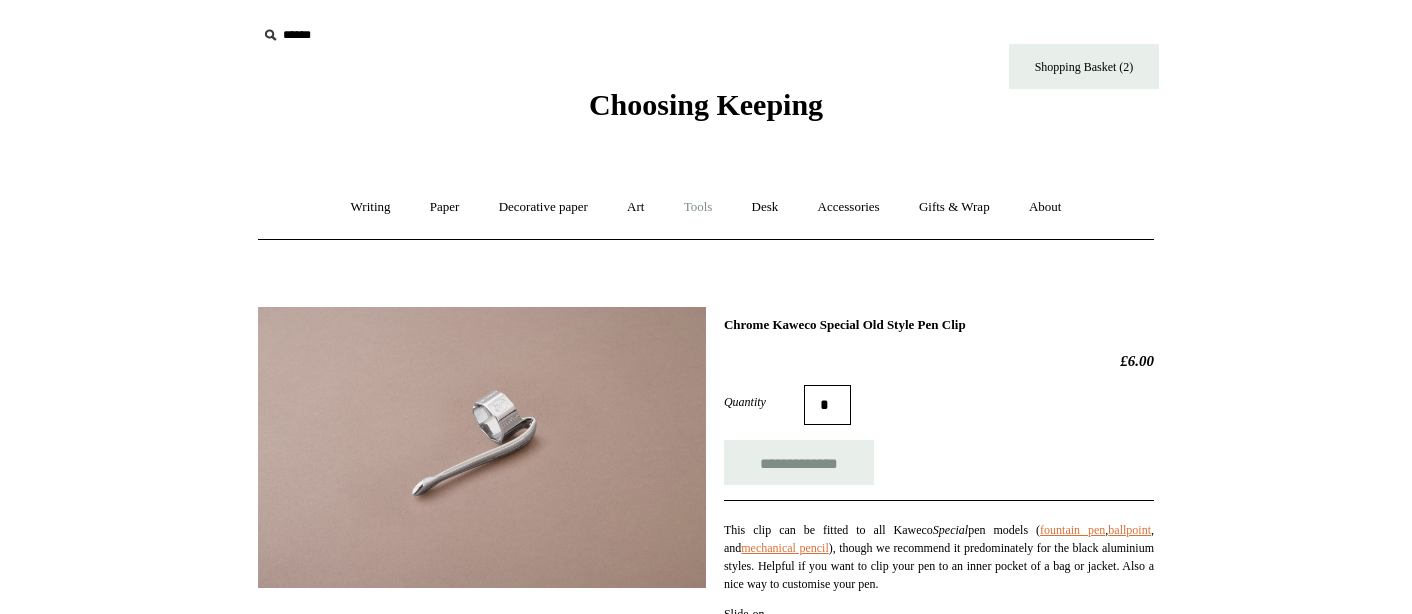 click on "Tools +" at bounding box center [698, 207] 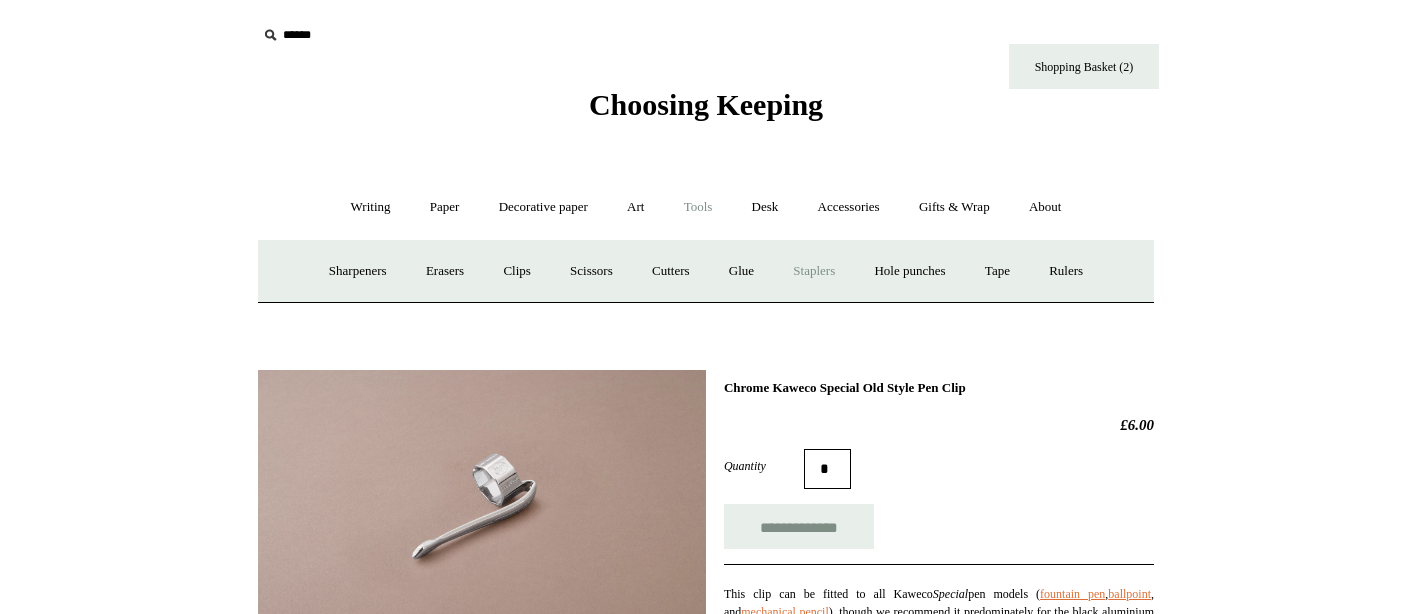 click on "Staplers +" at bounding box center [814, 271] 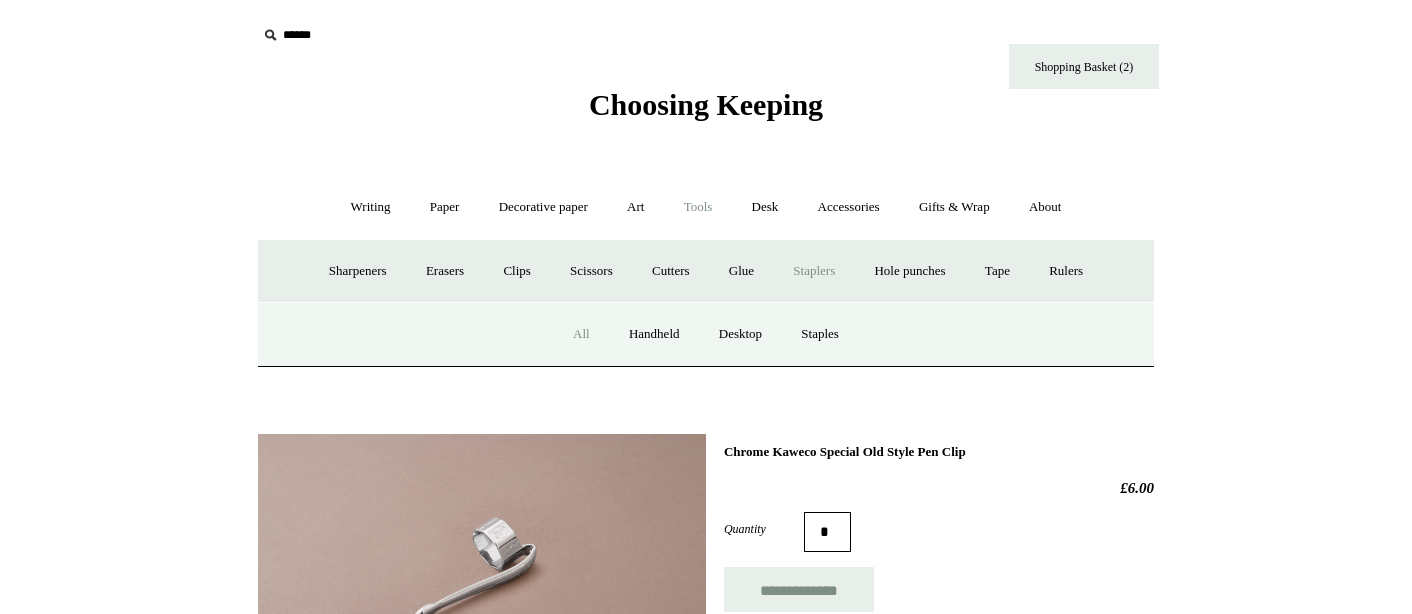 click on "All" at bounding box center [581, 334] 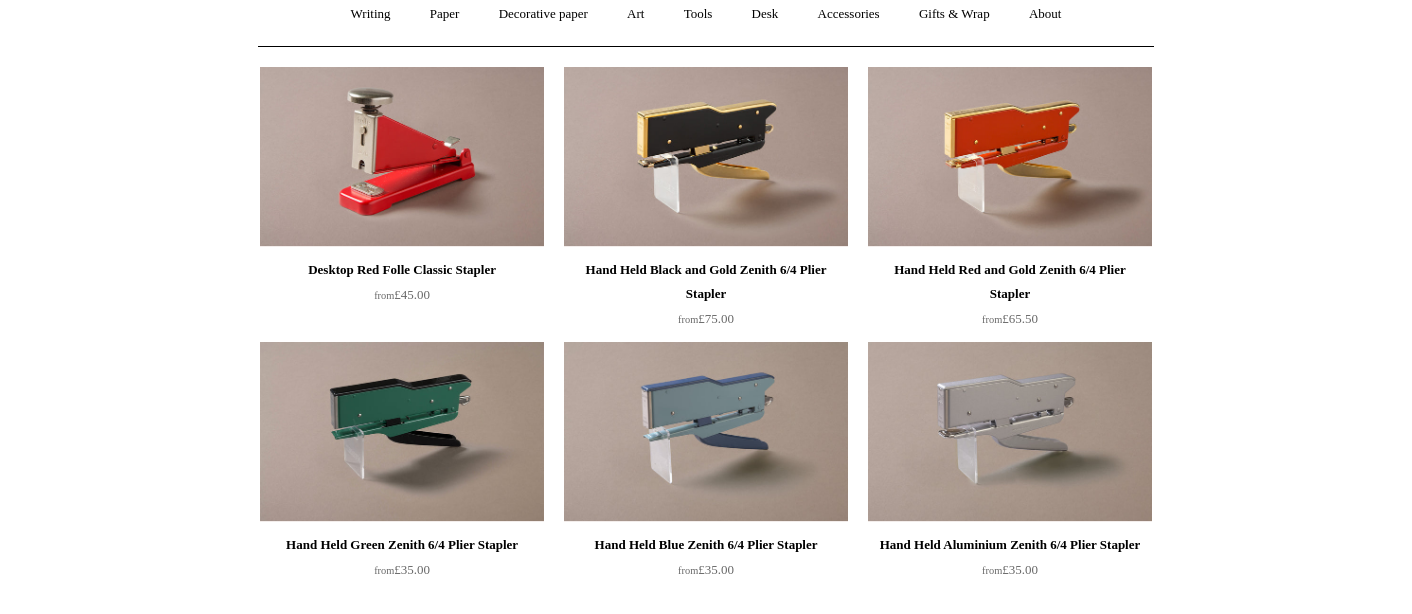 scroll, scrollTop: 195, scrollLeft: 0, axis: vertical 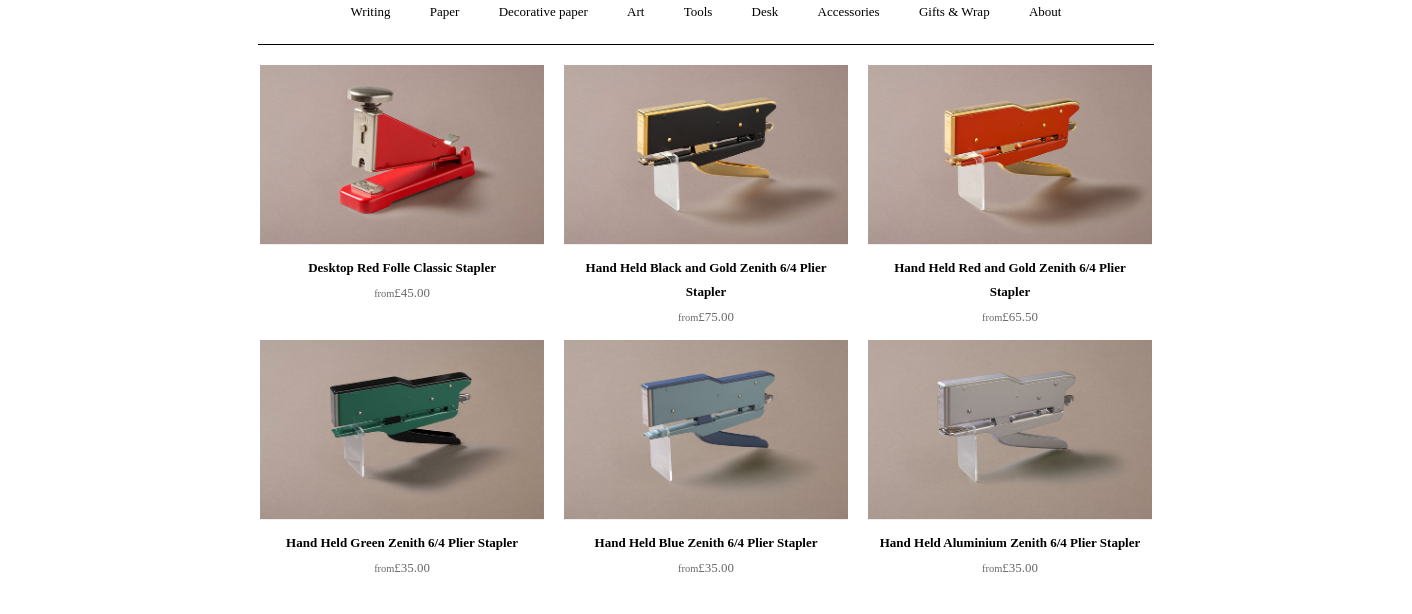 click at bounding box center (402, 155) 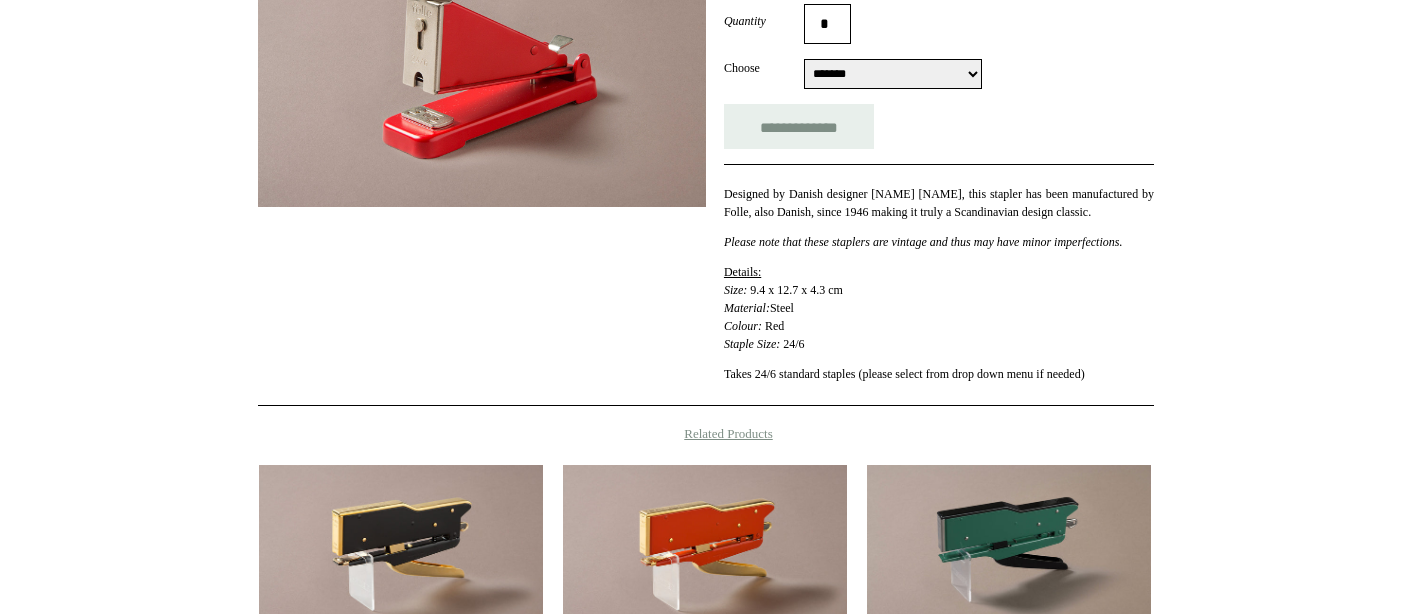 scroll, scrollTop: 354, scrollLeft: 0, axis: vertical 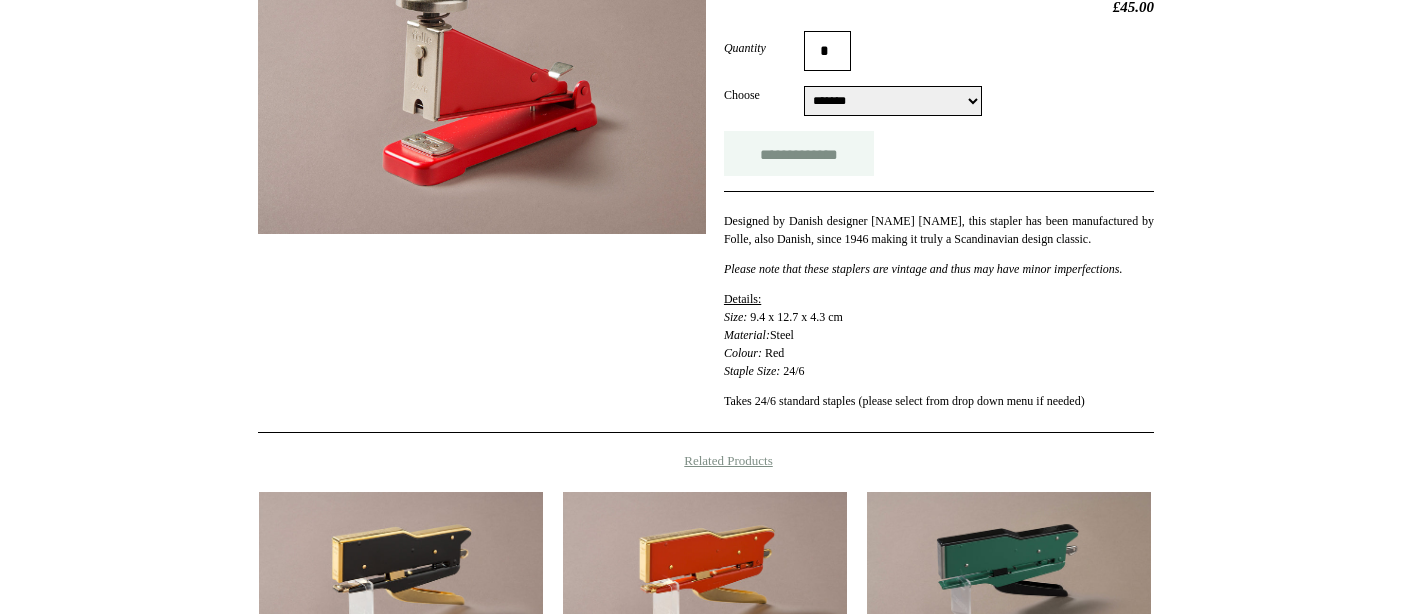 click on "**********" at bounding box center [799, 153] 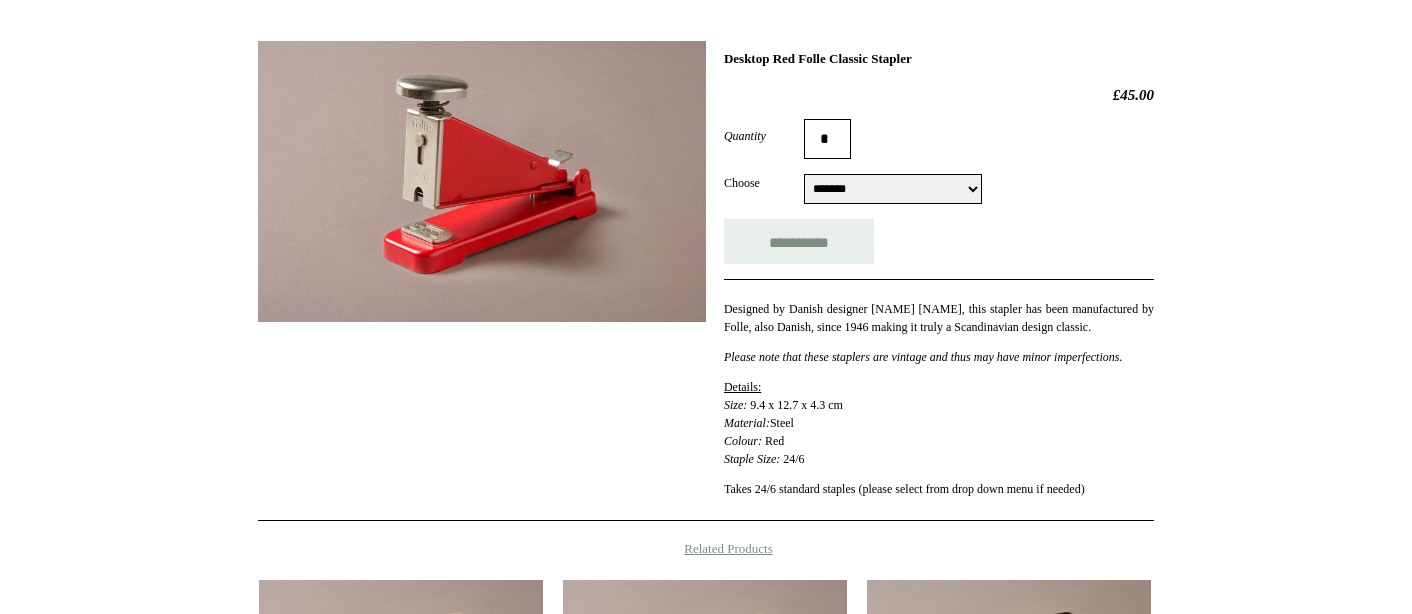 scroll, scrollTop: 0, scrollLeft: 0, axis: both 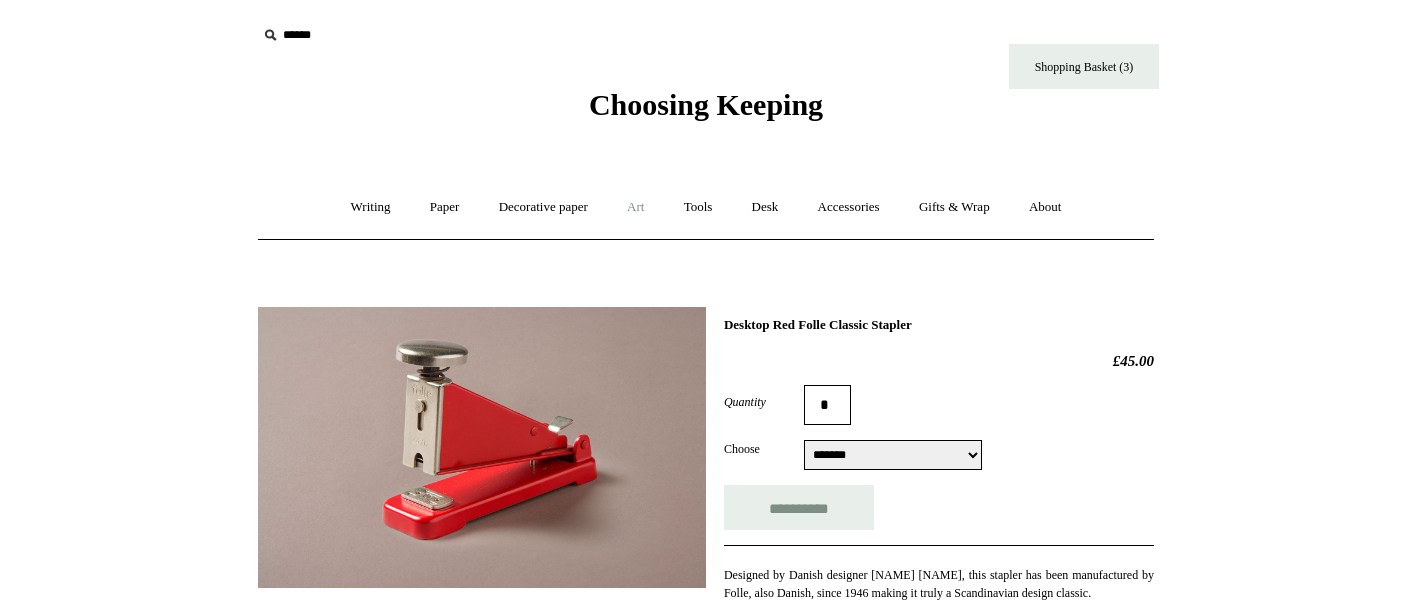type on "**********" 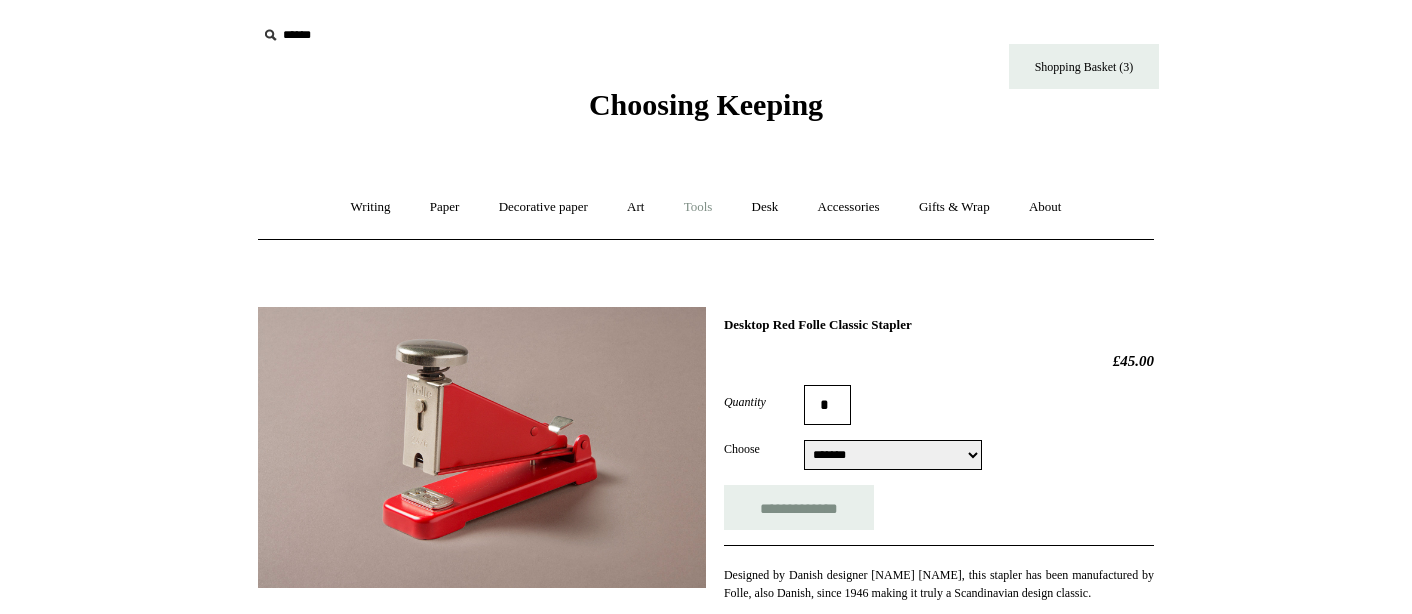 click on "Tools +" at bounding box center [698, 207] 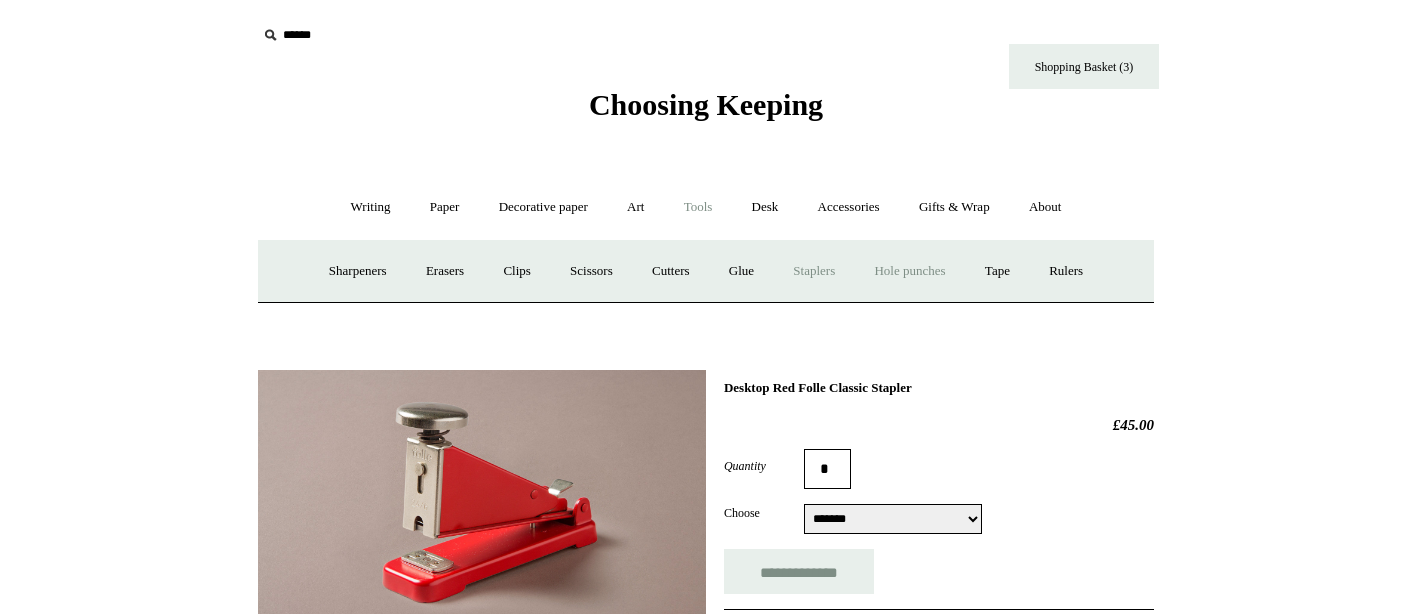 click on "Hole punches" at bounding box center (909, 271) 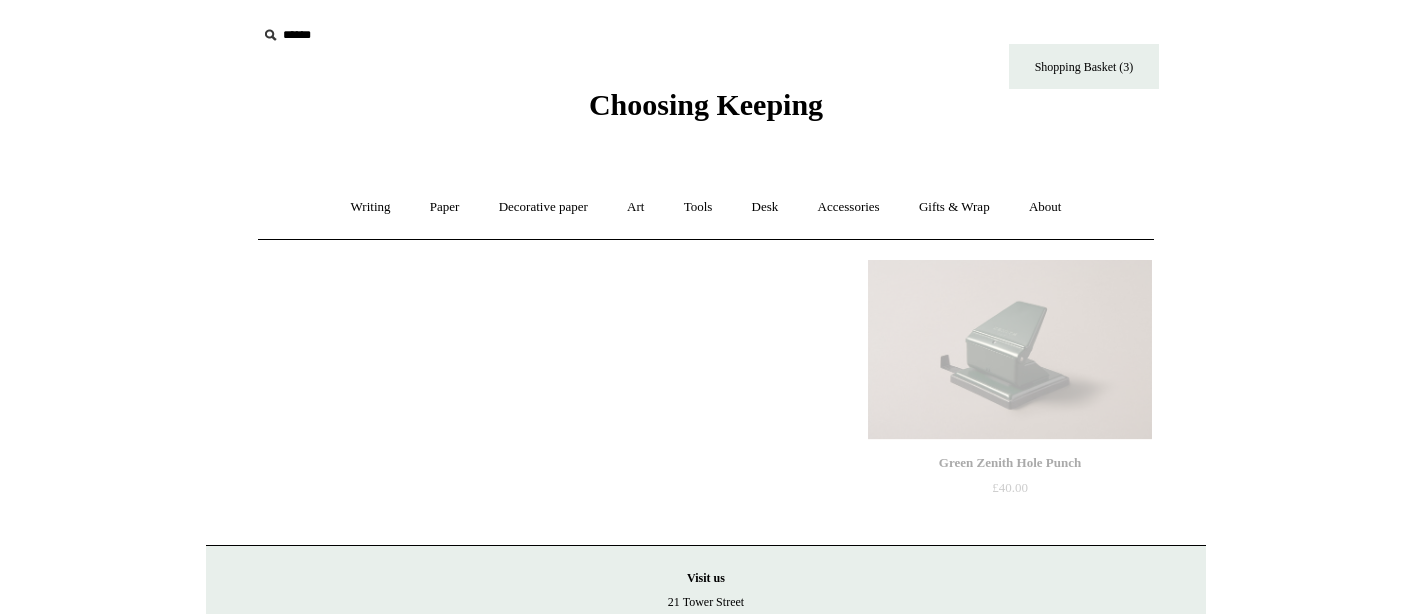 scroll, scrollTop: 0, scrollLeft: 0, axis: both 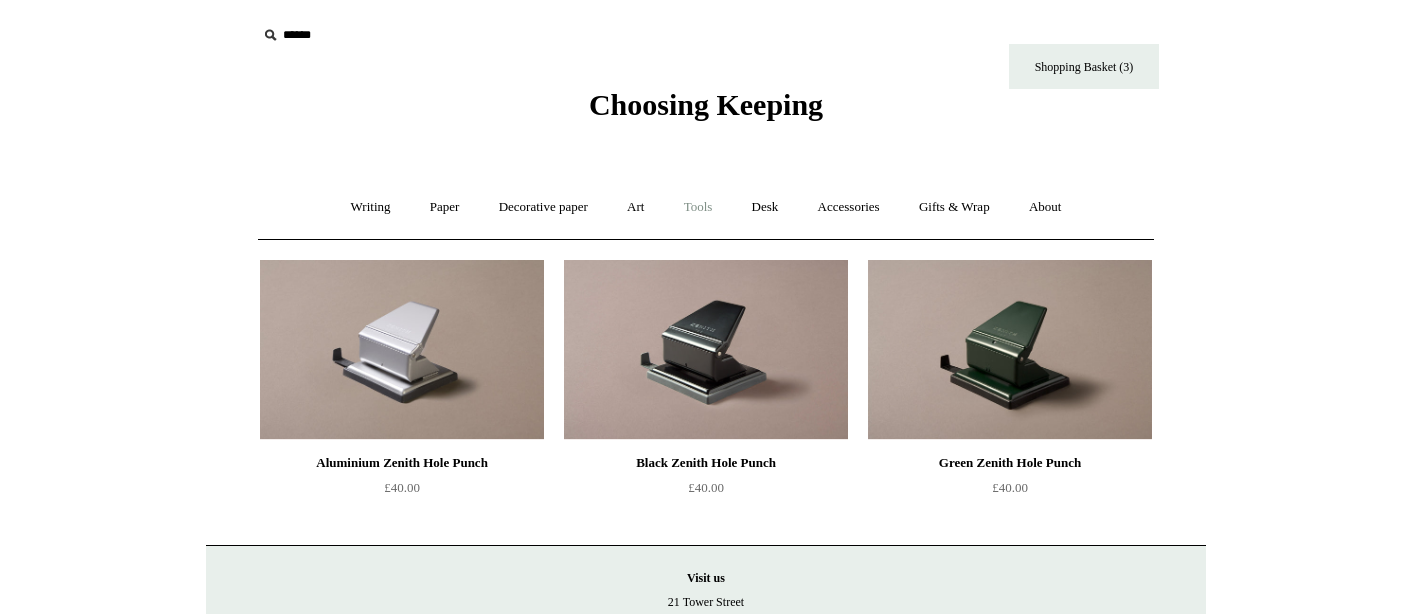 click on "Tools +" at bounding box center (698, 207) 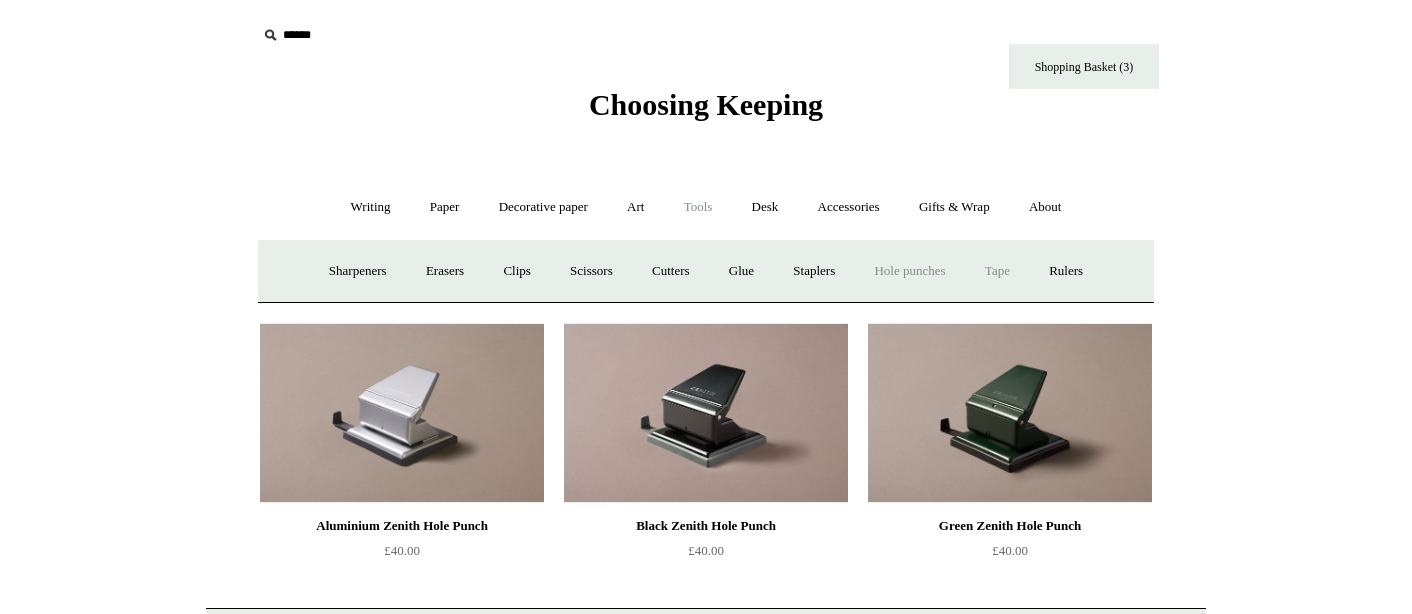 click on "Tape +" at bounding box center (997, 271) 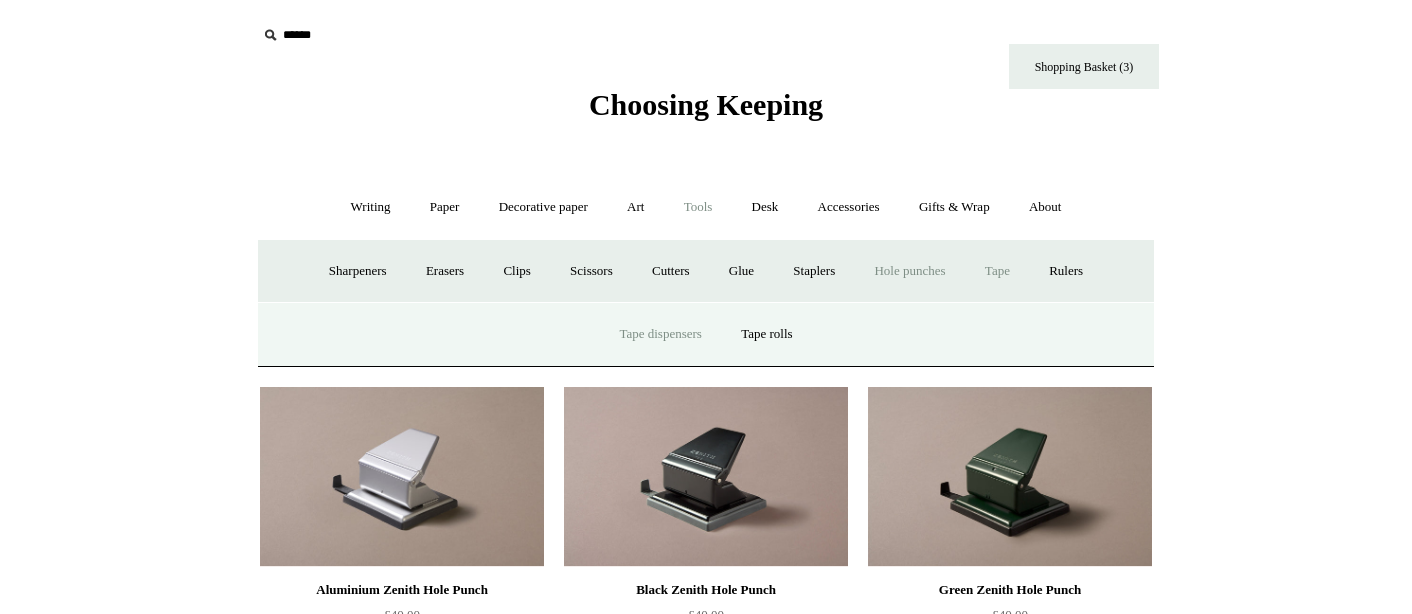 click on "Tape dispensers" at bounding box center [660, 334] 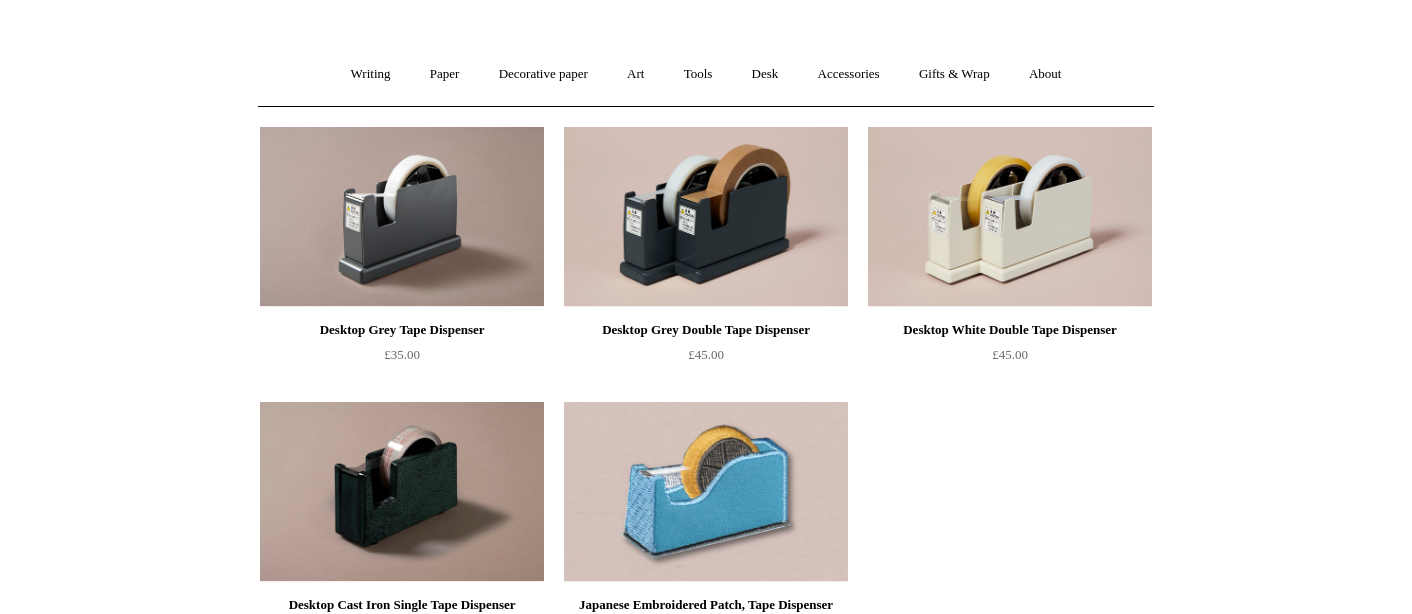 scroll, scrollTop: 8, scrollLeft: 0, axis: vertical 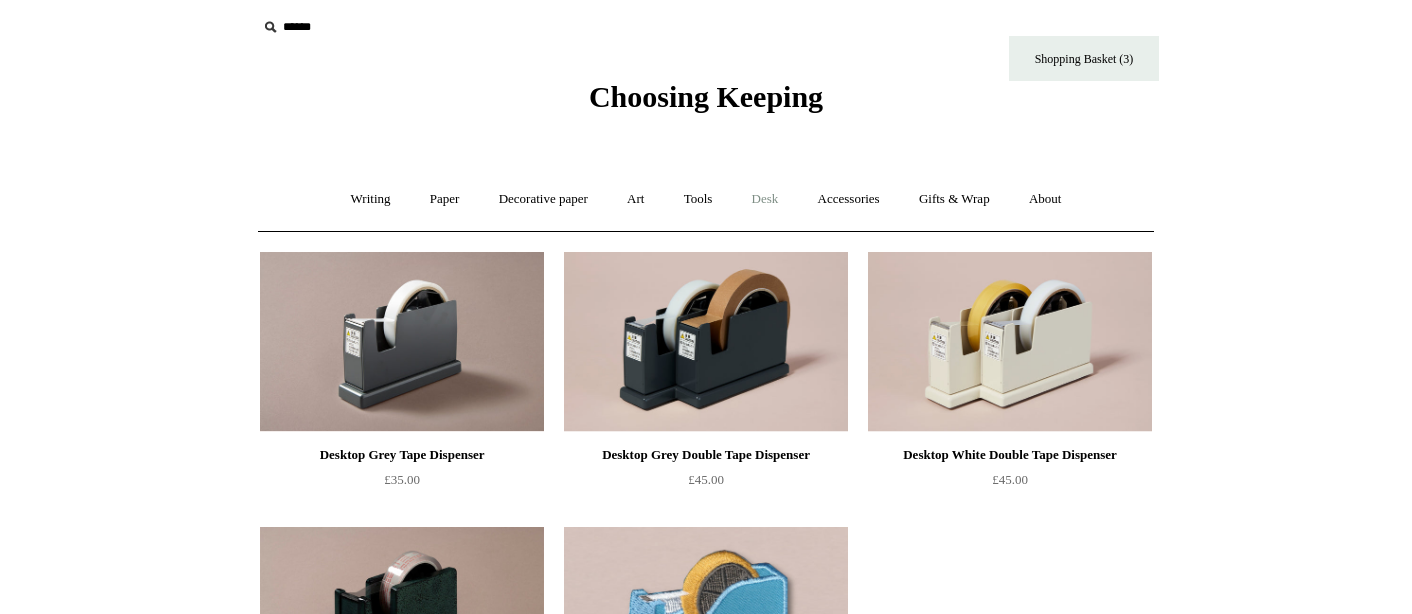 click on "Desk +" at bounding box center (765, 199) 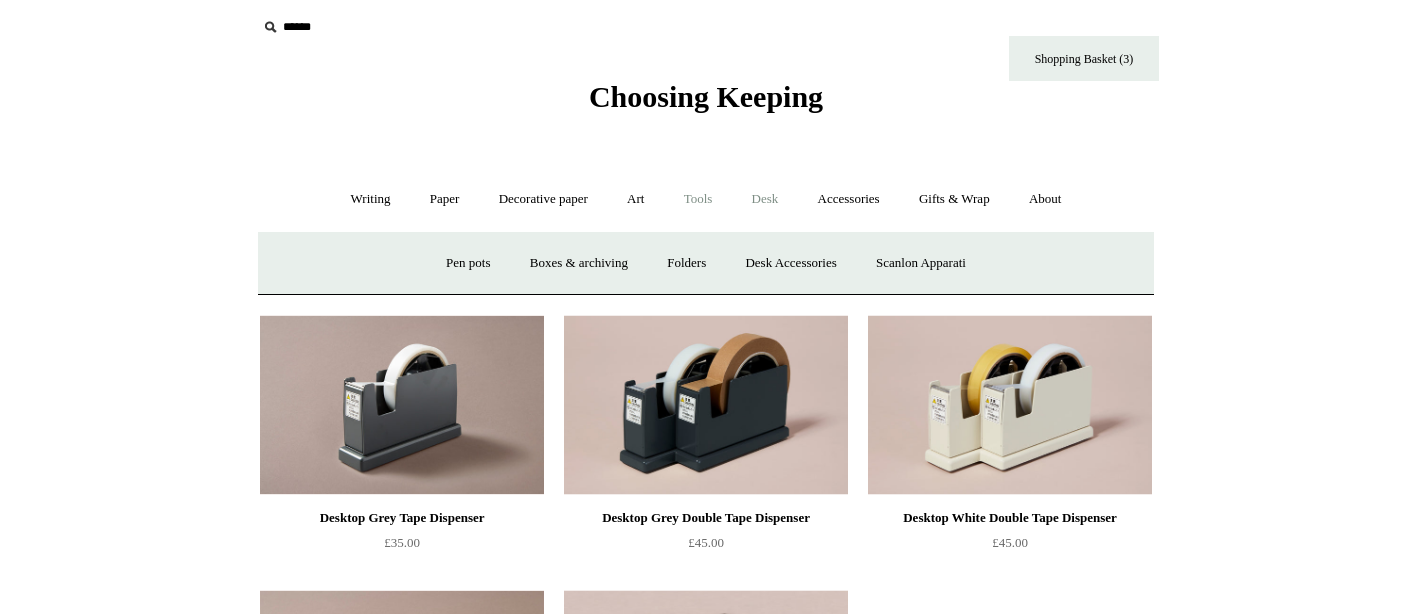 click on "Tools +" at bounding box center [698, 199] 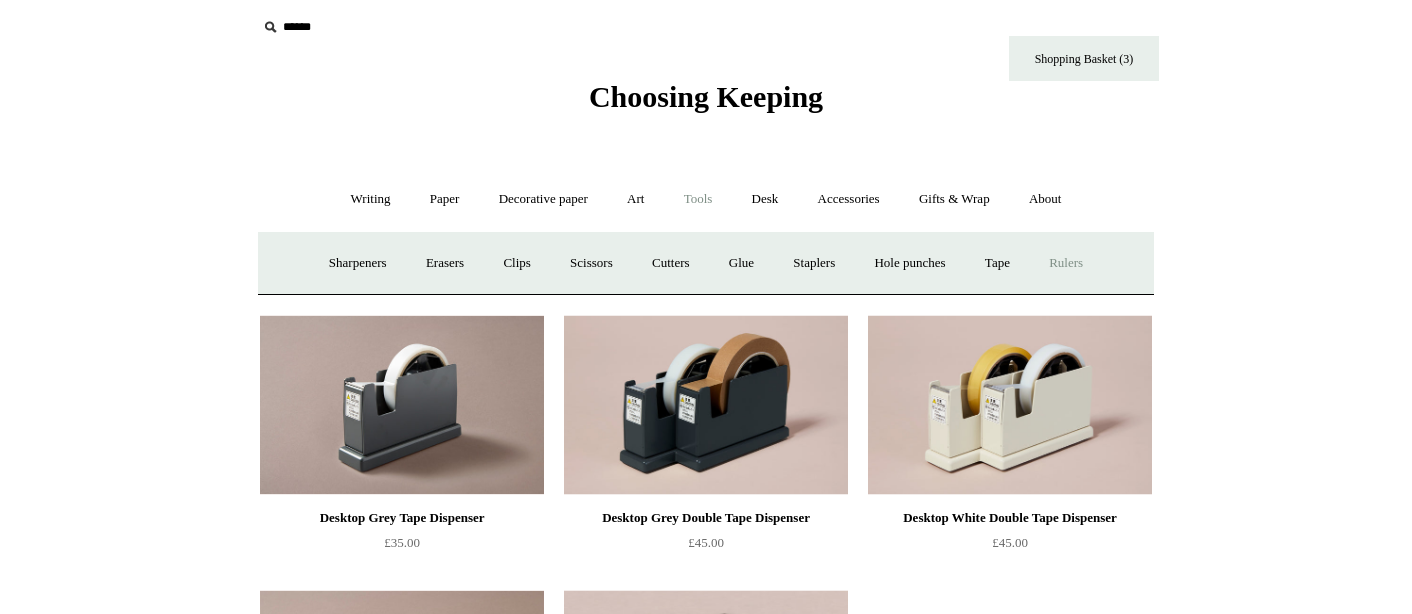 click on "Rulers" at bounding box center [1066, 263] 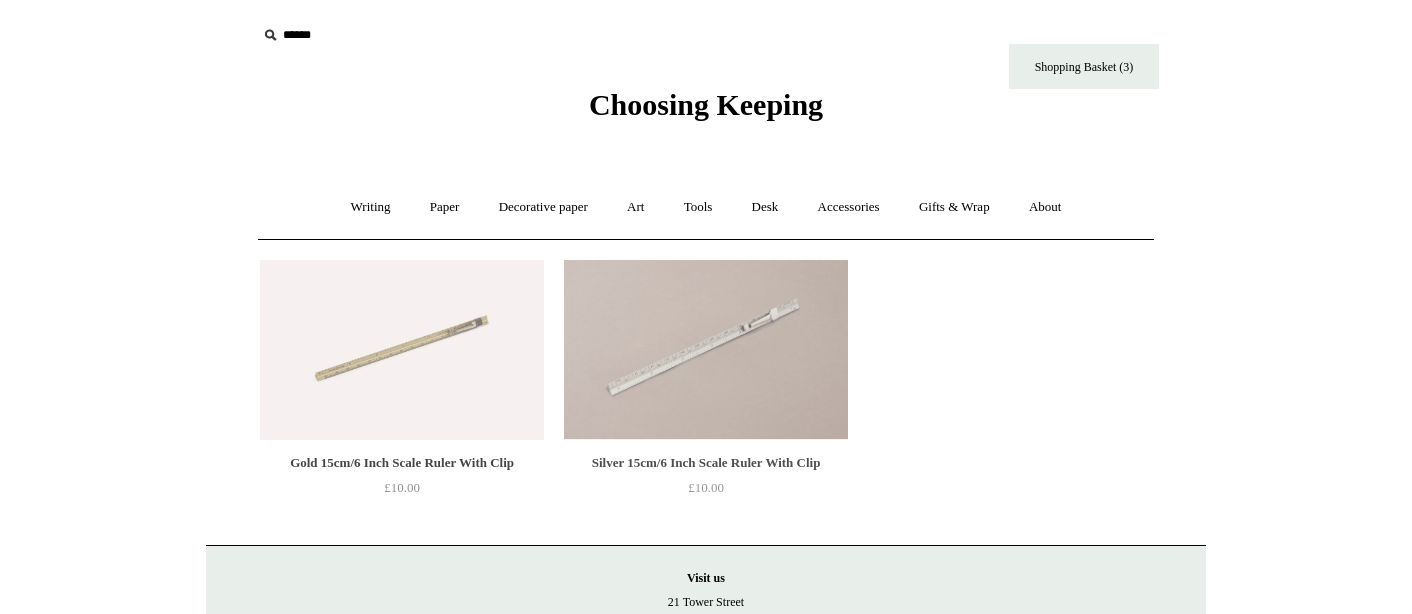 scroll, scrollTop: 0, scrollLeft: 0, axis: both 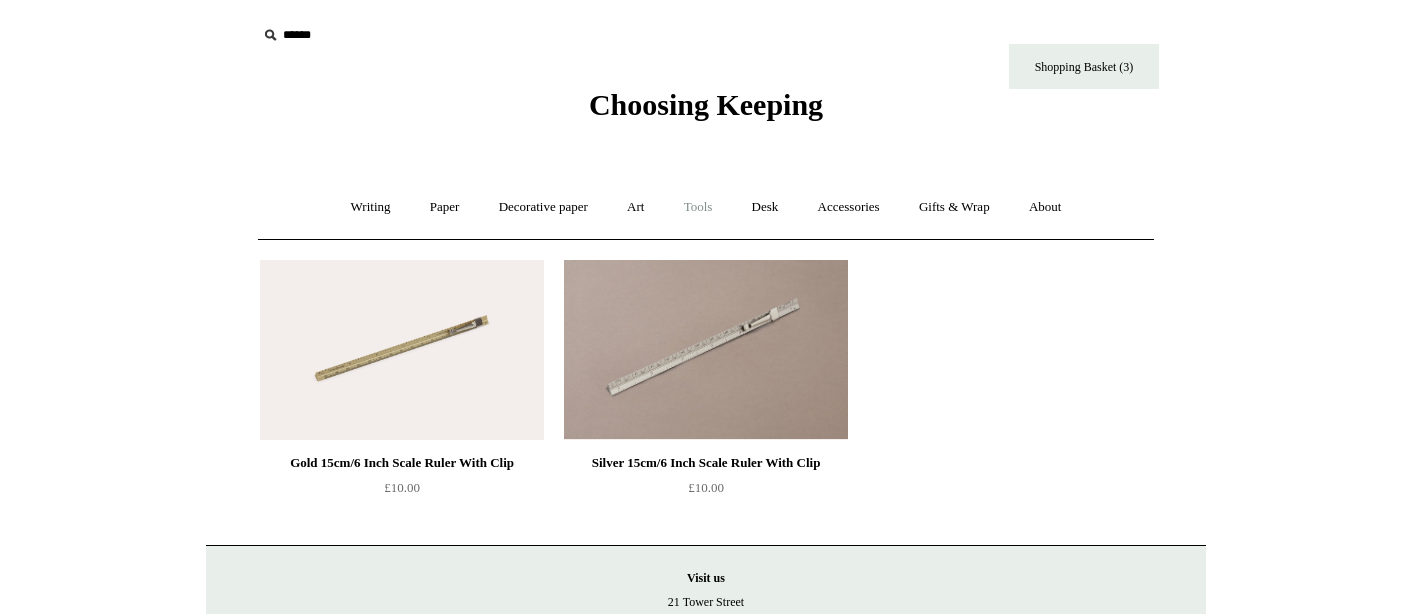 click on "Tools +" at bounding box center [698, 207] 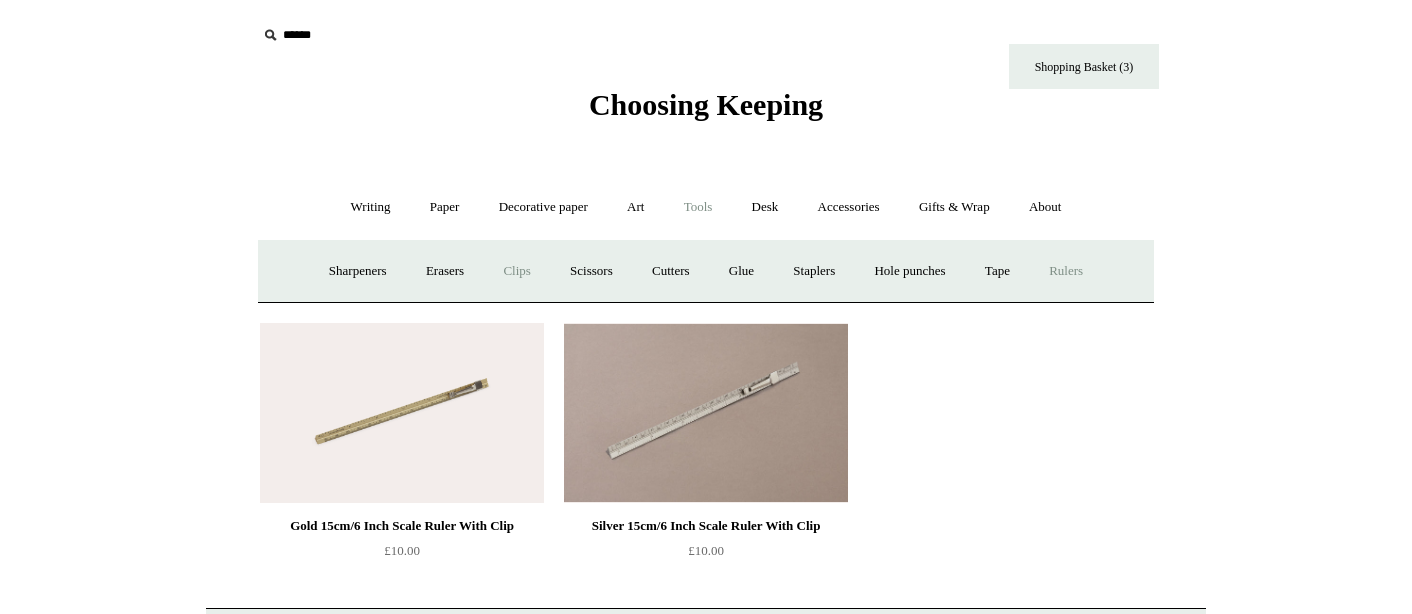 click on "Clips +" at bounding box center [516, 271] 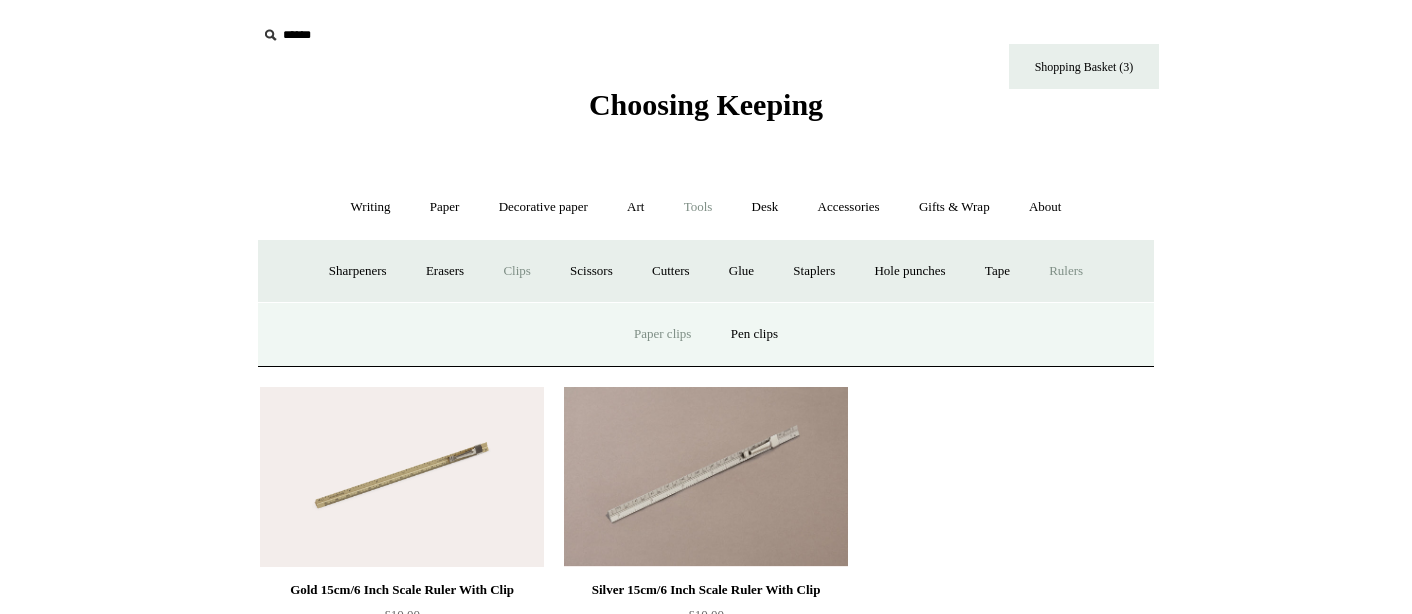 click on "Paper clips" at bounding box center [662, 334] 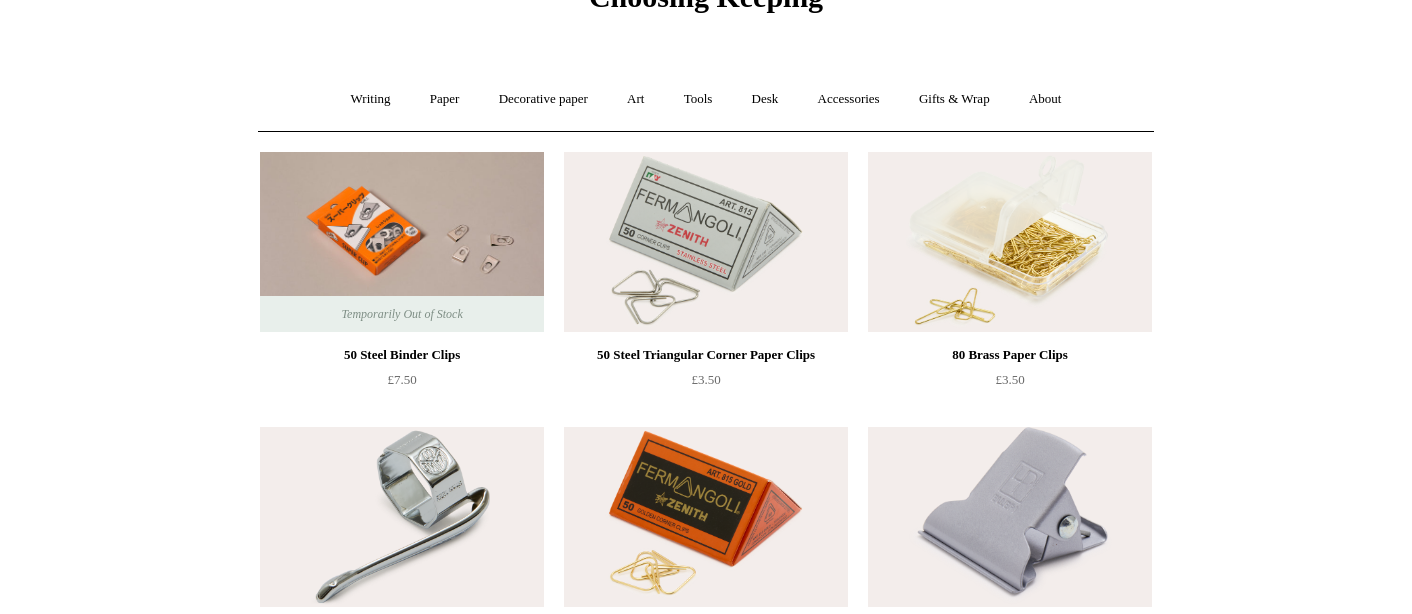 scroll, scrollTop: 0, scrollLeft: 0, axis: both 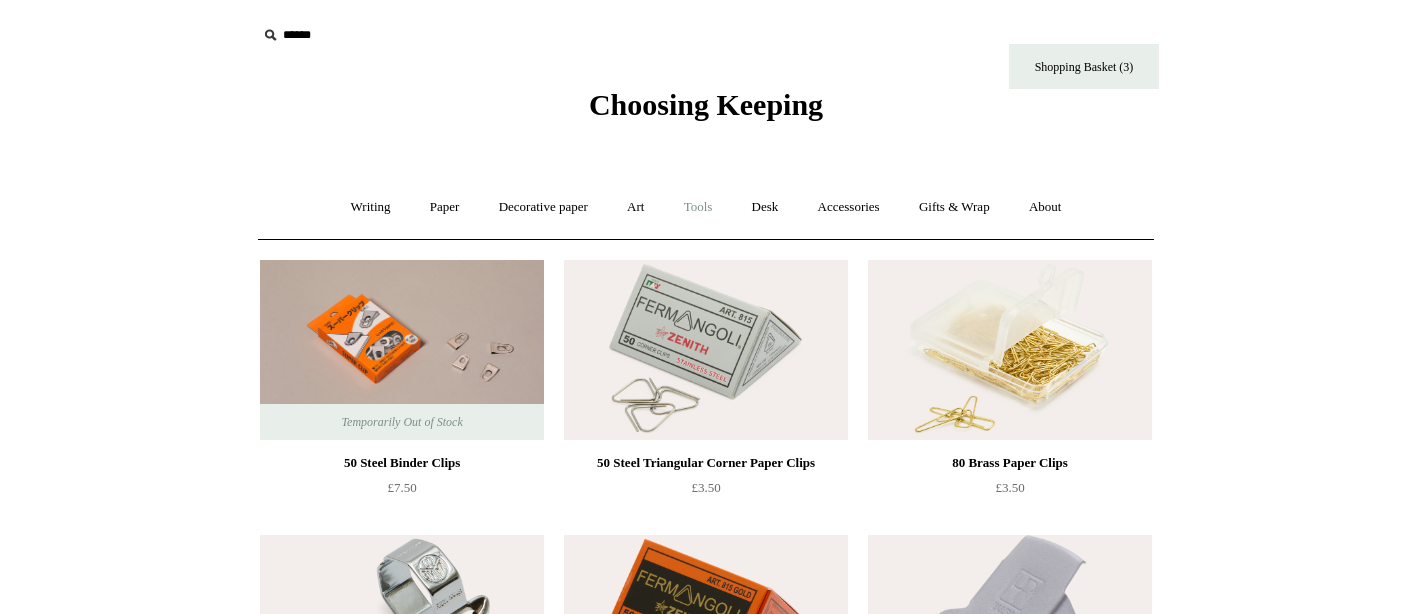 click on "Tools +" at bounding box center [698, 207] 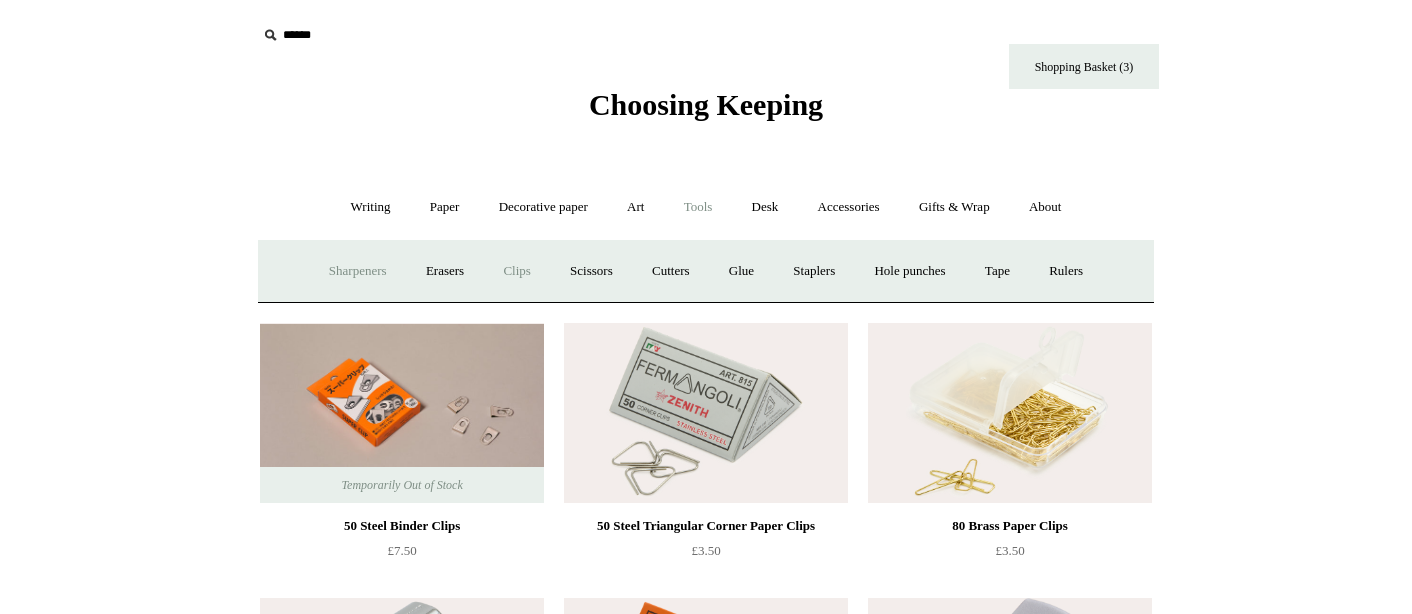 click on "Sharpeners" at bounding box center (358, 271) 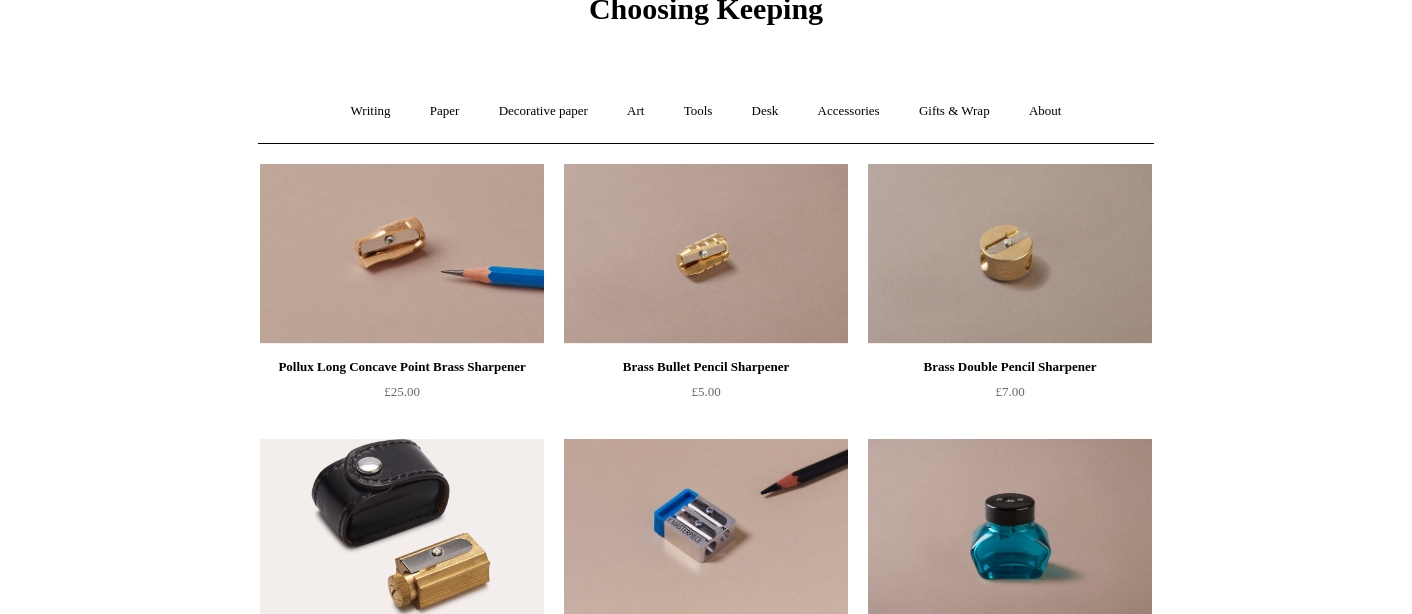 scroll, scrollTop: 0, scrollLeft: 0, axis: both 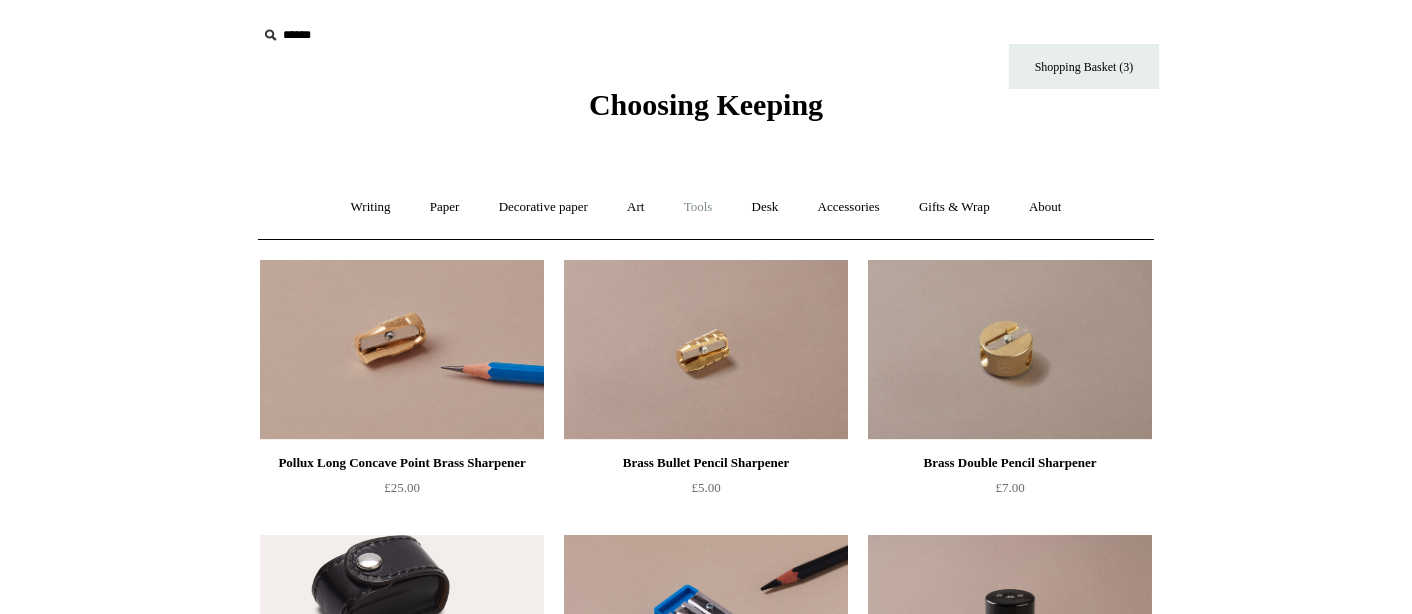 click on "Tools +" at bounding box center (698, 207) 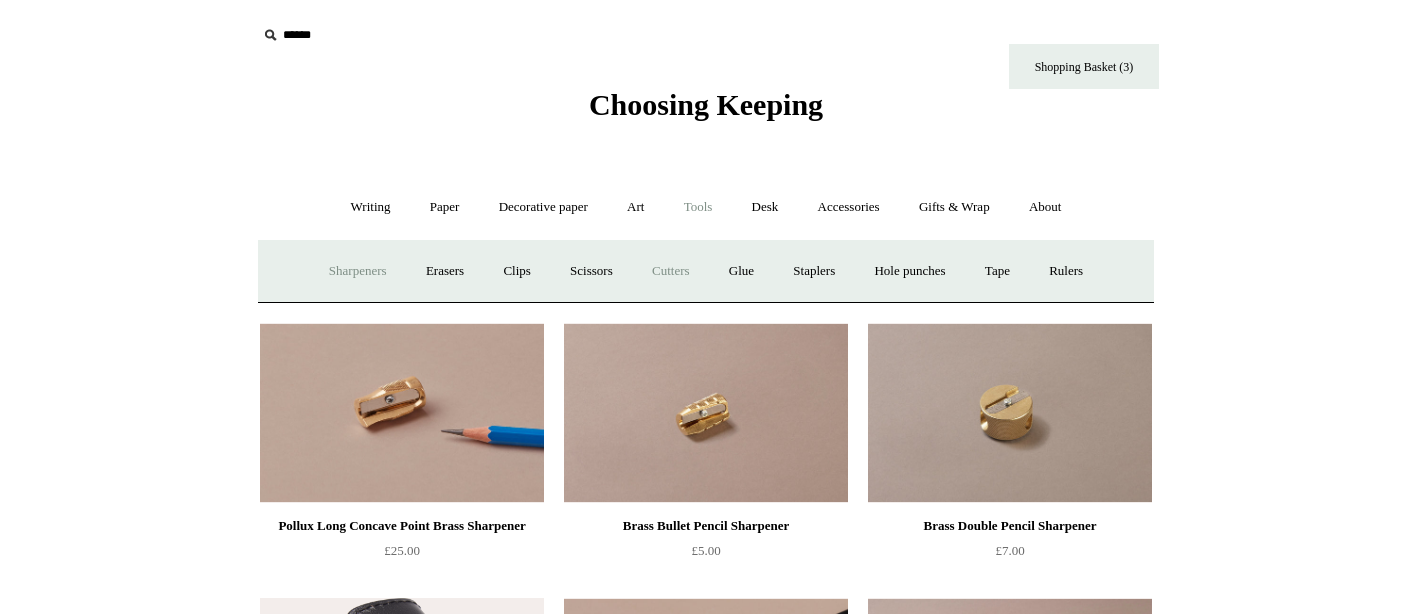 click on "Cutters" at bounding box center (671, 271) 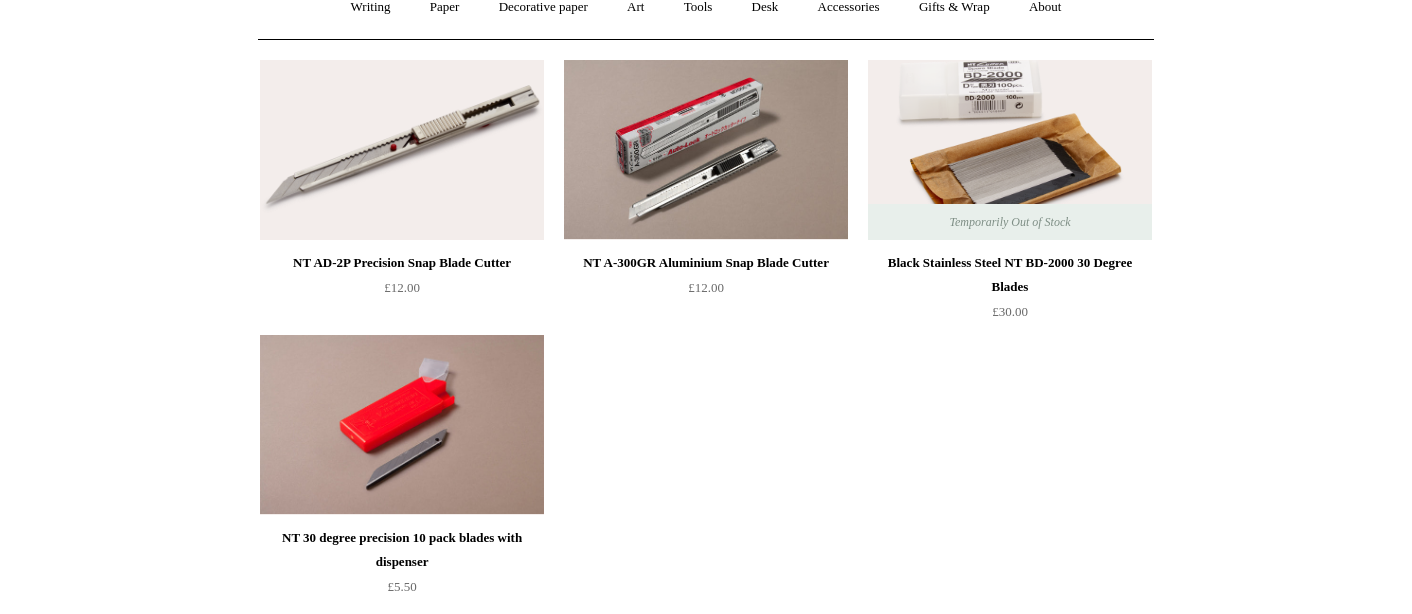 scroll, scrollTop: 198, scrollLeft: 0, axis: vertical 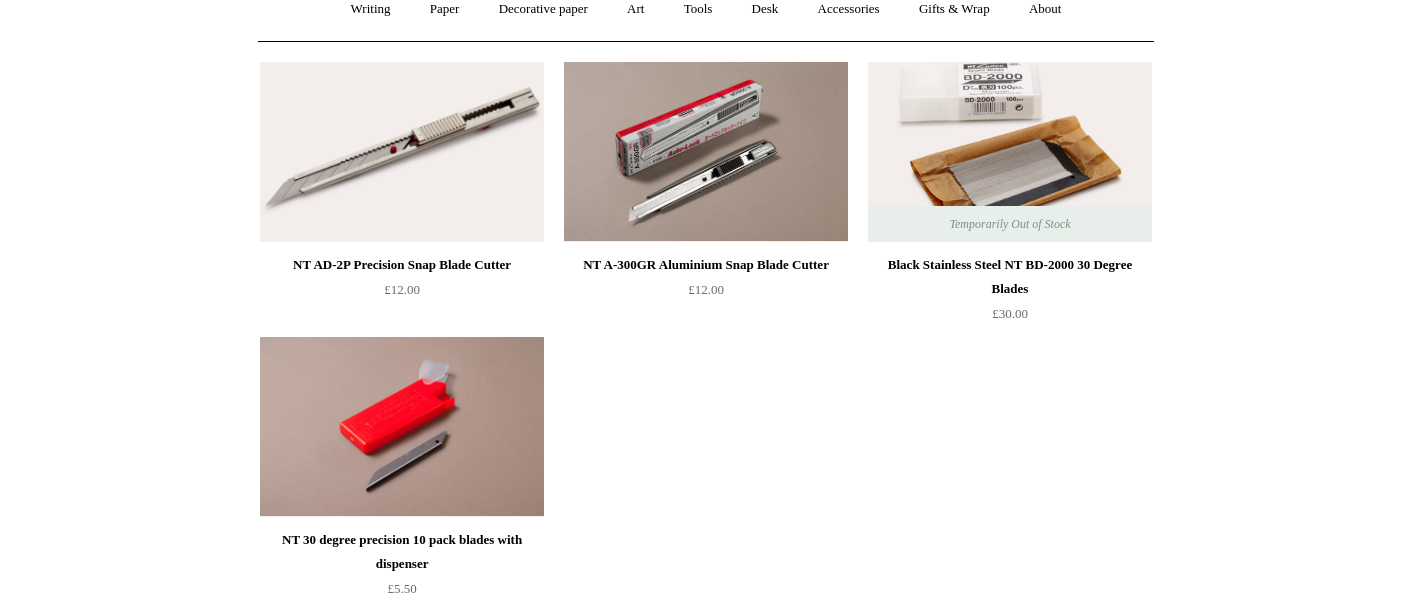 click at bounding box center (402, 427) 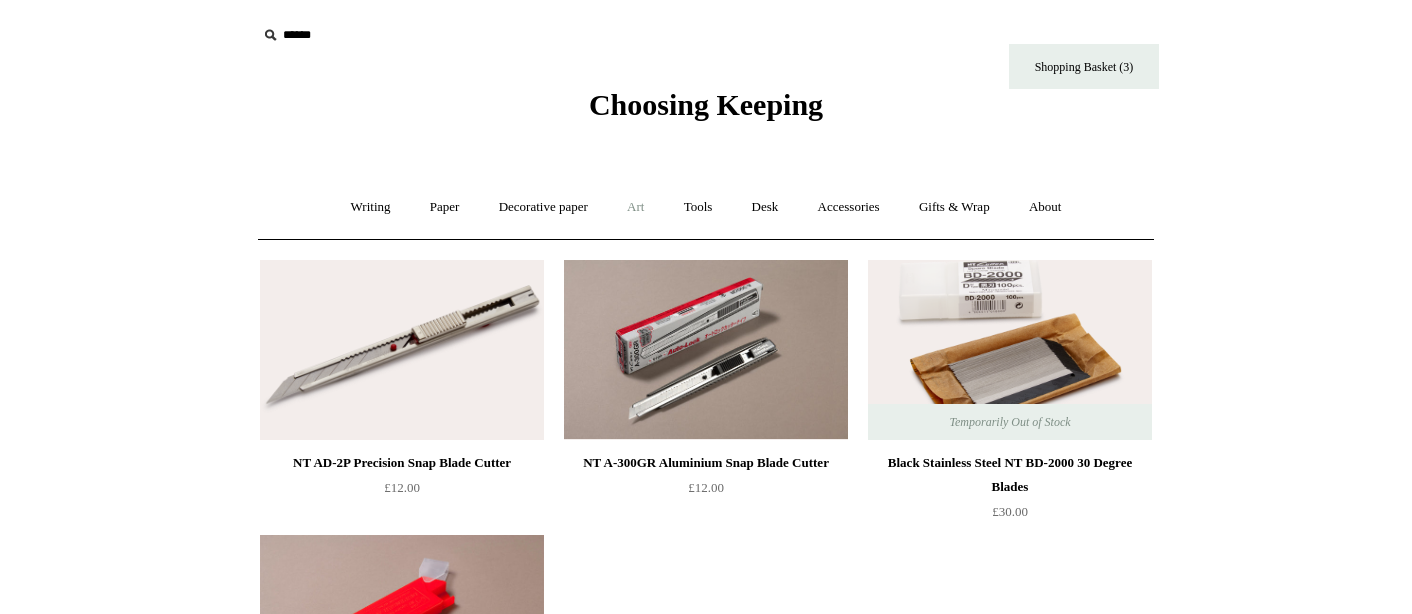 click on "Art +" at bounding box center (635, 207) 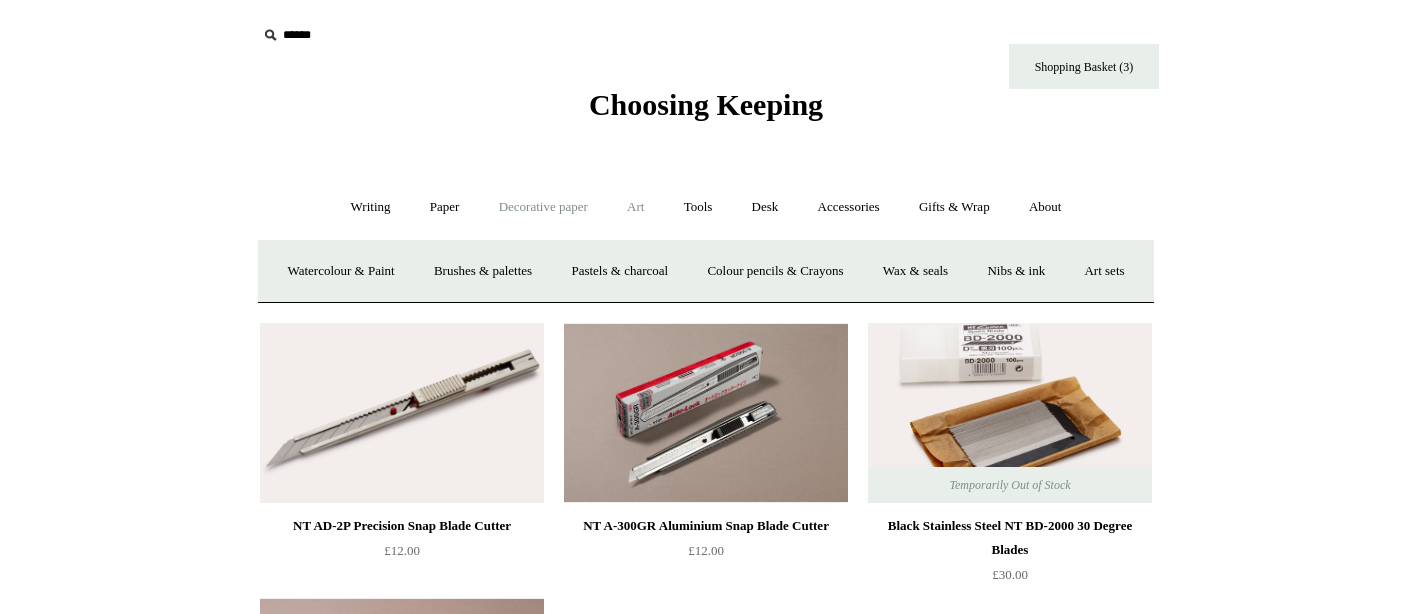 click on "Decorative paper +" at bounding box center (543, 207) 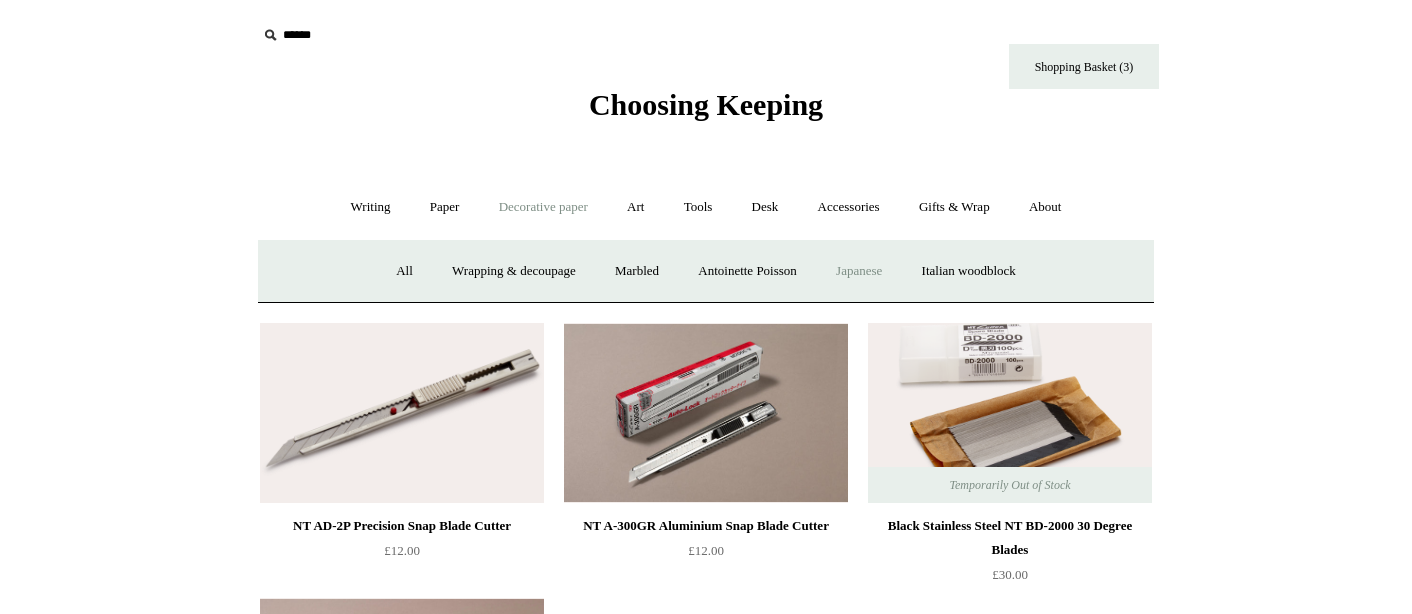 click on "Japanese" at bounding box center (859, 271) 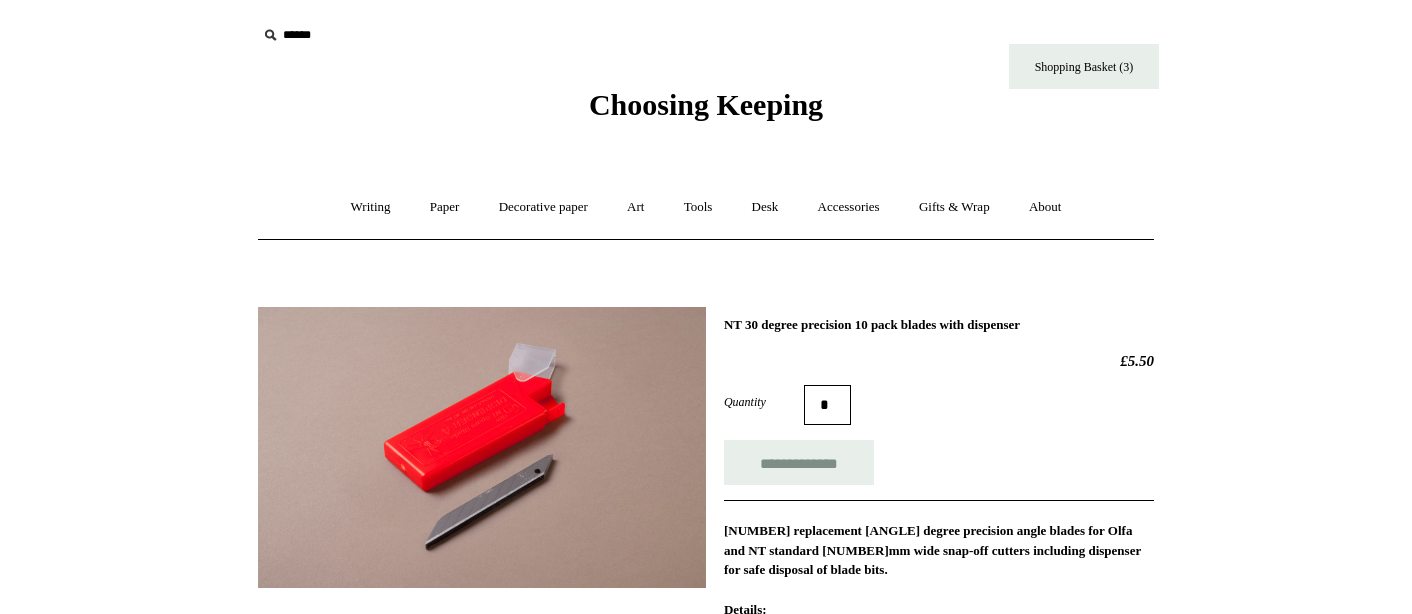 scroll, scrollTop: 0, scrollLeft: 0, axis: both 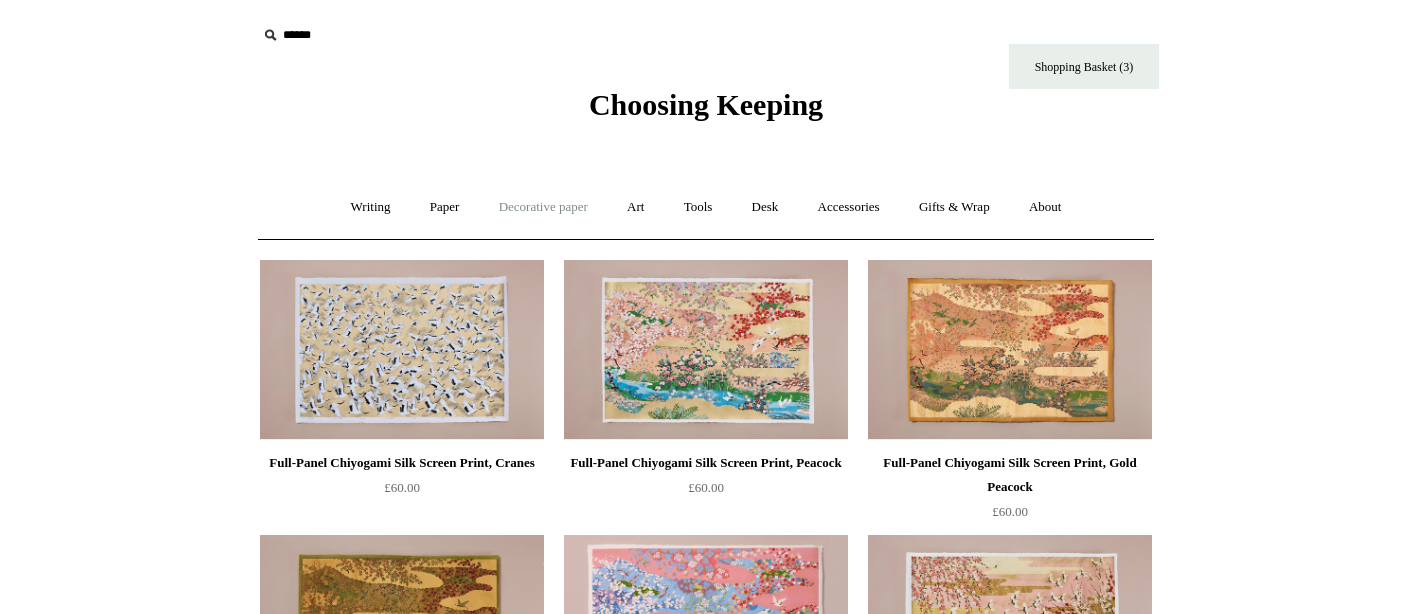 click on "Decorative paper +" at bounding box center (543, 207) 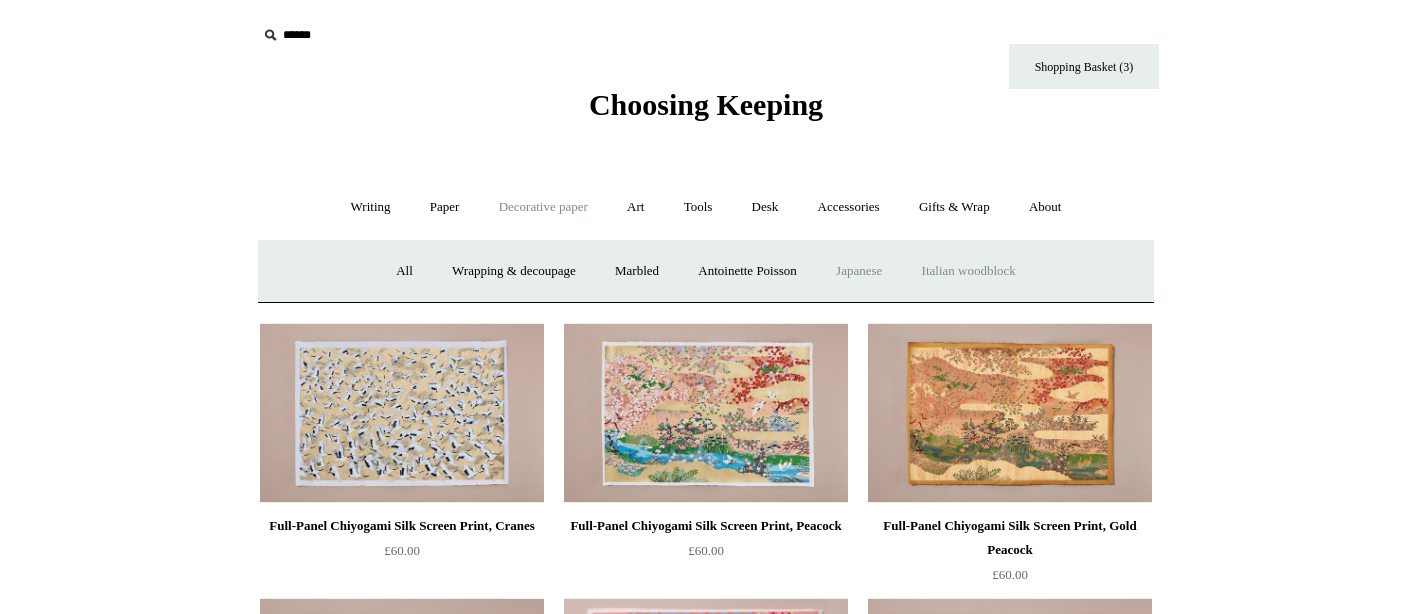 click on "Italian woodblock" at bounding box center [969, 271] 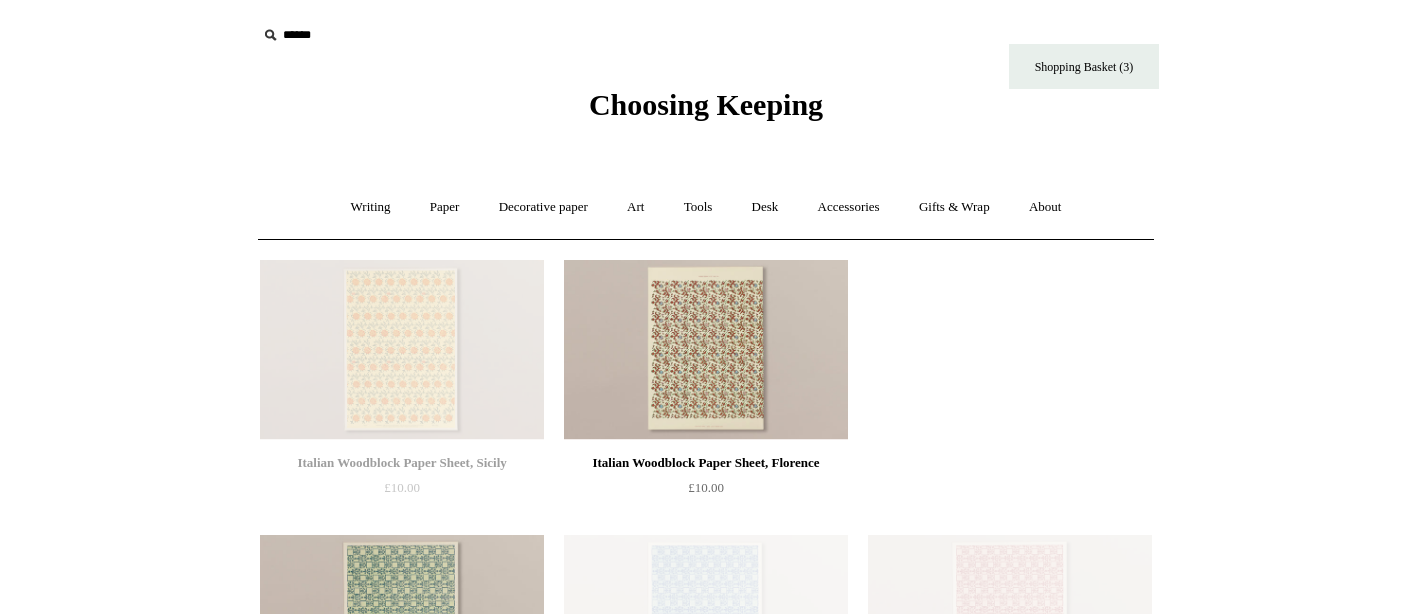 scroll, scrollTop: 0, scrollLeft: 0, axis: both 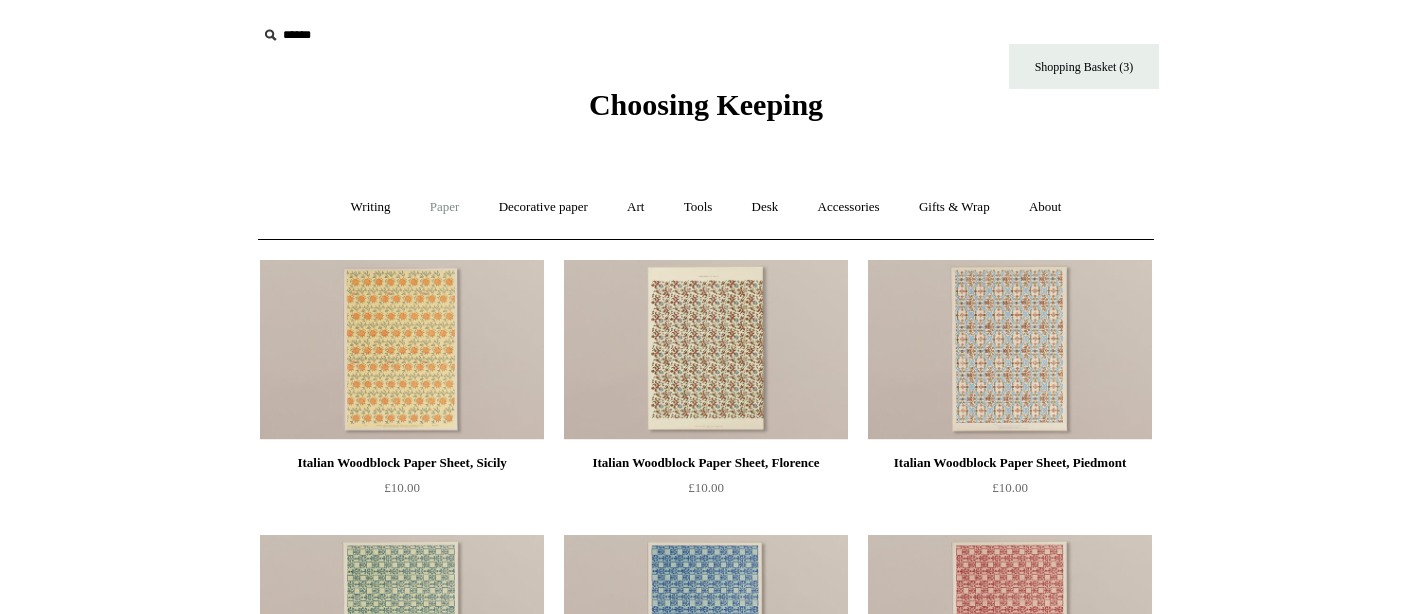 click on "Paper +" at bounding box center (445, 207) 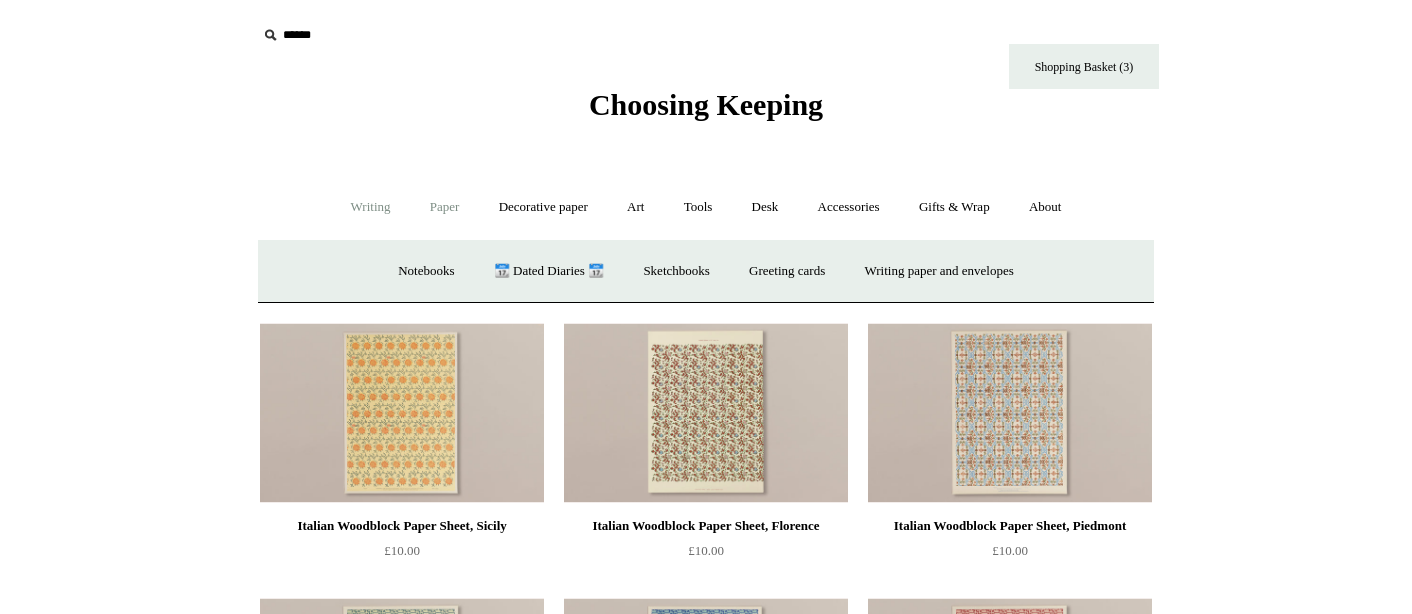 click on "Writing +" at bounding box center [371, 207] 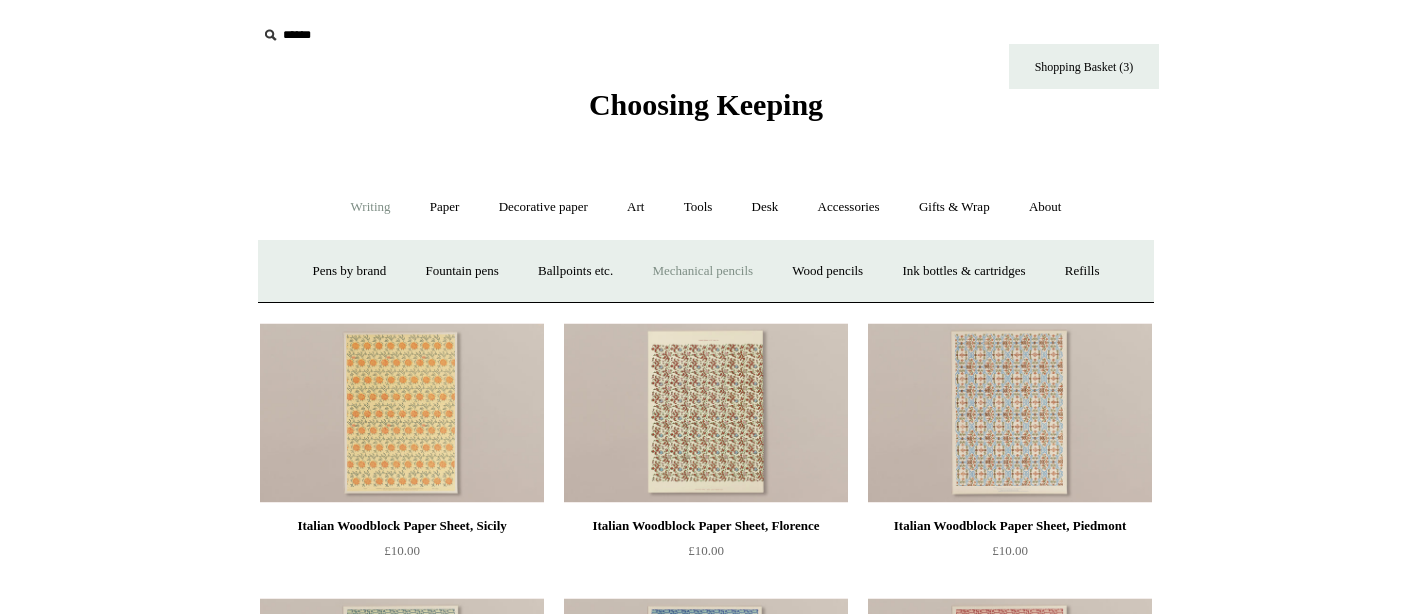 click on "Mechanical pencils +" at bounding box center (702, 271) 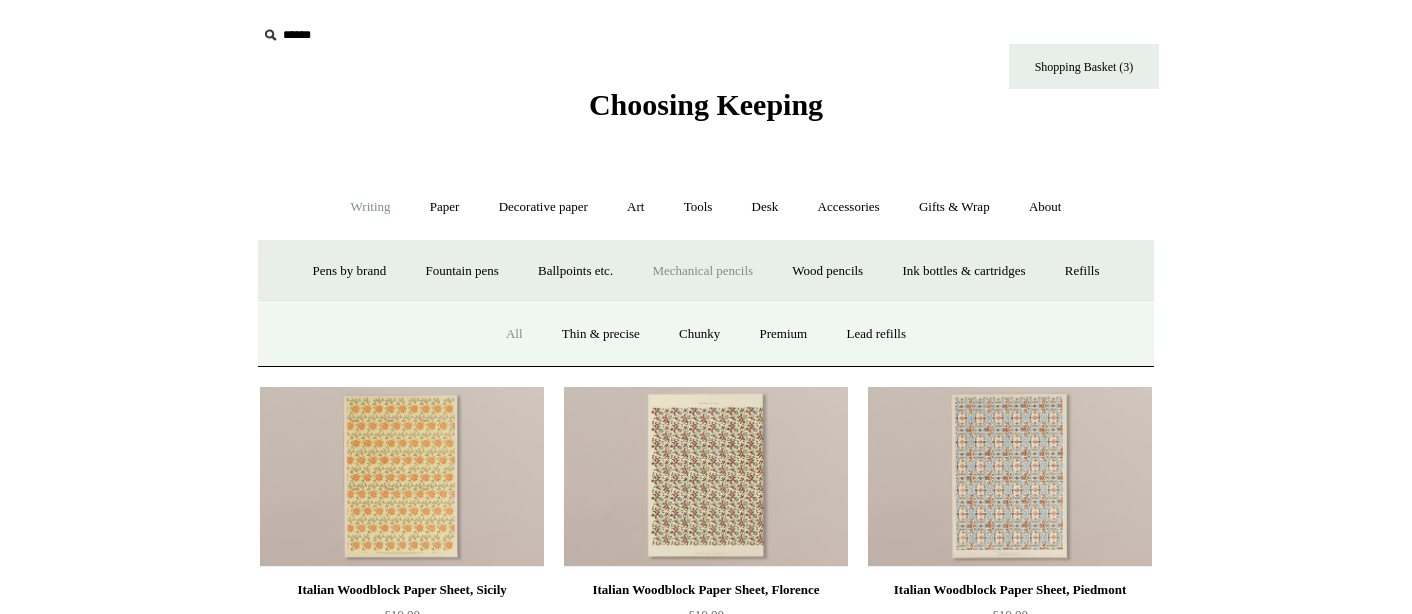 click on "All" at bounding box center [514, 334] 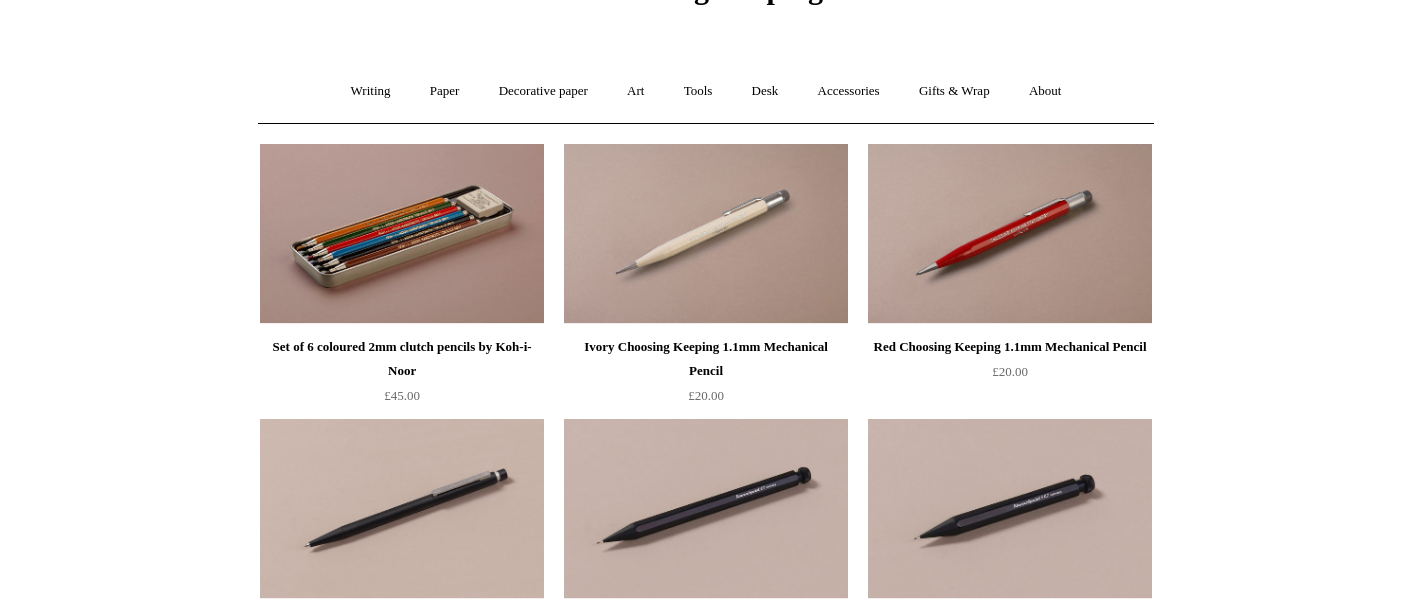 scroll, scrollTop: 0, scrollLeft: 0, axis: both 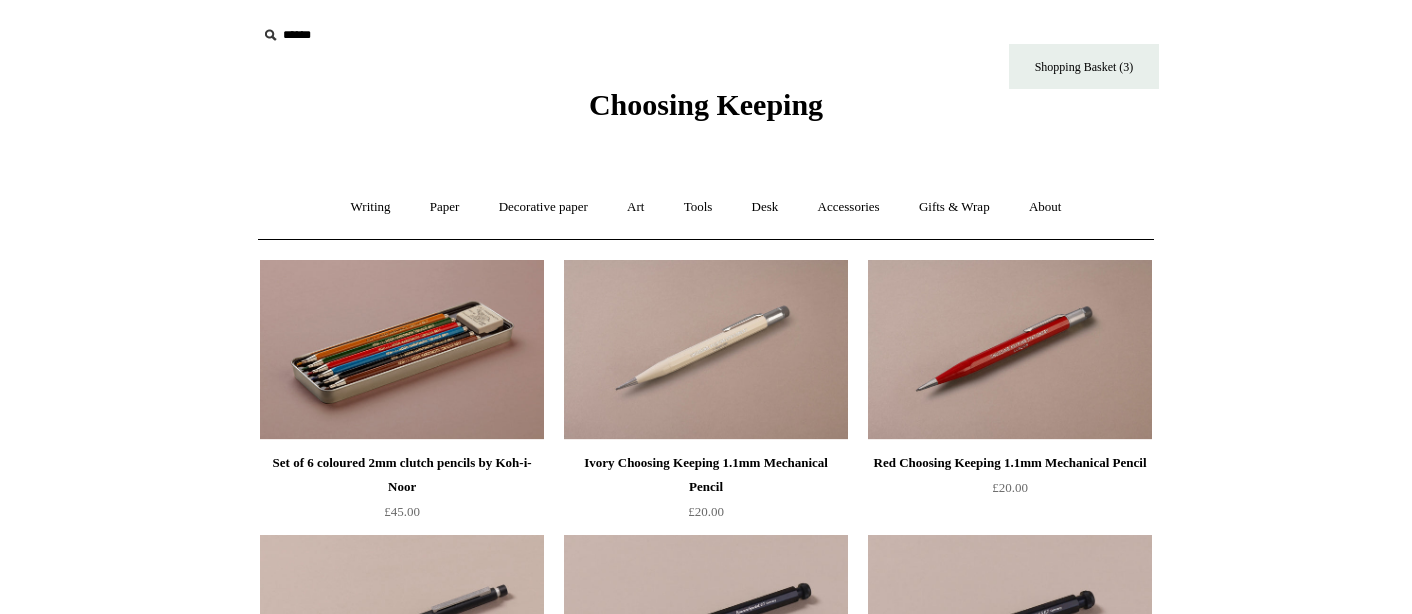 click at bounding box center (402, 350) 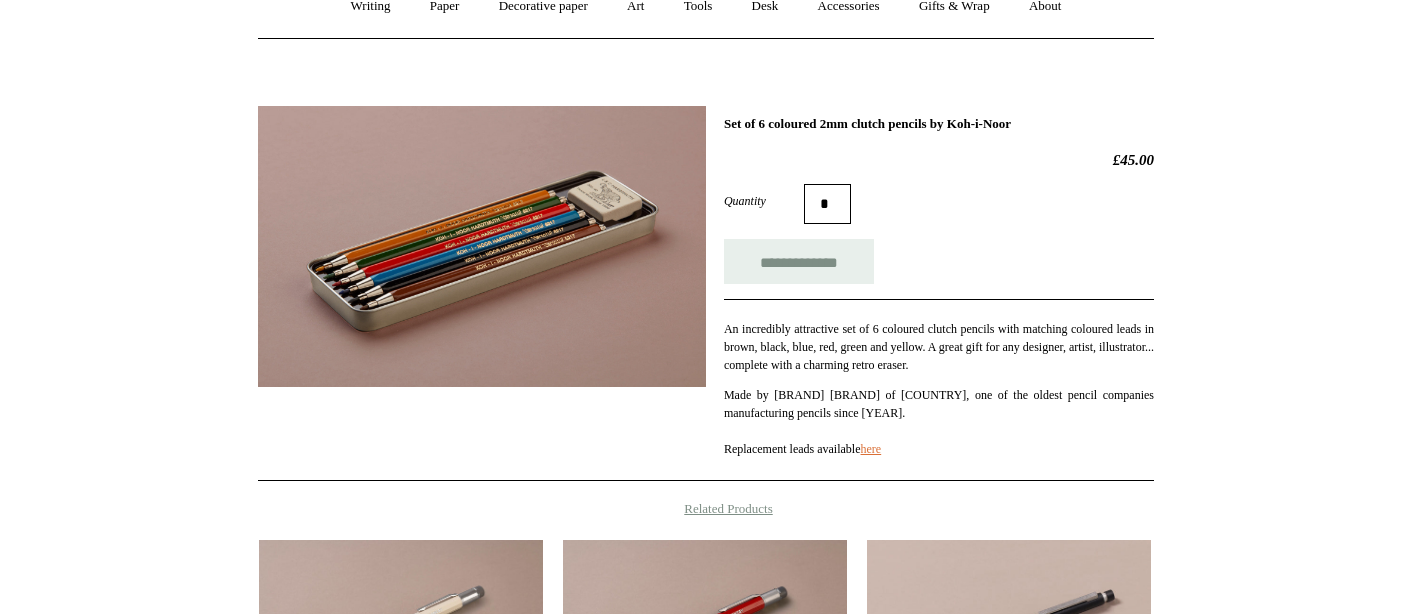 scroll, scrollTop: 345, scrollLeft: 0, axis: vertical 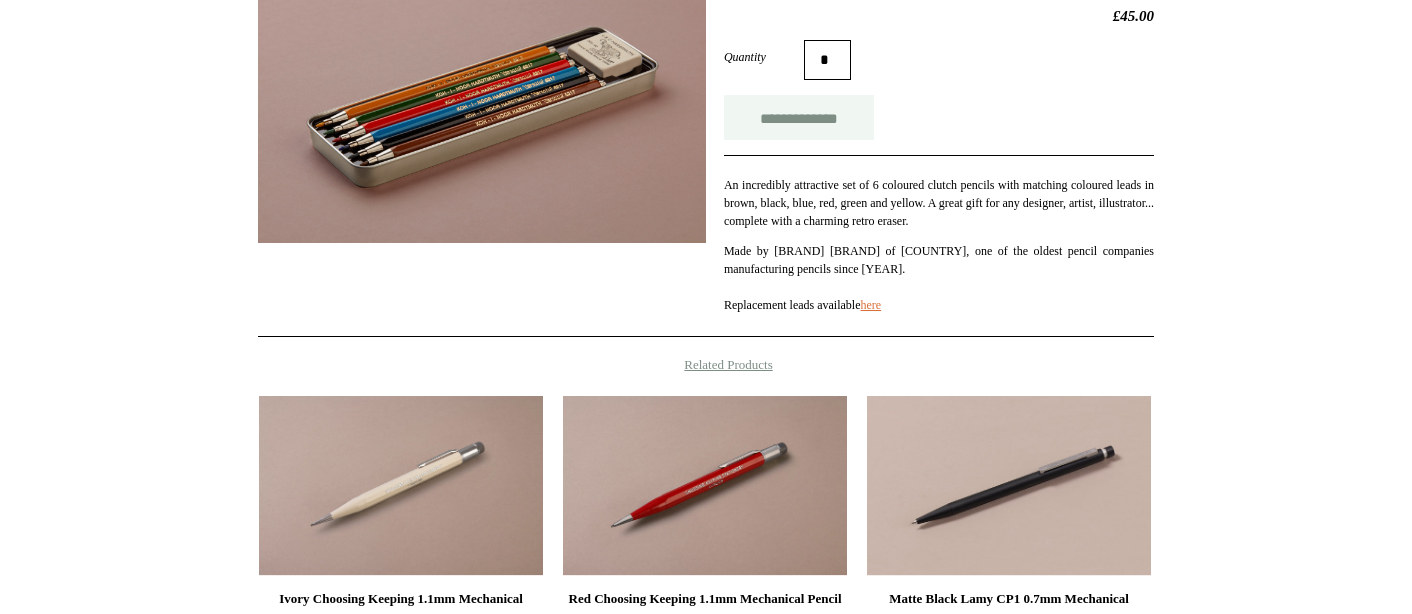 click on "**********" at bounding box center [799, 117] 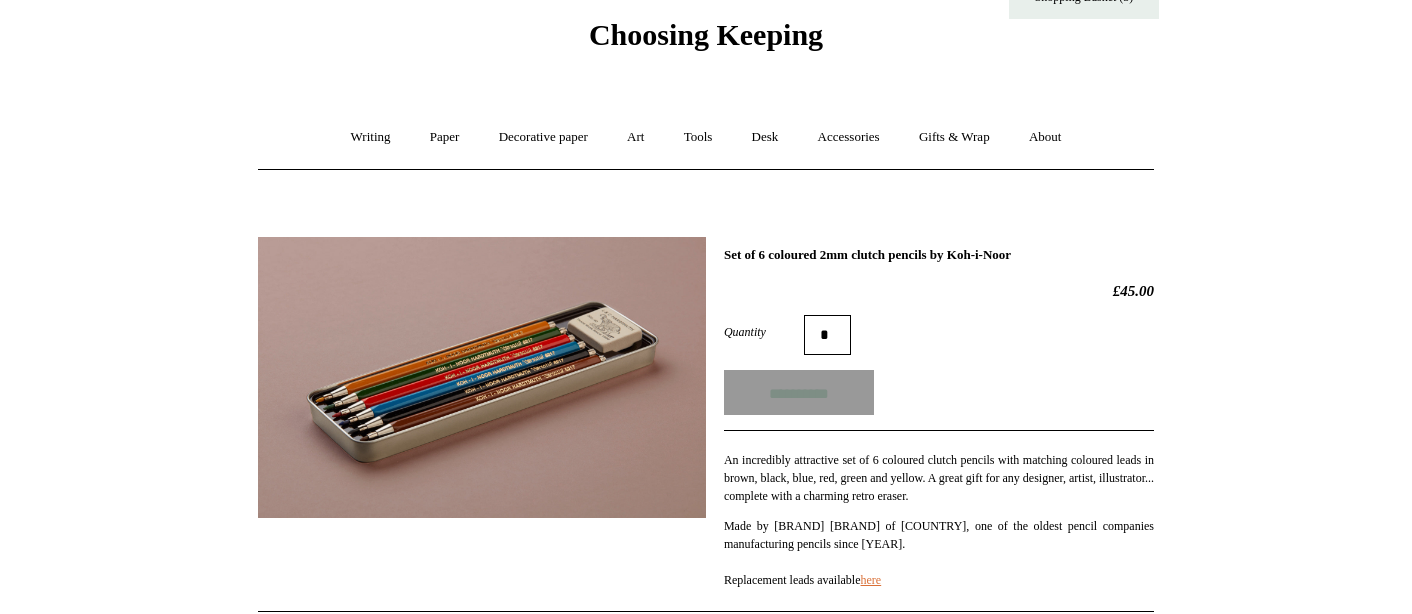 scroll, scrollTop: 0, scrollLeft: 0, axis: both 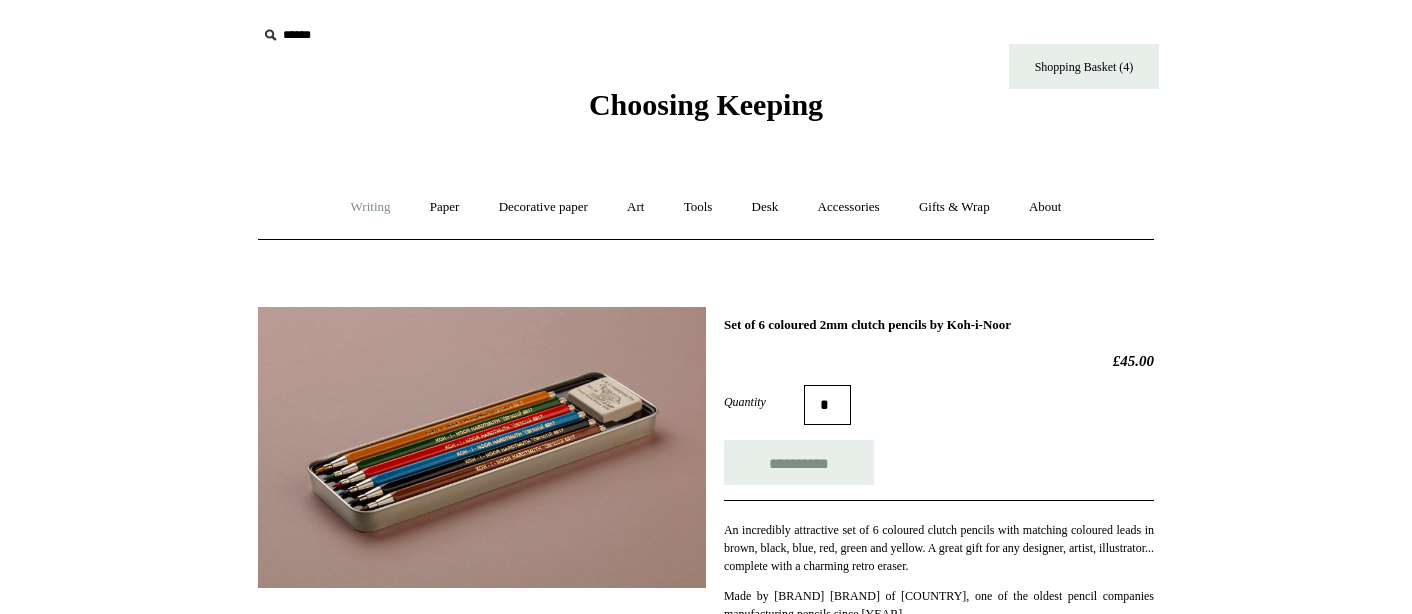 click on "Writing +" at bounding box center [371, 207] 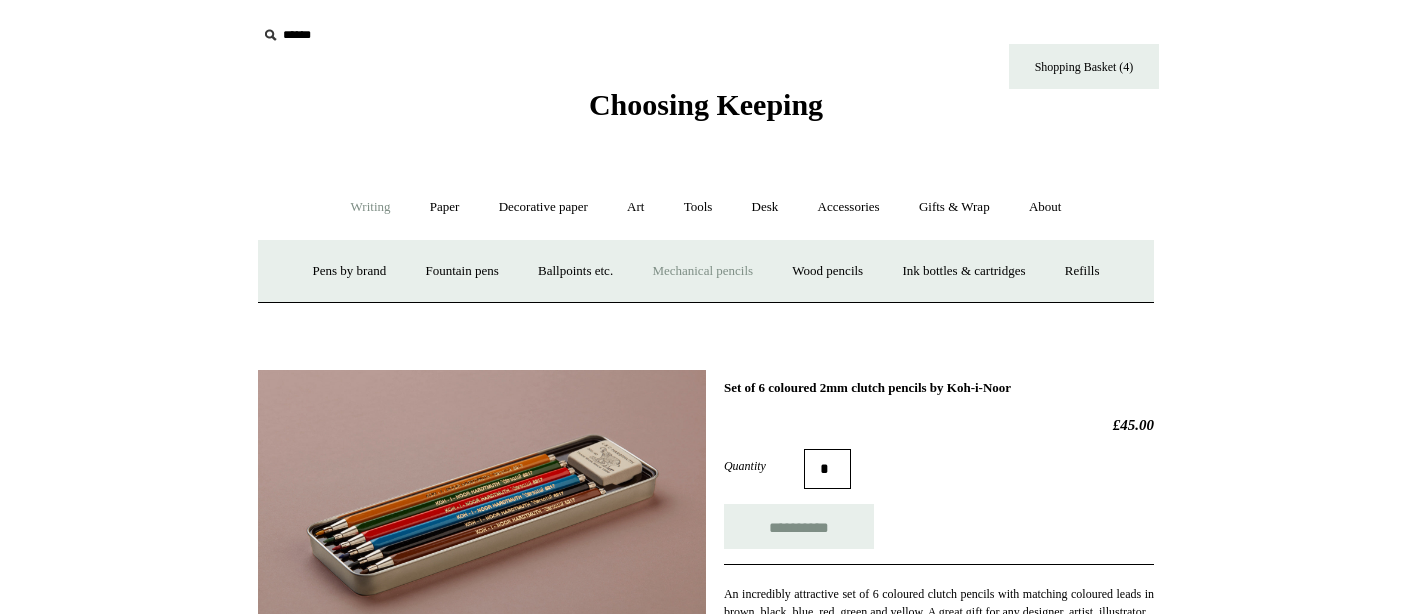 type on "**********" 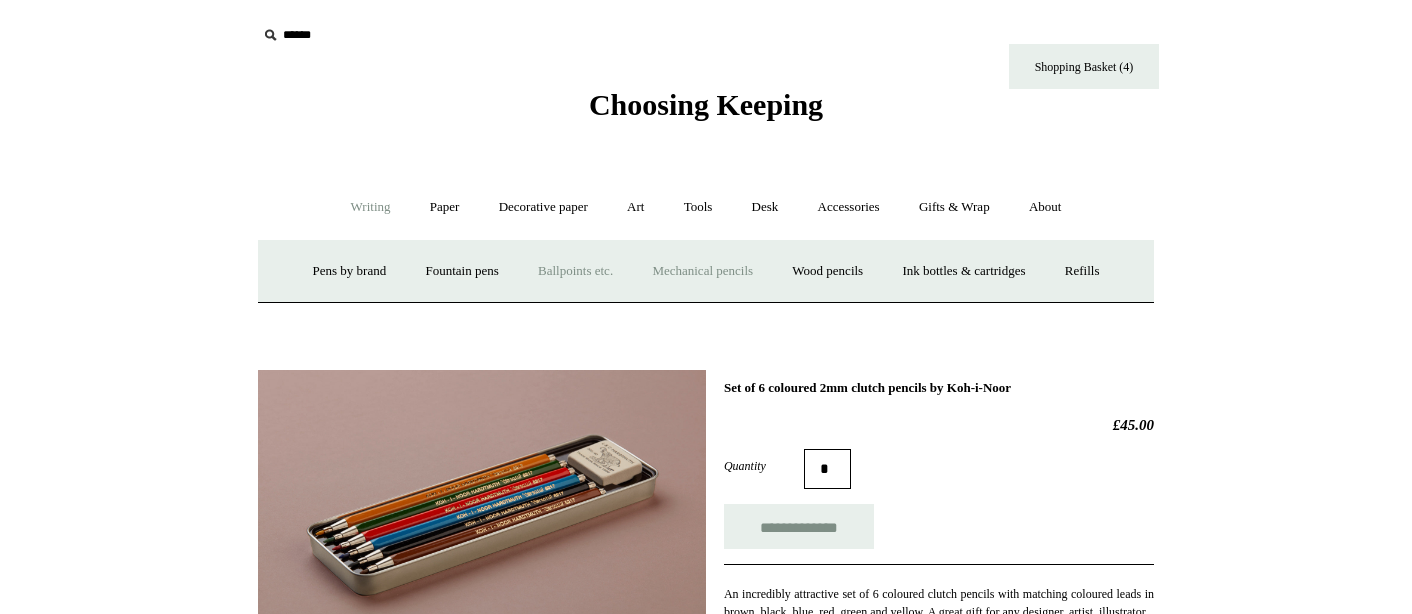 click on "Ballpoints etc. +" at bounding box center (575, 271) 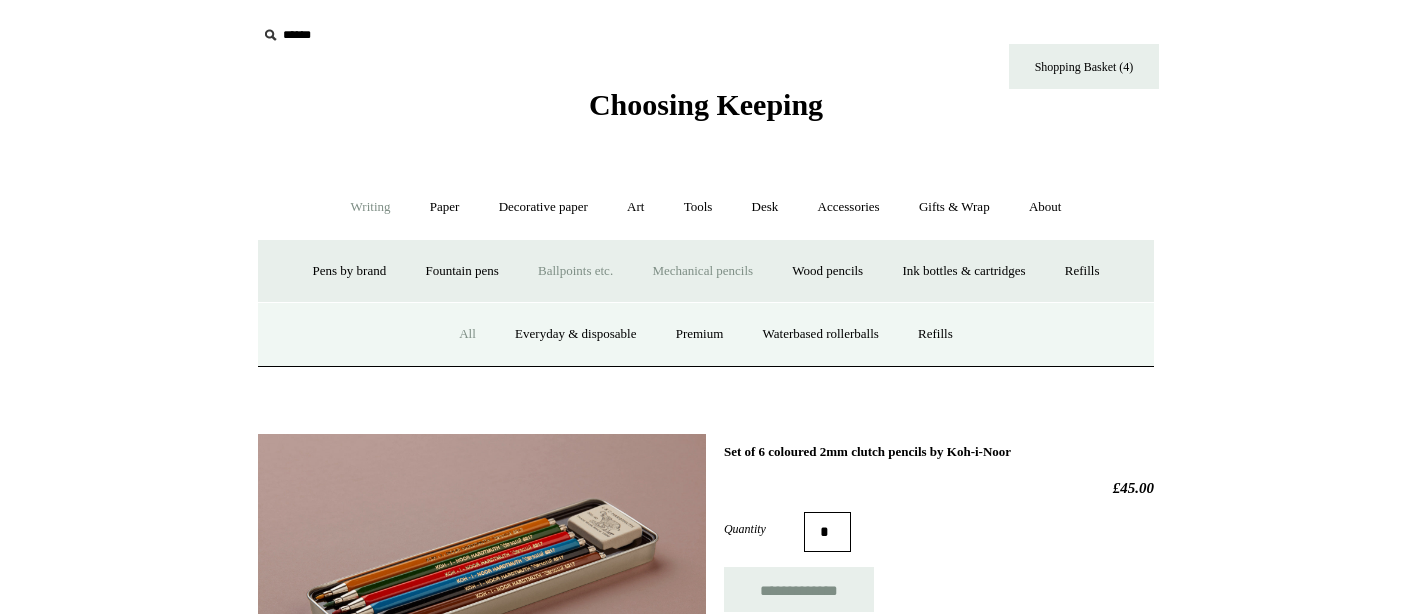 click on "All" at bounding box center (467, 334) 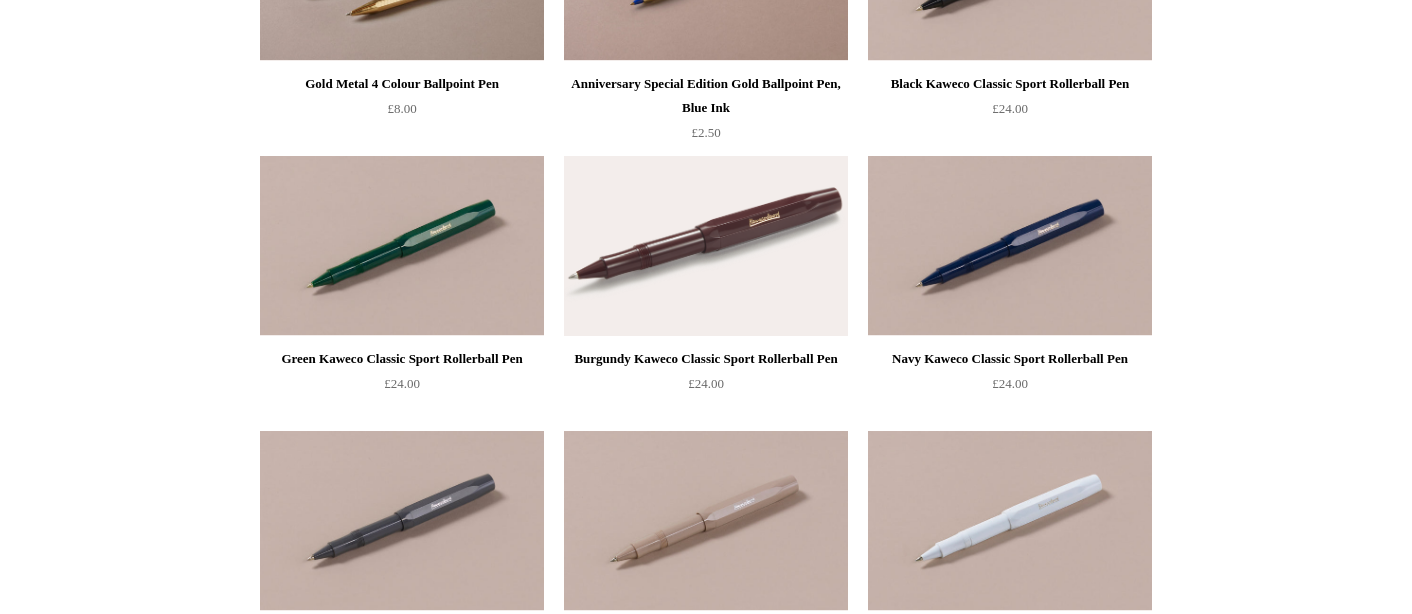 scroll, scrollTop: 0, scrollLeft: 0, axis: both 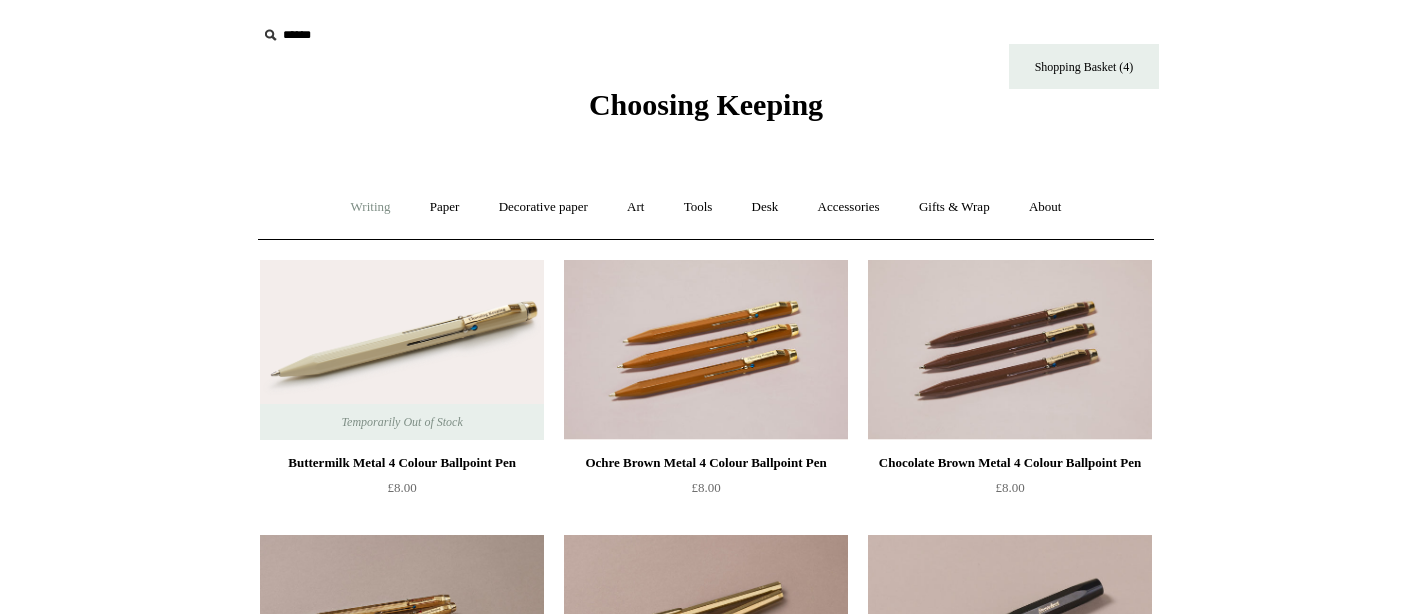 click on "Writing +" at bounding box center [371, 207] 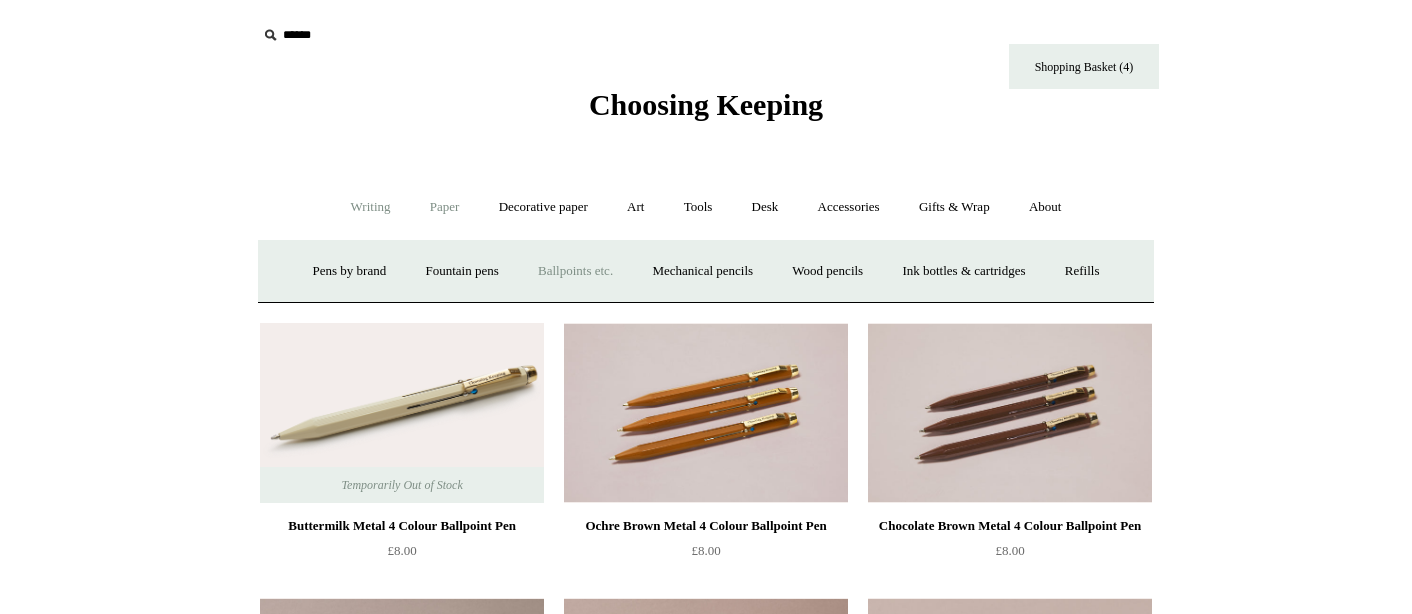 click on "Paper +" at bounding box center [445, 207] 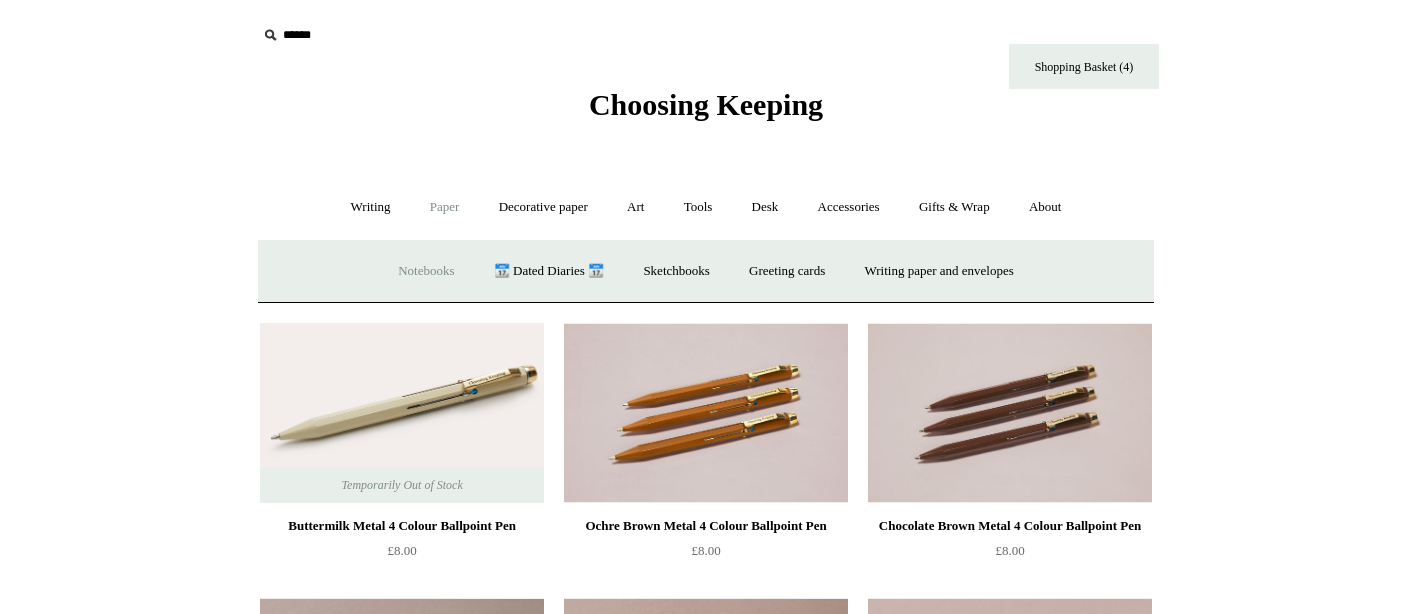 click on "Notebooks +" at bounding box center [426, 271] 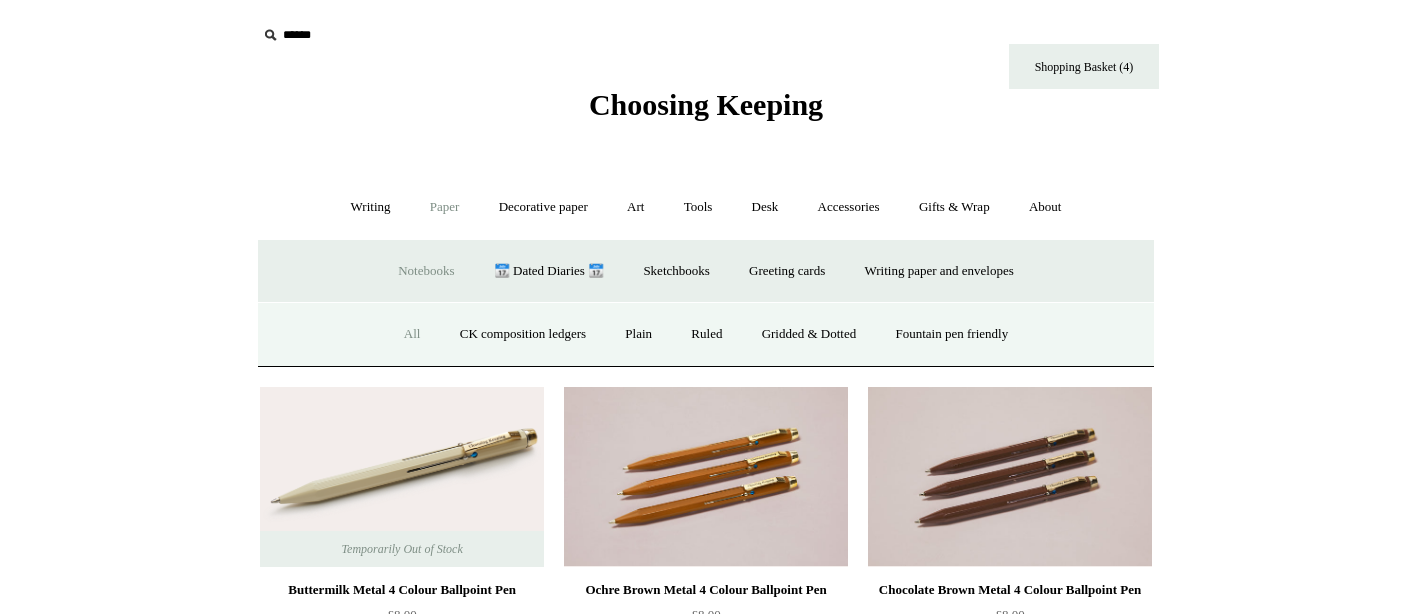 click on "All" at bounding box center [412, 334] 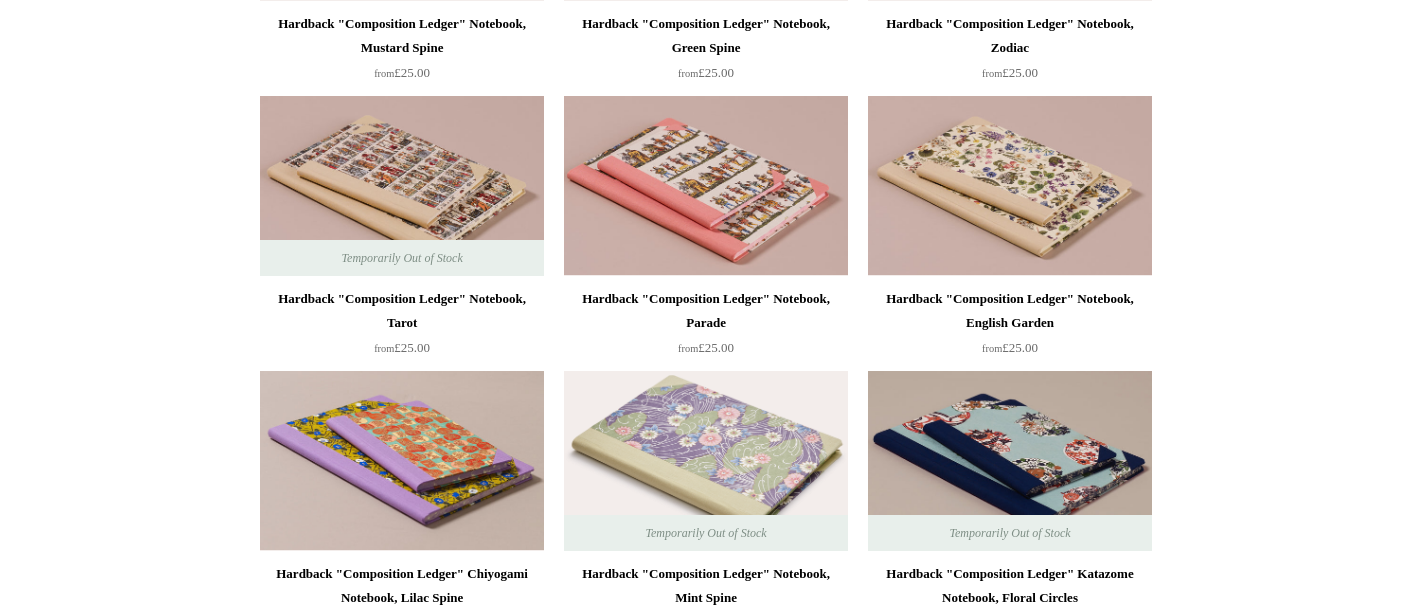 scroll, scrollTop: 1037, scrollLeft: 0, axis: vertical 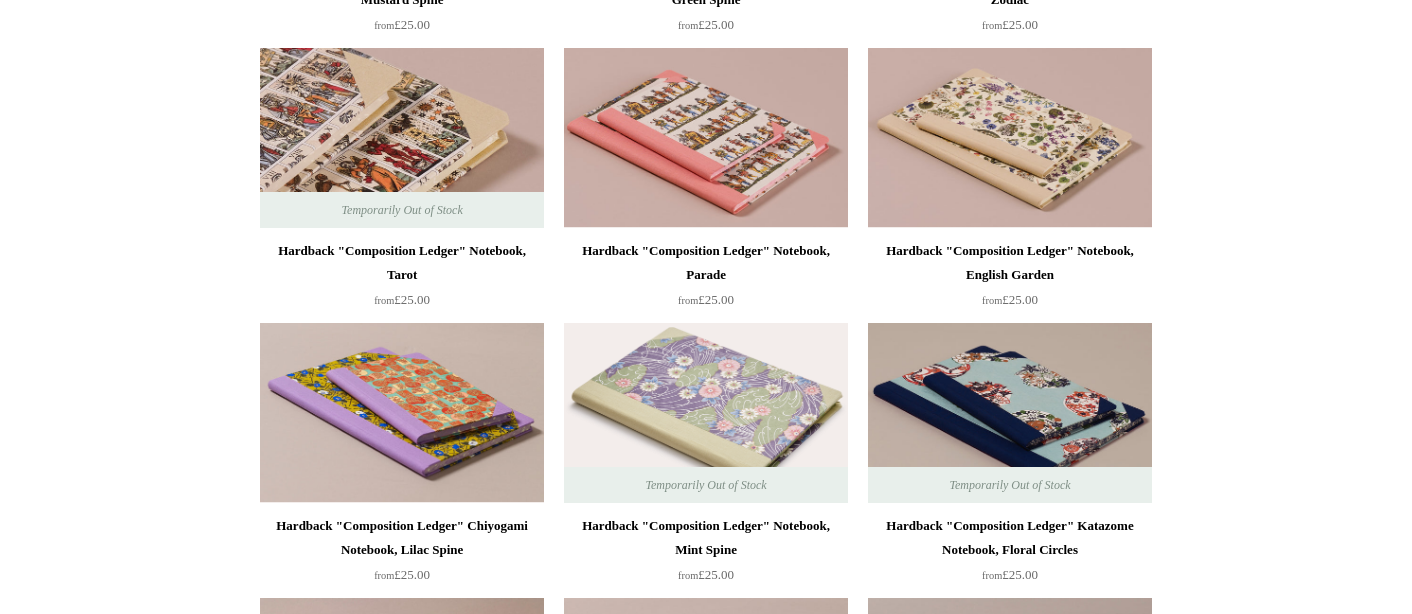 click at bounding box center (402, 138) 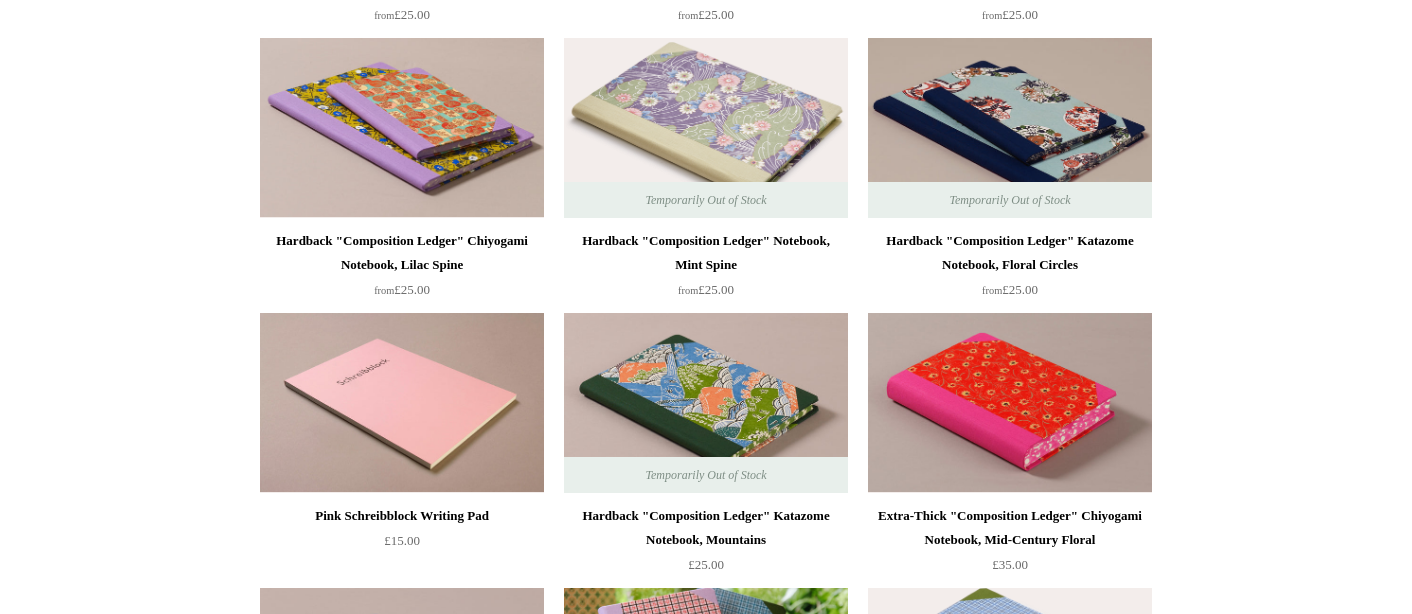 scroll, scrollTop: 1313, scrollLeft: 0, axis: vertical 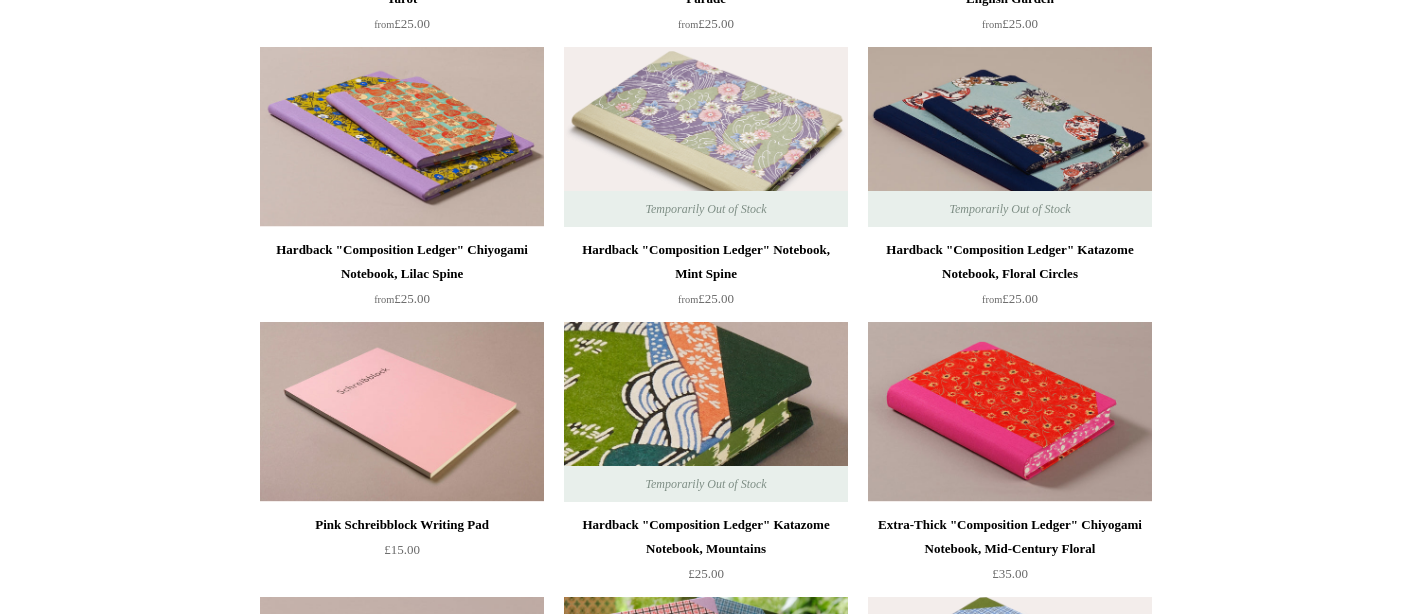 click at bounding box center [706, 412] 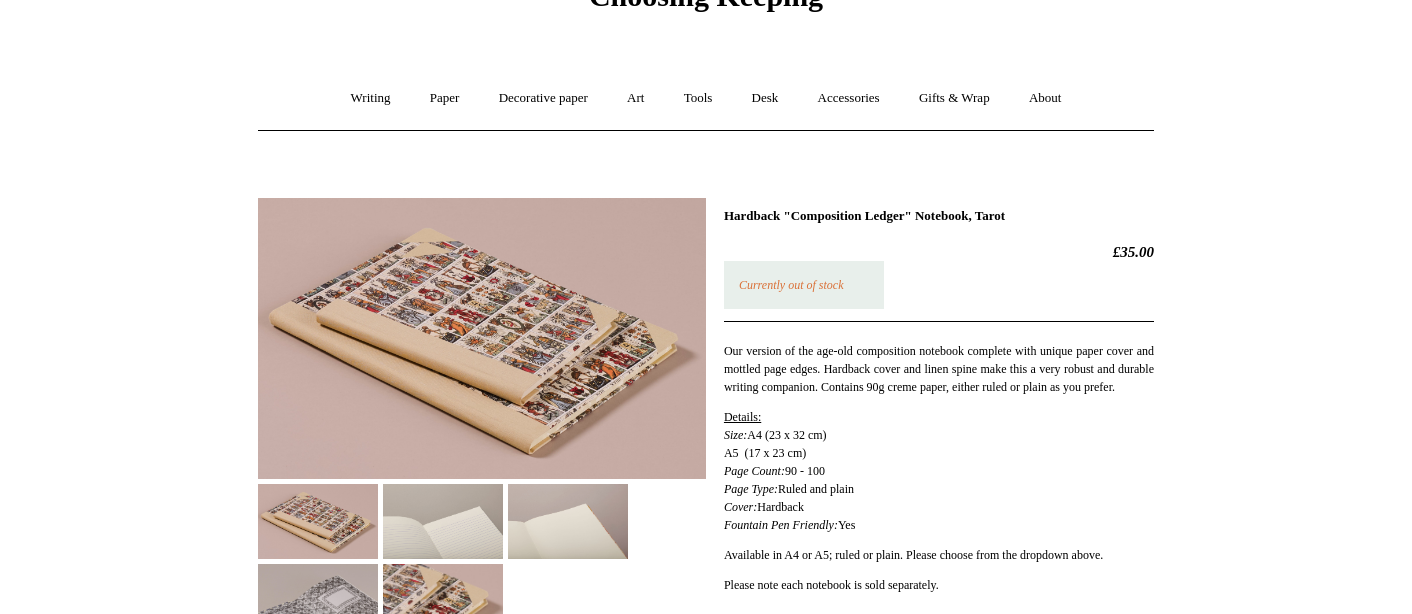 scroll, scrollTop: 260, scrollLeft: 0, axis: vertical 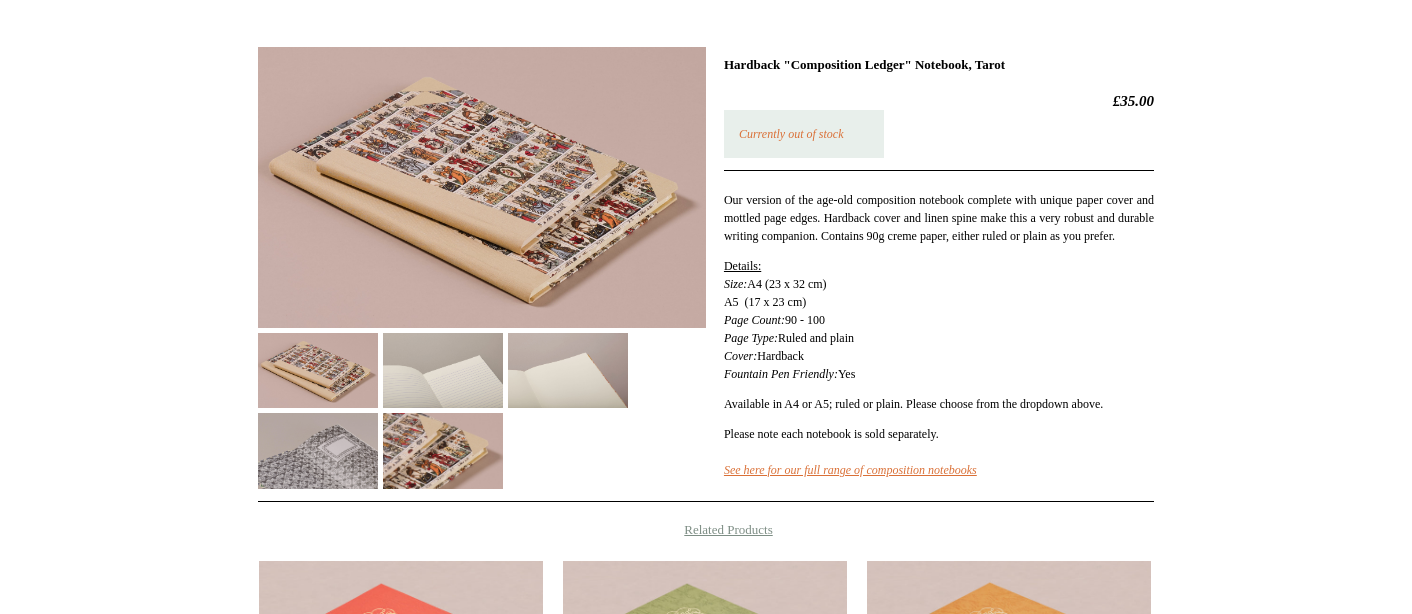 click at bounding box center (318, 450) 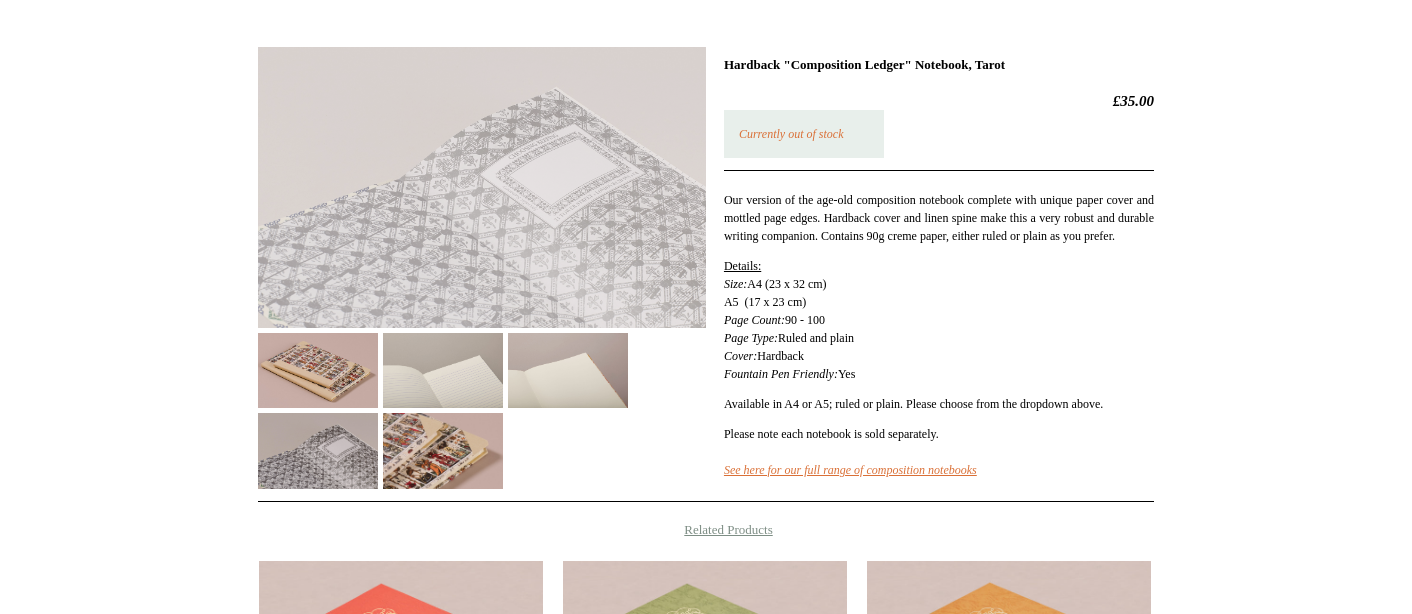 click at bounding box center (443, 450) 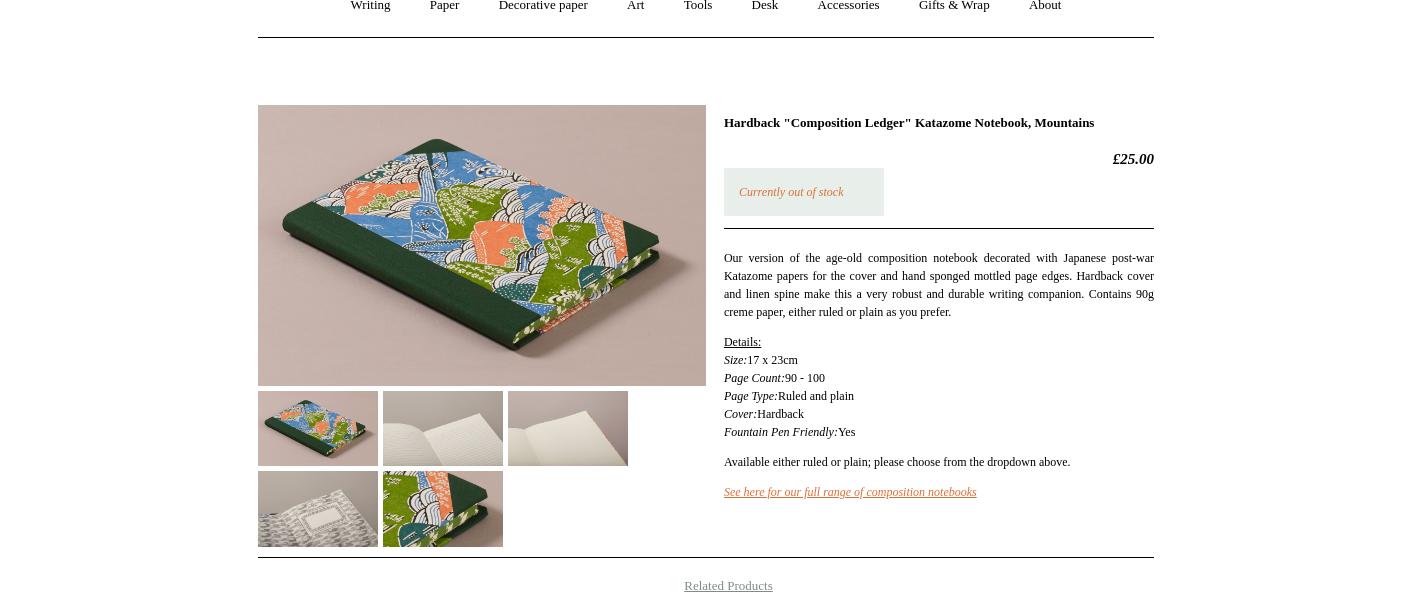 scroll, scrollTop: 200, scrollLeft: 0, axis: vertical 